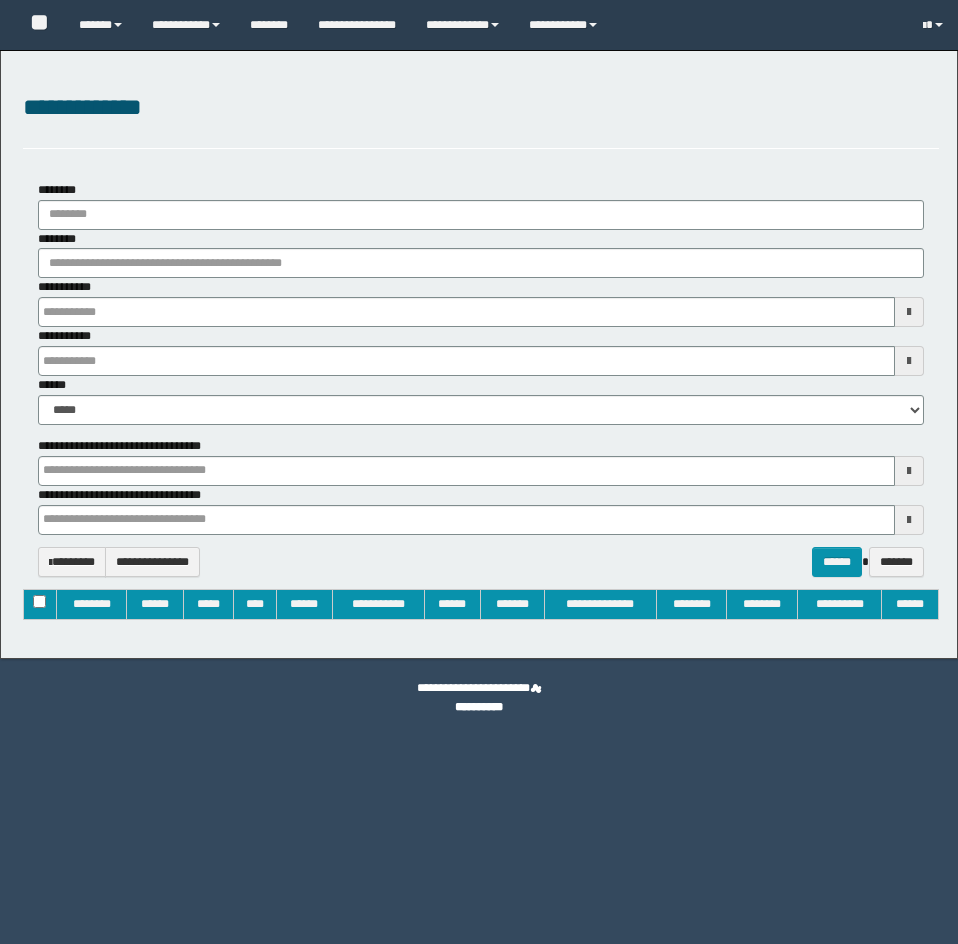 type on "**********" 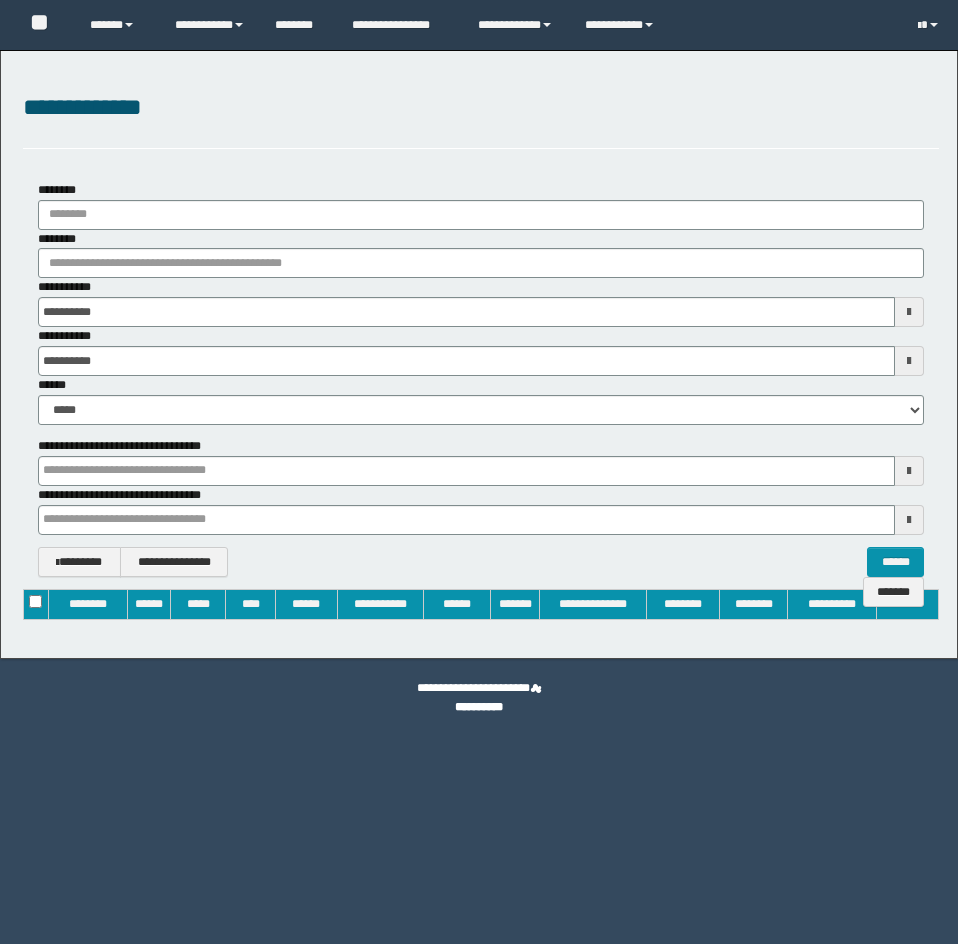 scroll, scrollTop: 0, scrollLeft: 0, axis: both 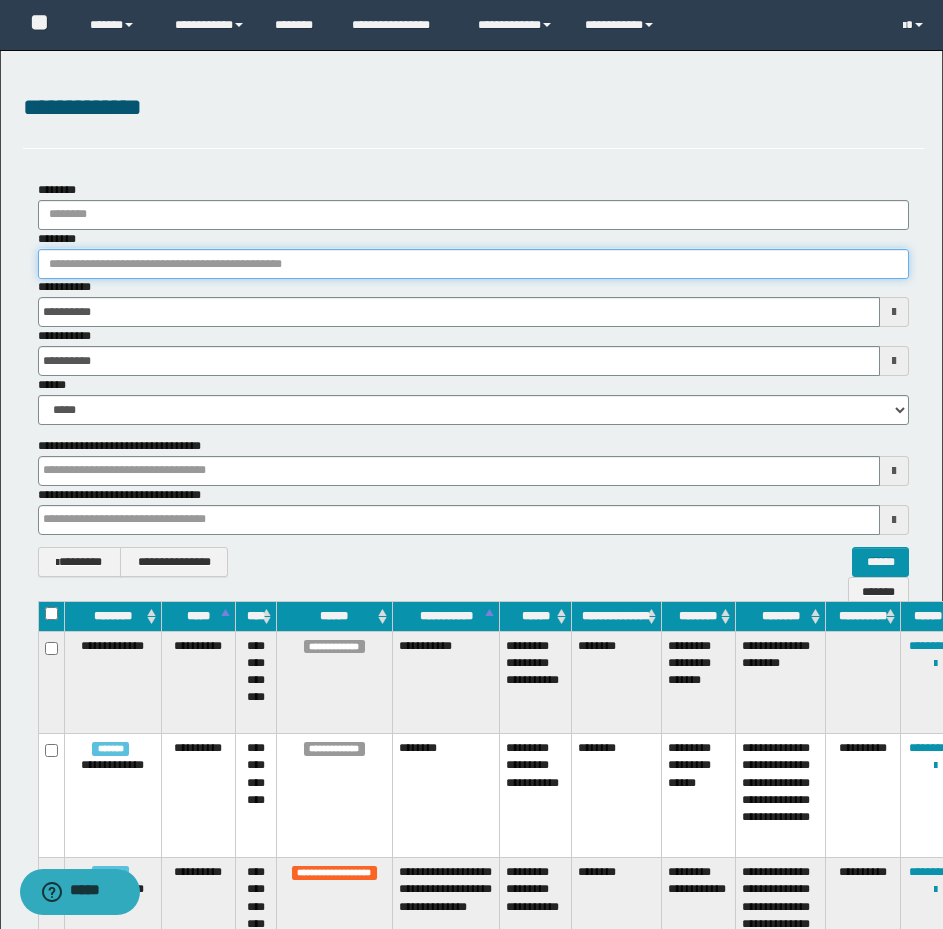 click on "********" at bounding box center (473, 264) 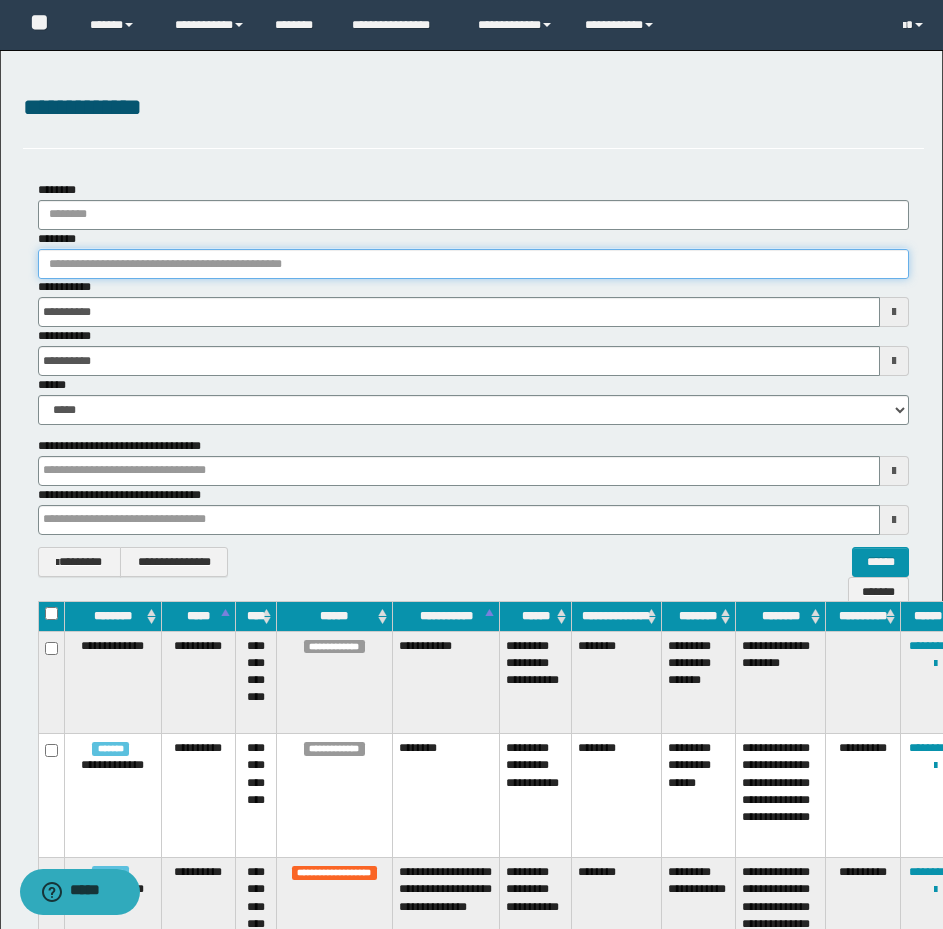 click on "********" at bounding box center (473, 264) 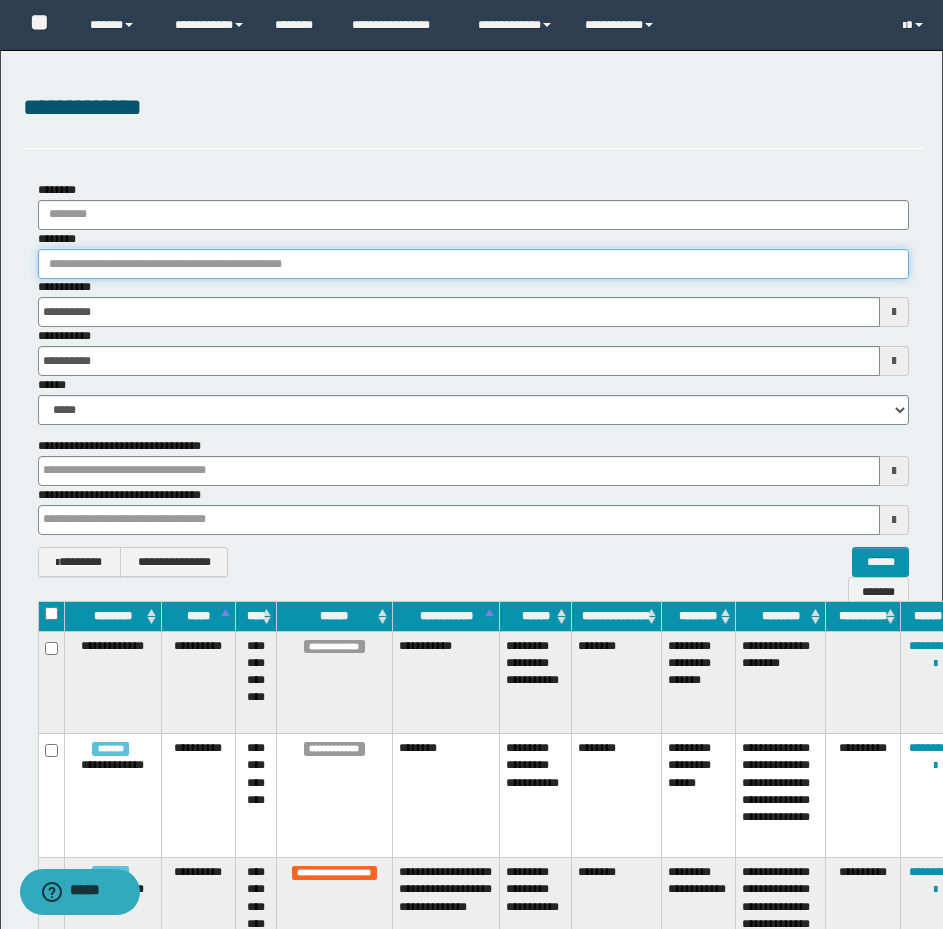 paste on "********" 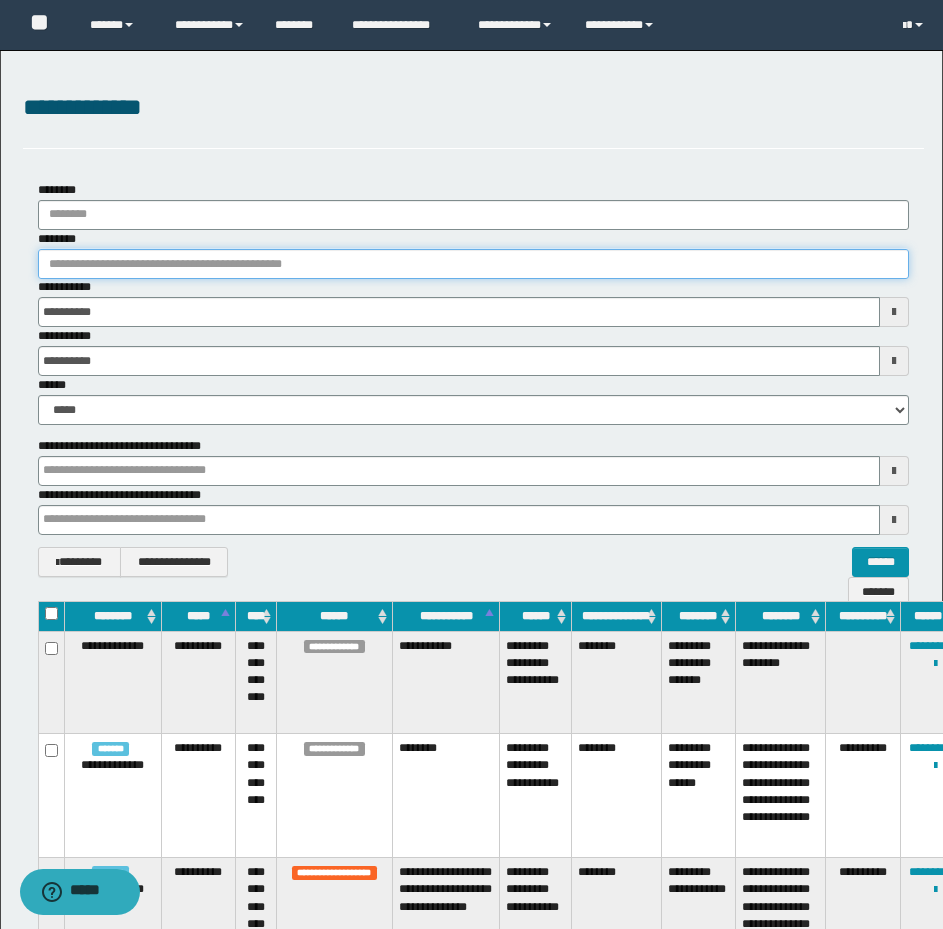 type on "********" 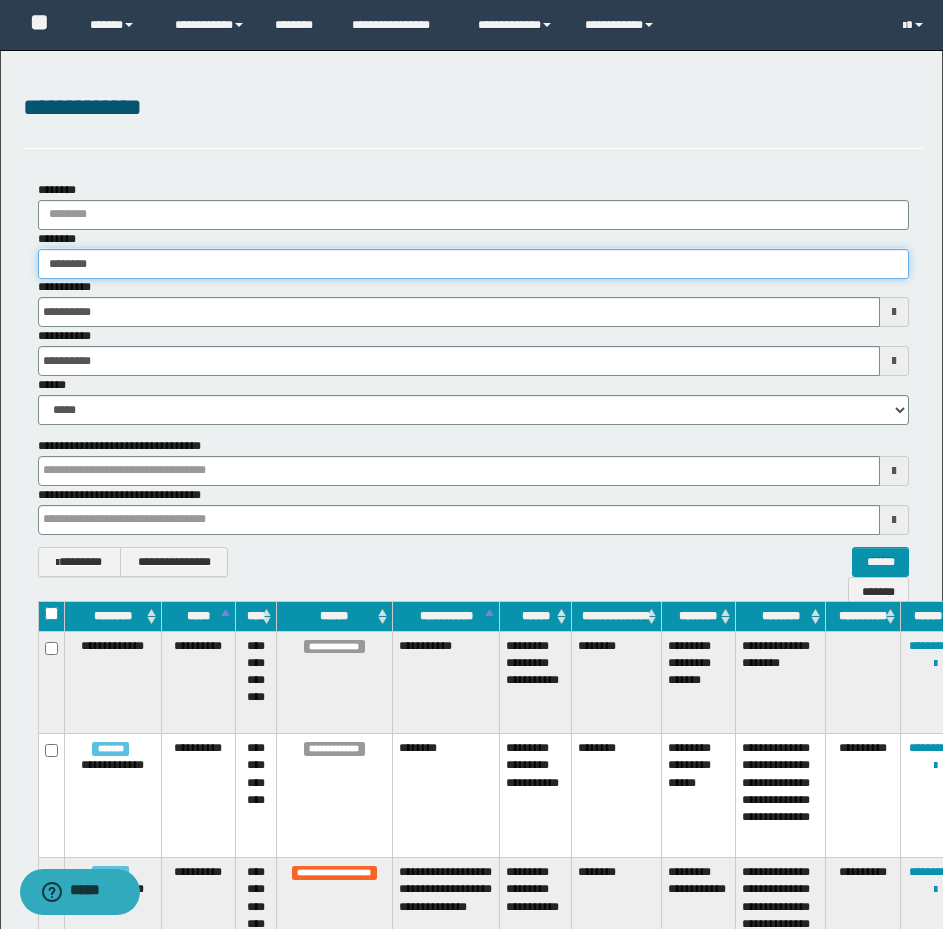 type on "********" 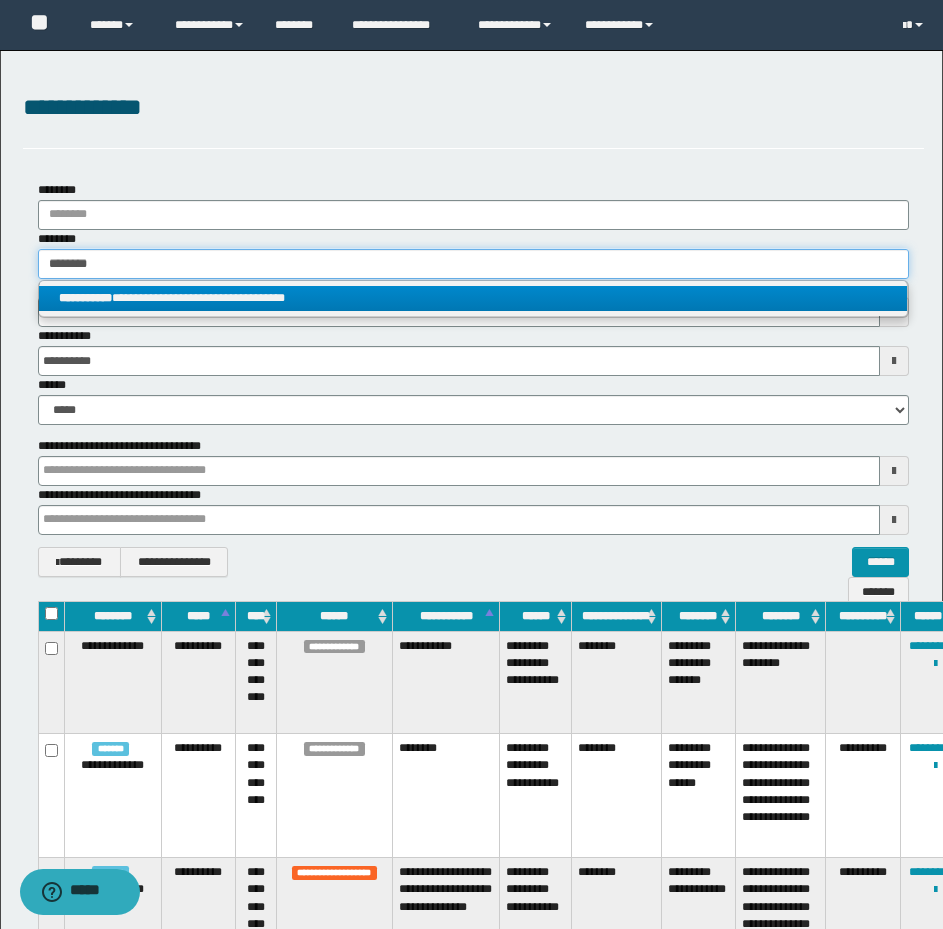 type on "********" 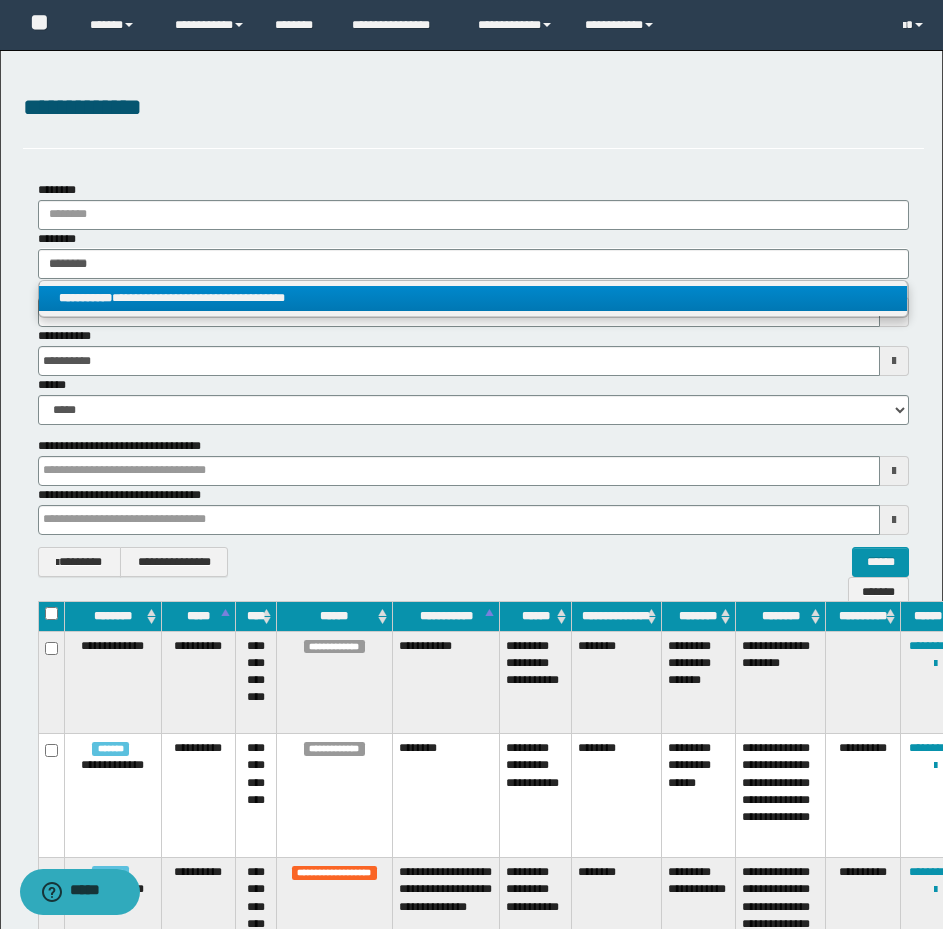 click on "**********" at bounding box center (473, 298) 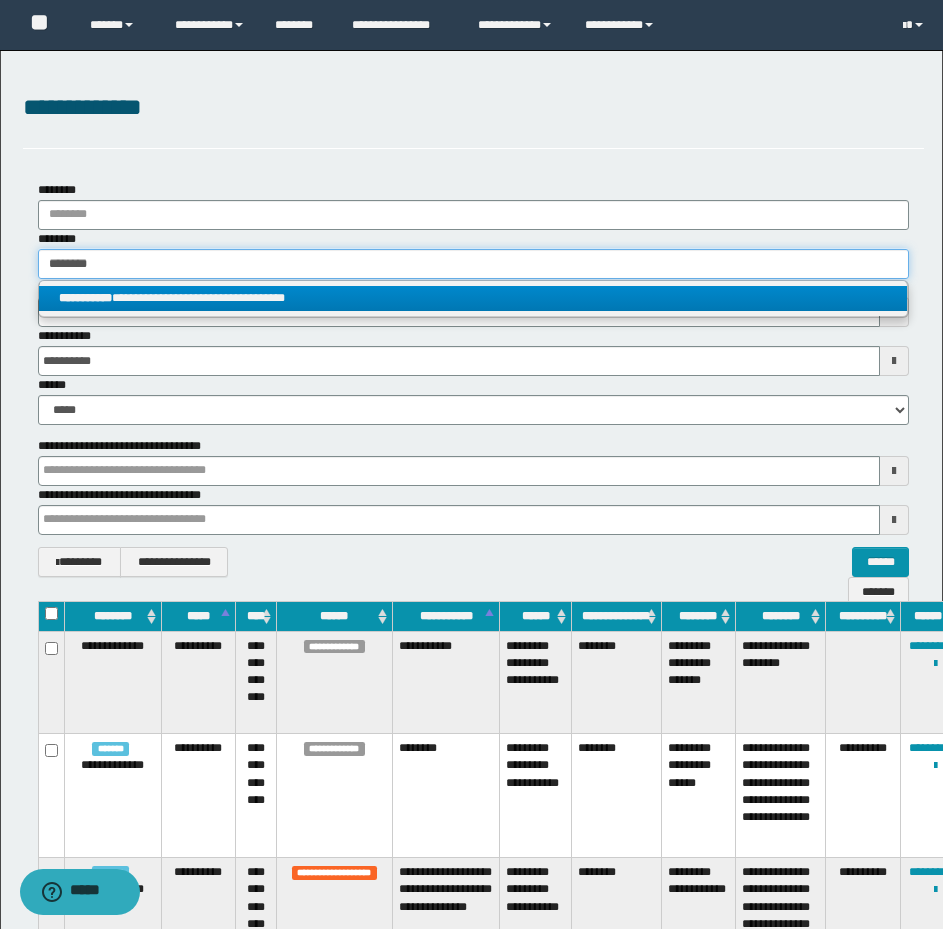 type 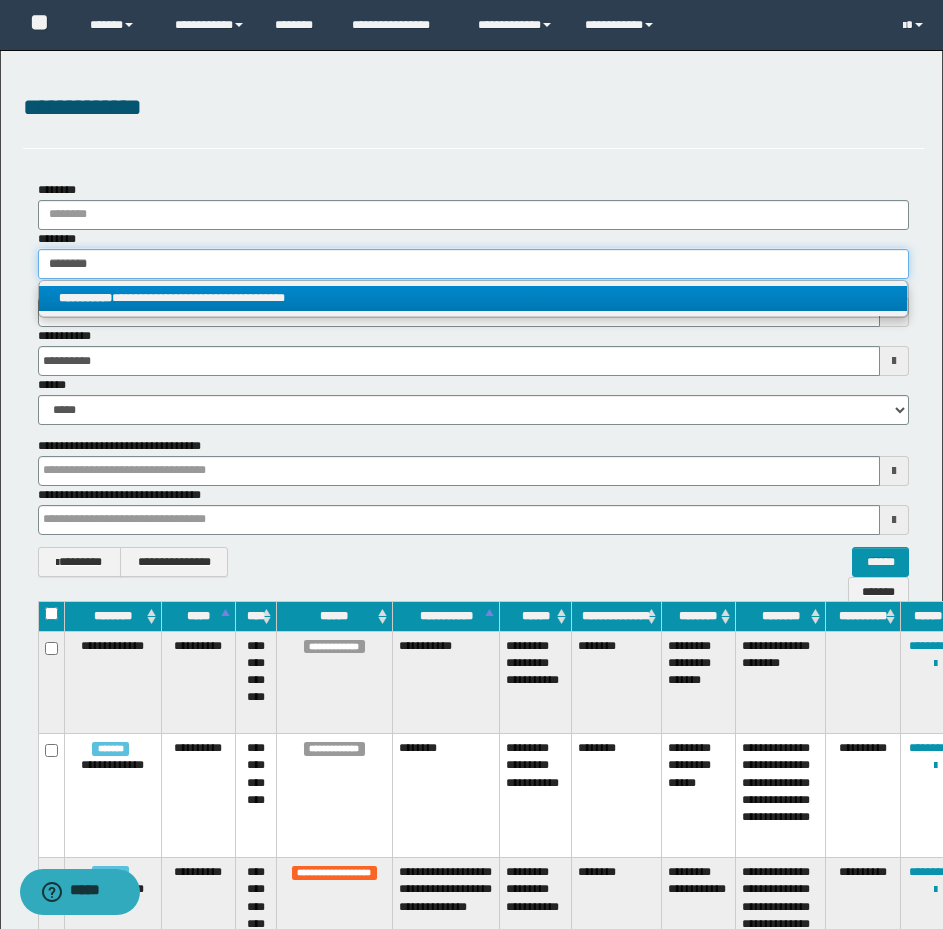 type 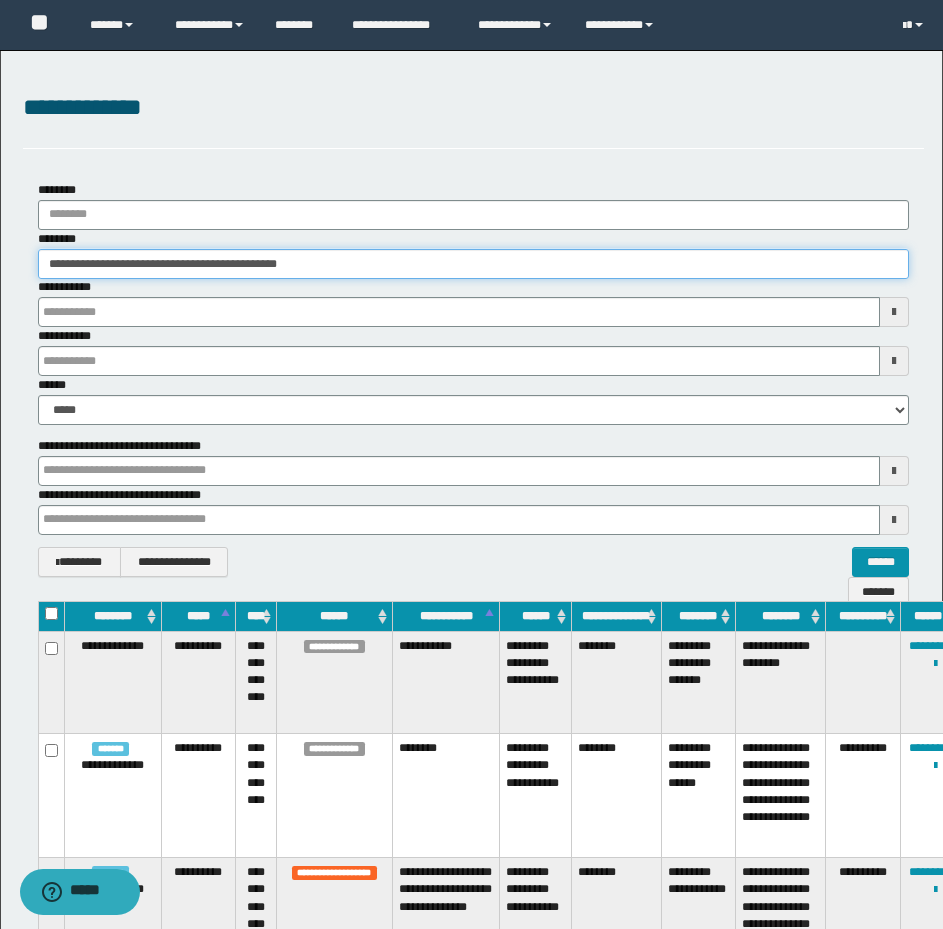 type 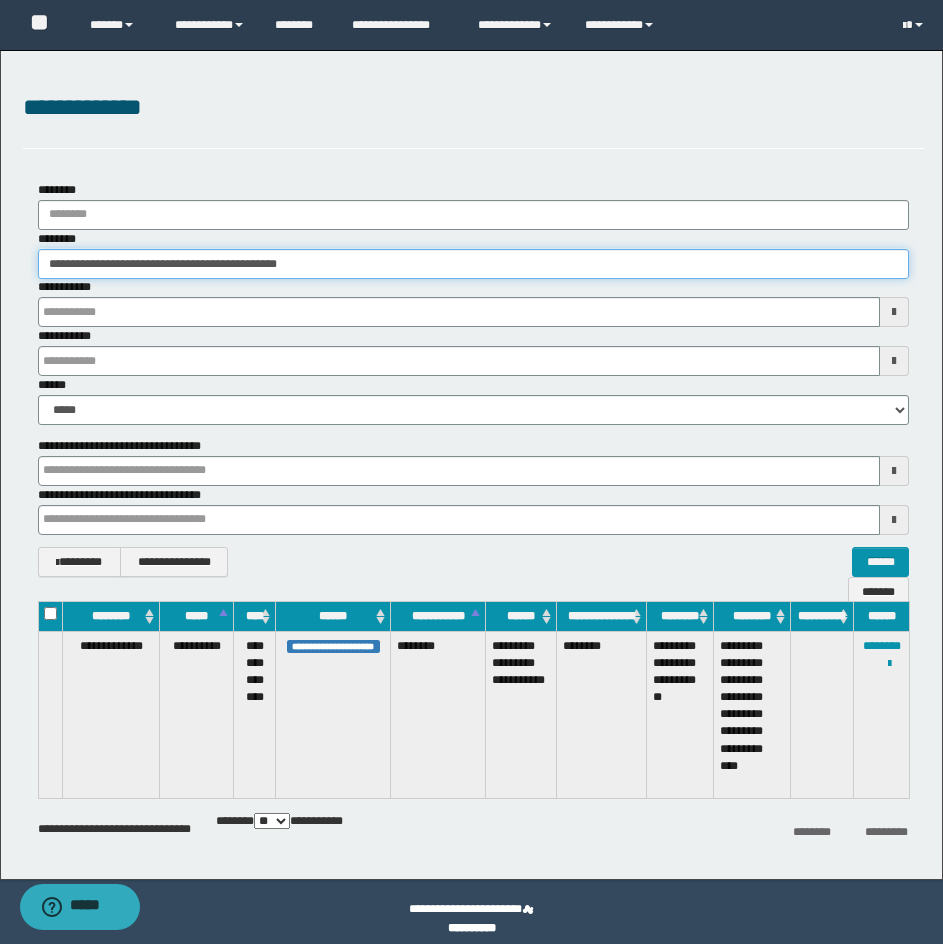type 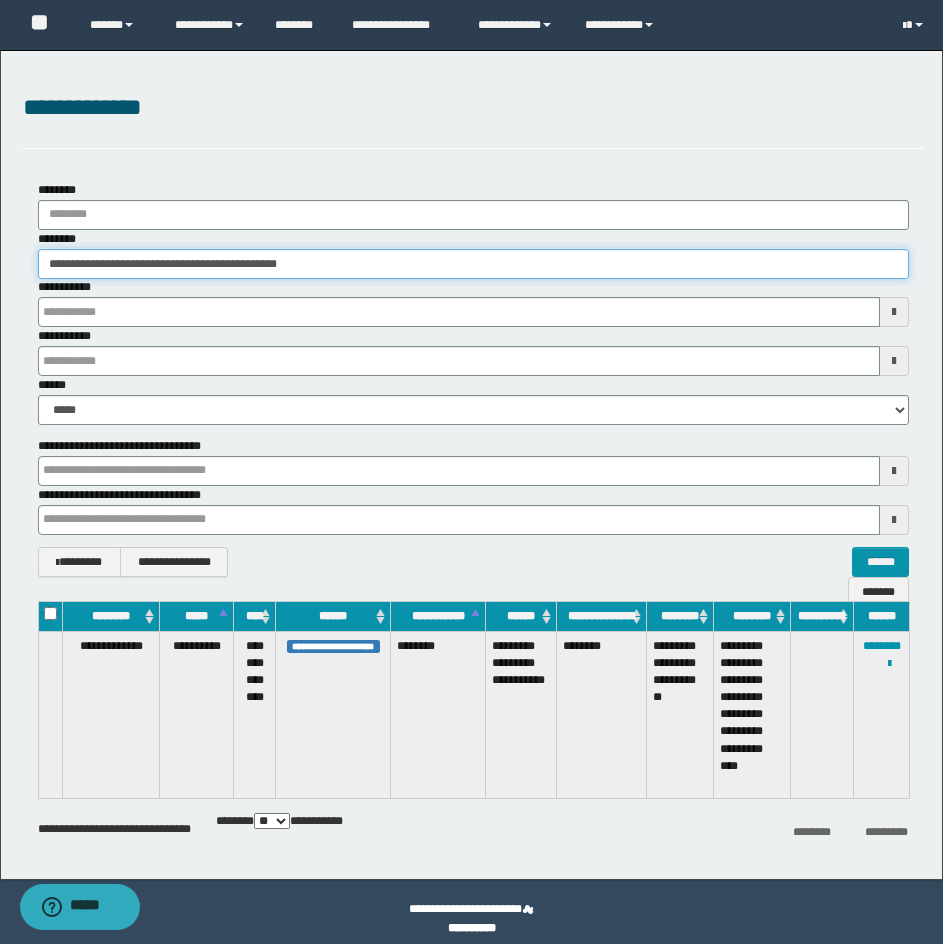 type 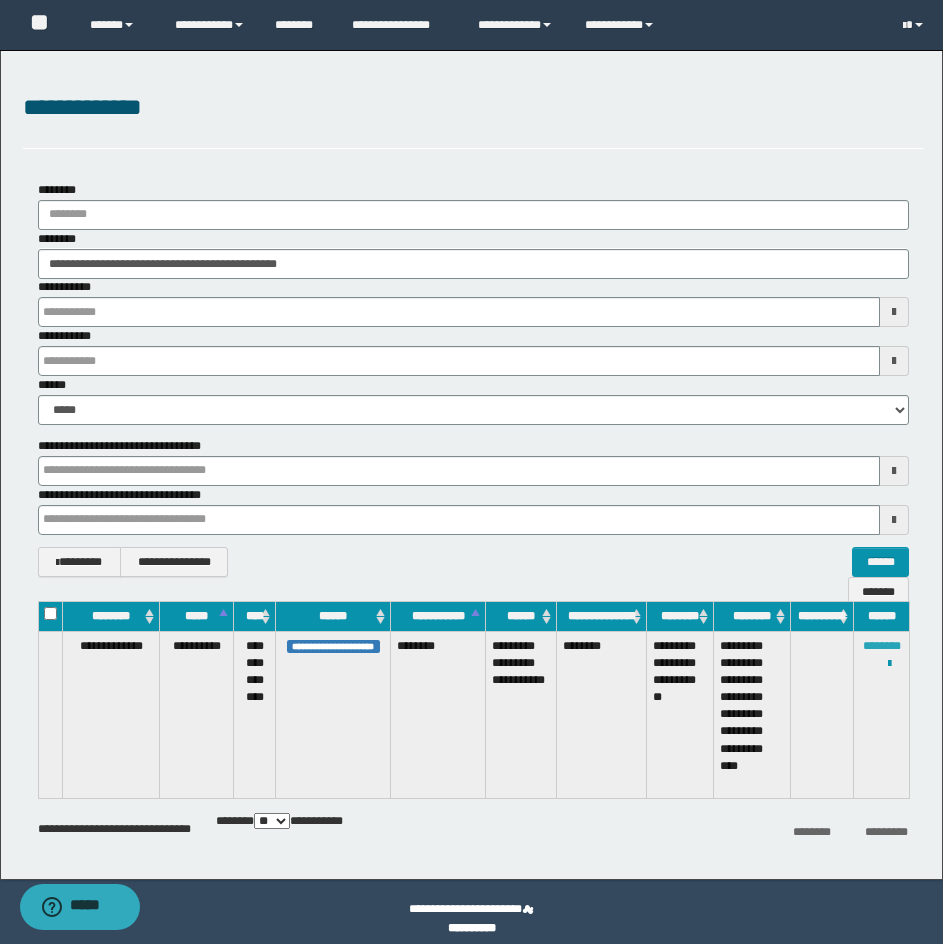 click on "********" at bounding box center [882, 646] 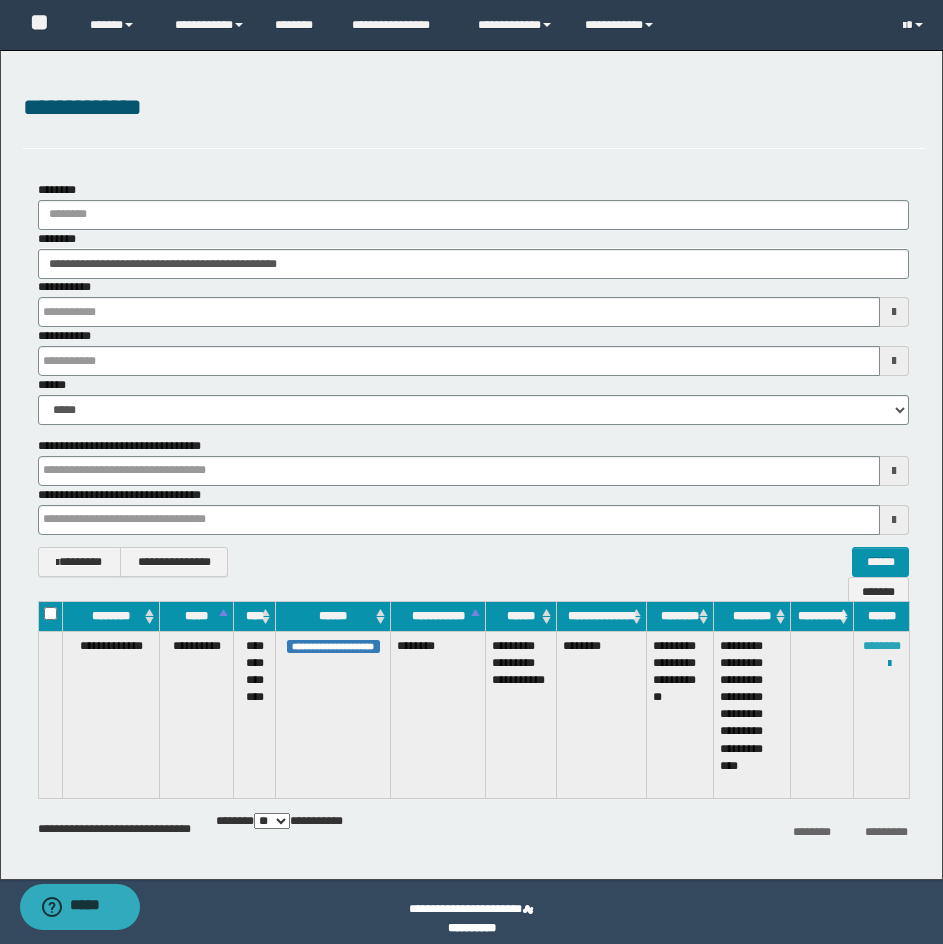 type 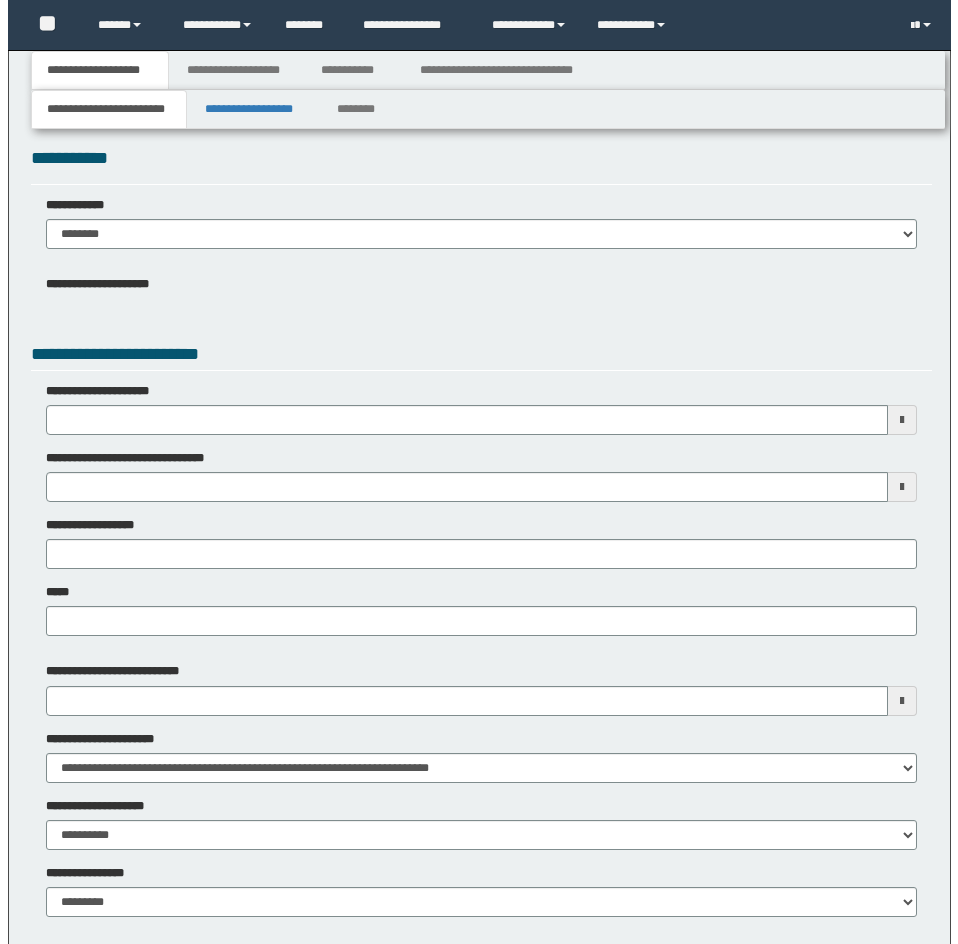 scroll, scrollTop: 0, scrollLeft: 0, axis: both 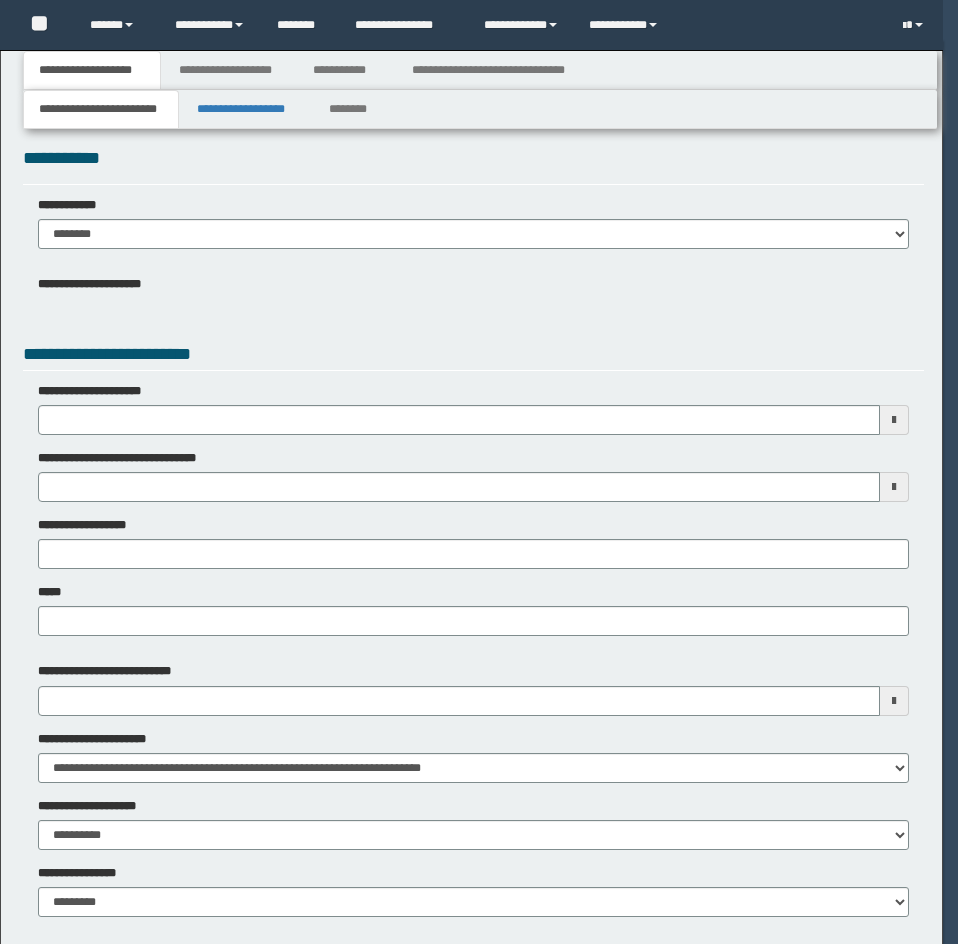 type 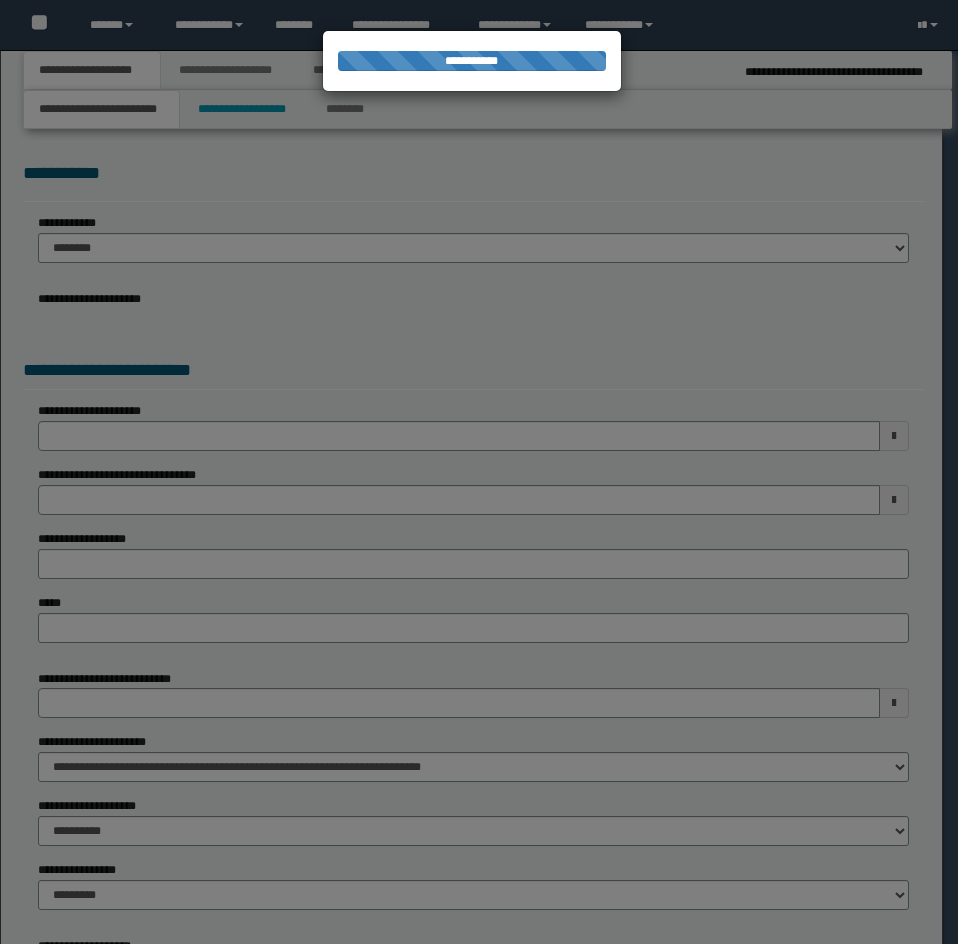 scroll, scrollTop: 0, scrollLeft: 0, axis: both 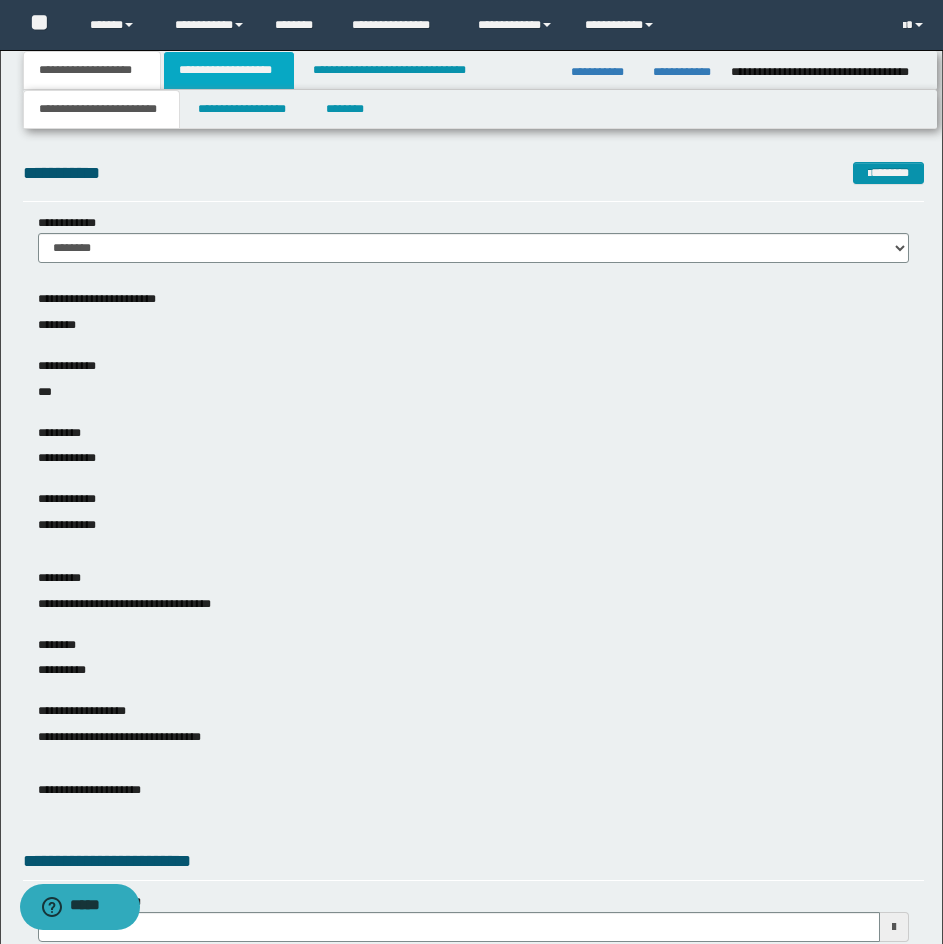 click on "**********" at bounding box center [229, 70] 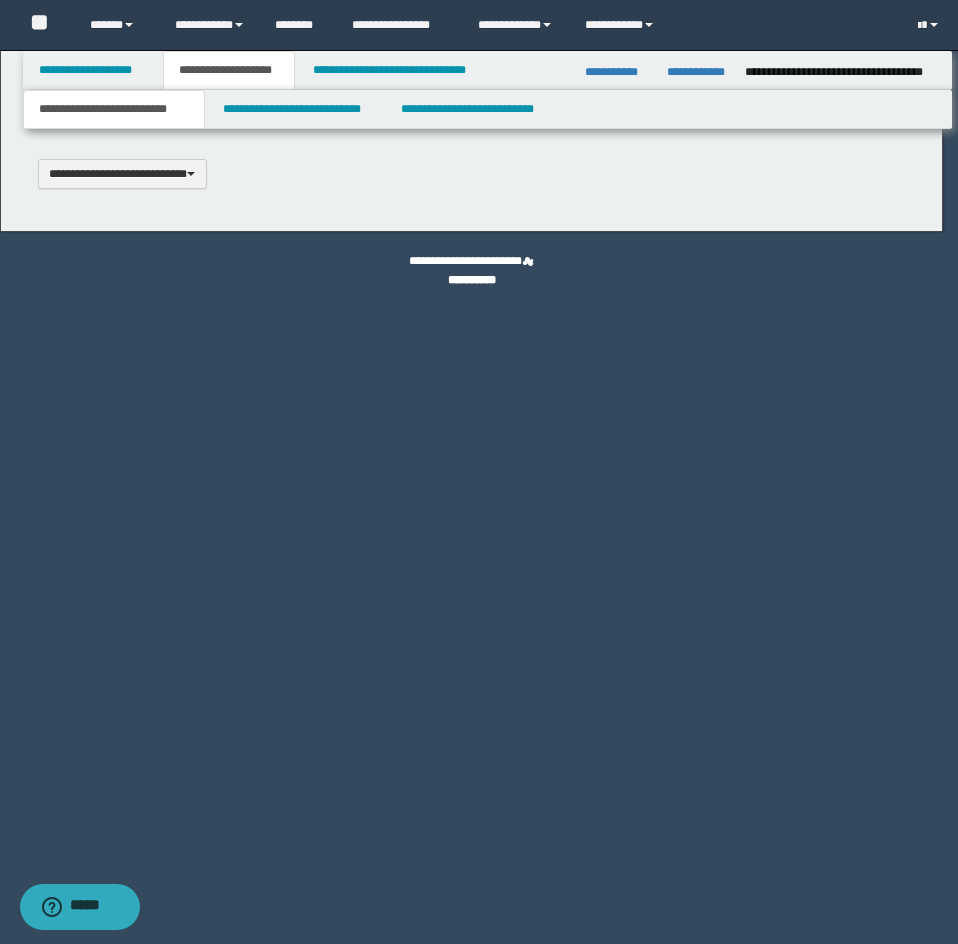 scroll, scrollTop: 0, scrollLeft: 0, axis: both 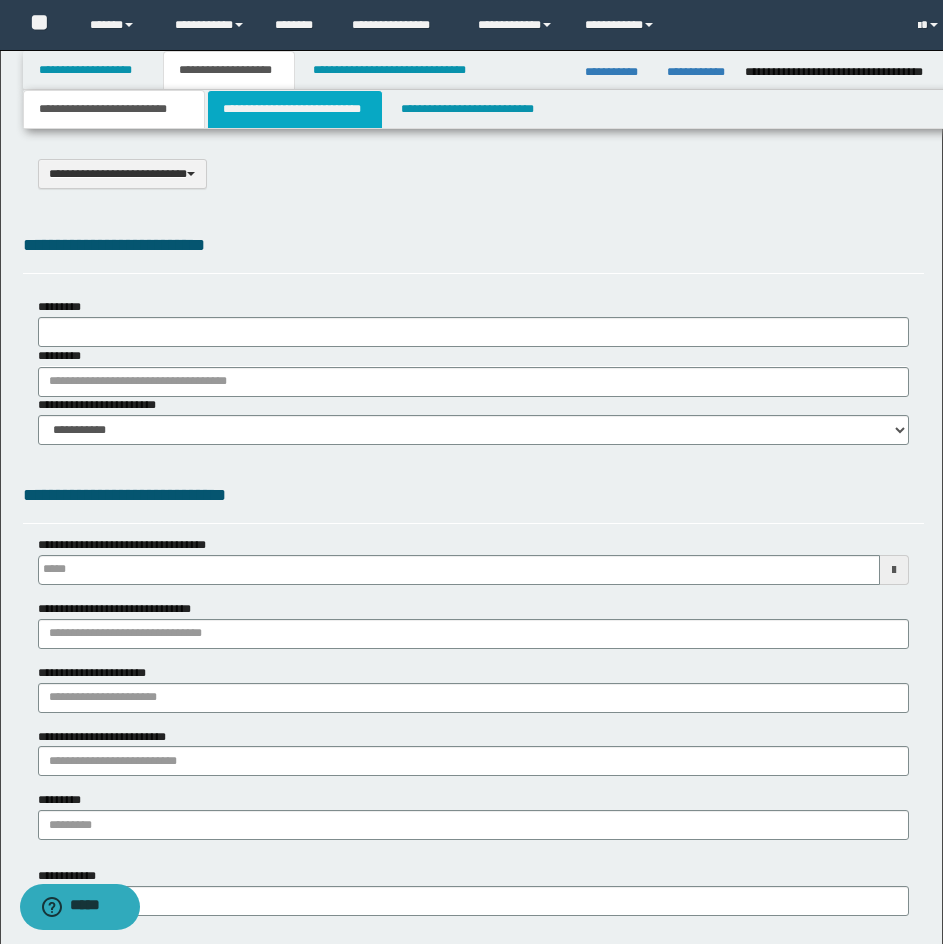 type on "**********" 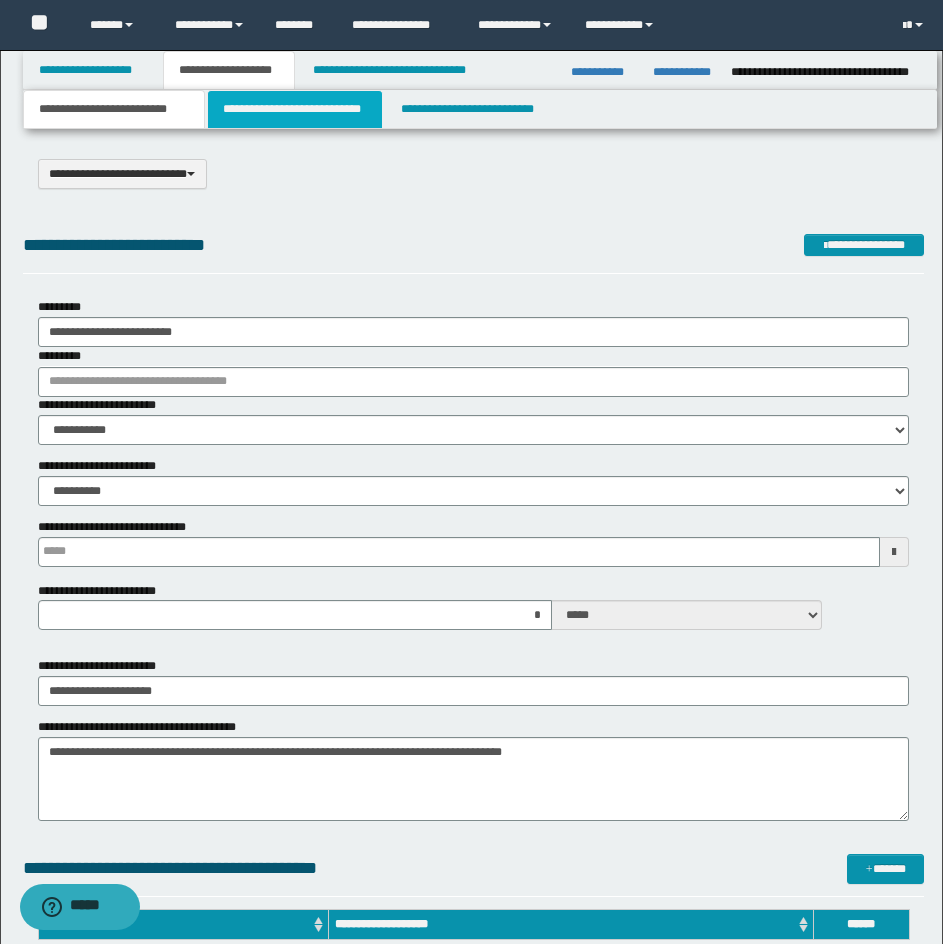 click on "**********" at bounding box center (295, 109) 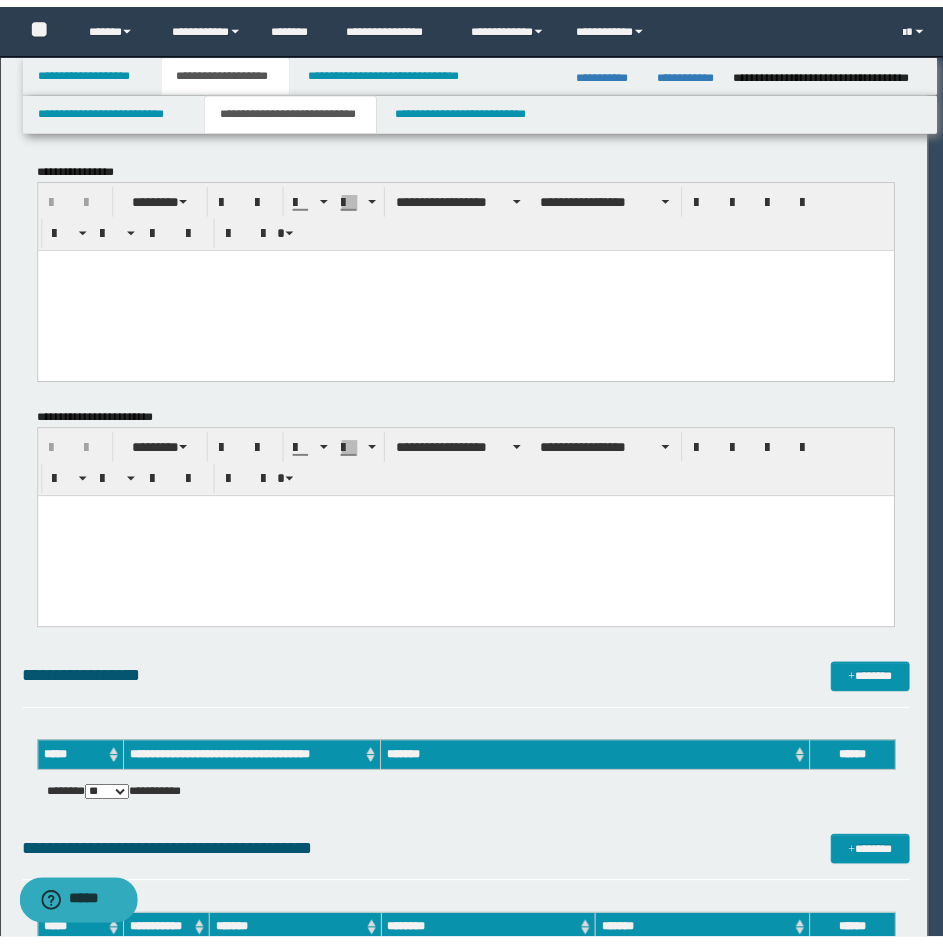 scroll, scrollTop: 0, scrollLeft: 0, axis: both 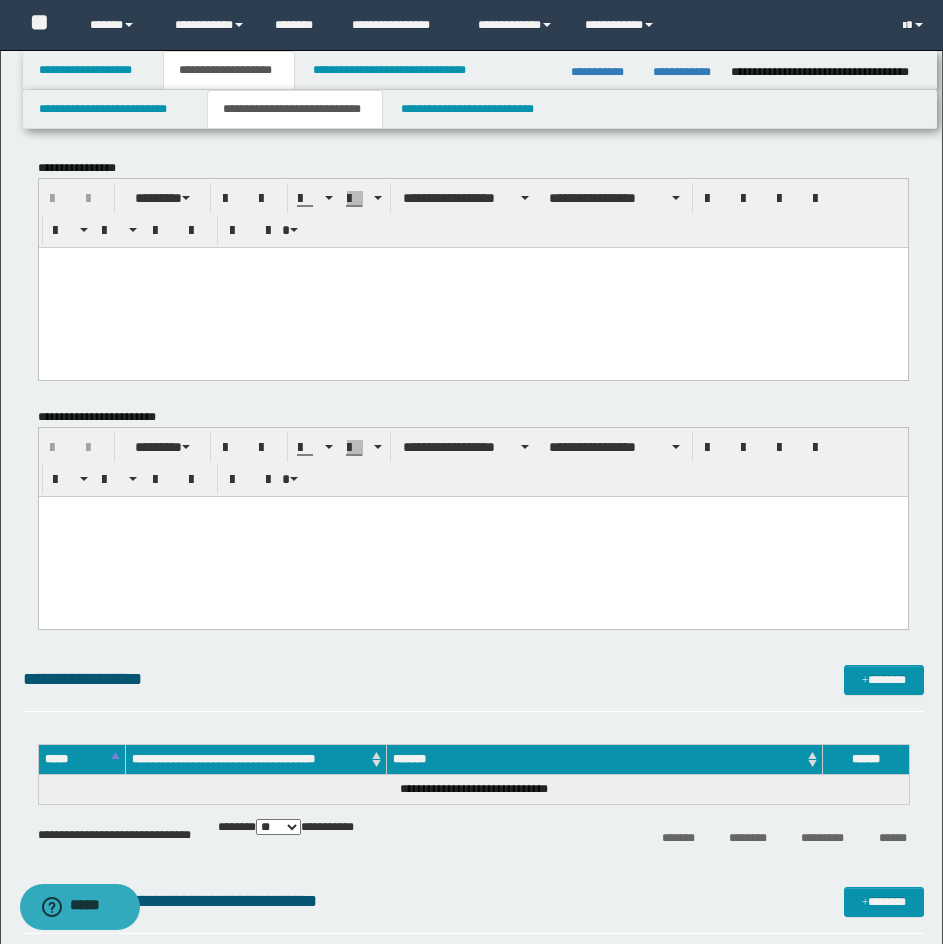 click at bounding box center (472, 287) 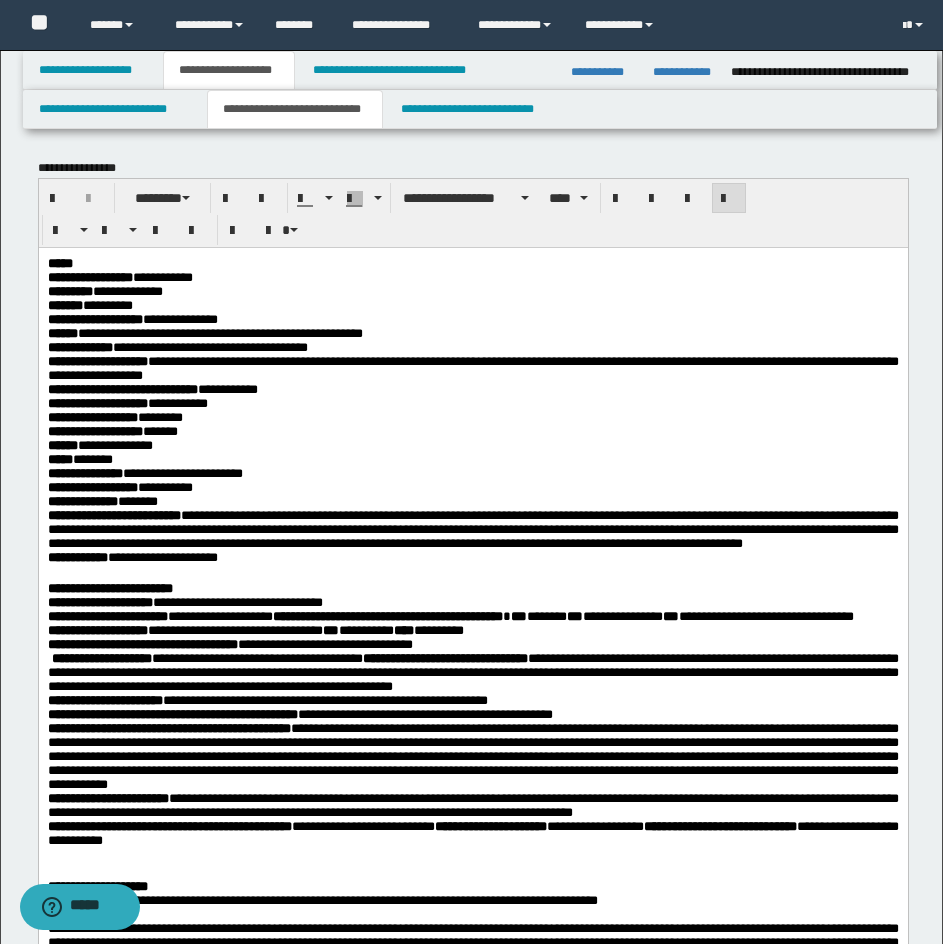click on "*****" at bounding box center [472, 262] 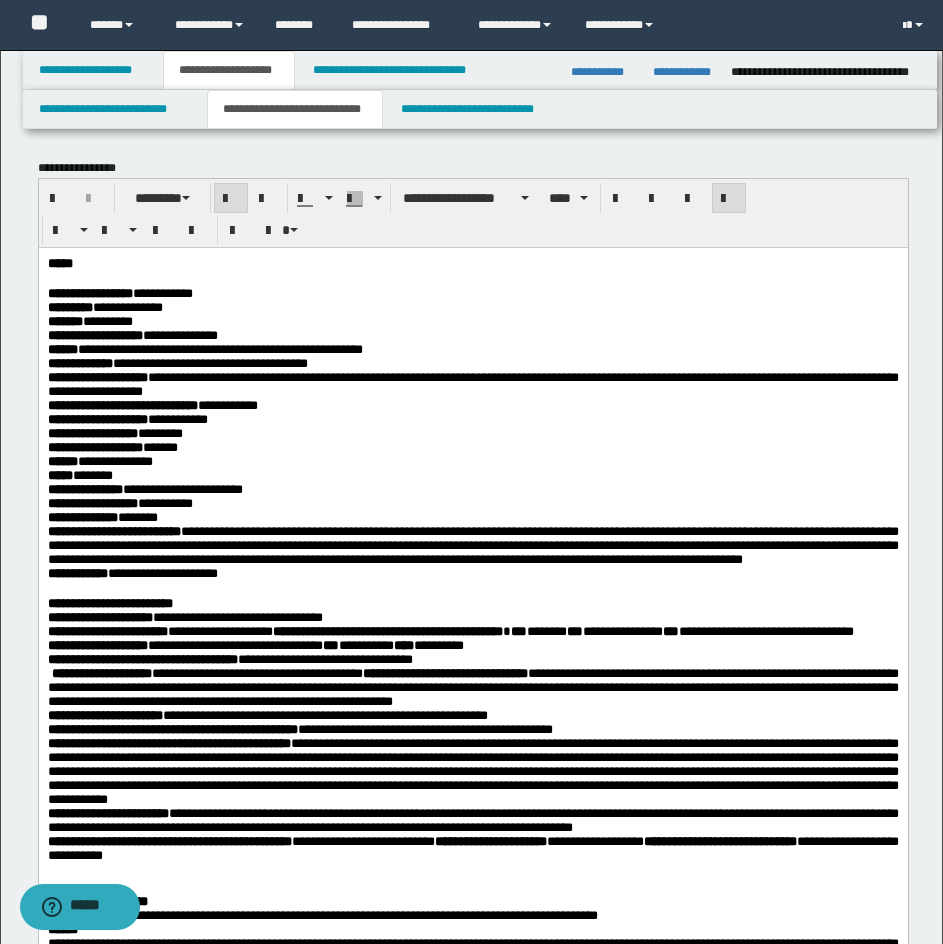 click on "*****" at bounding box center [59, 262] 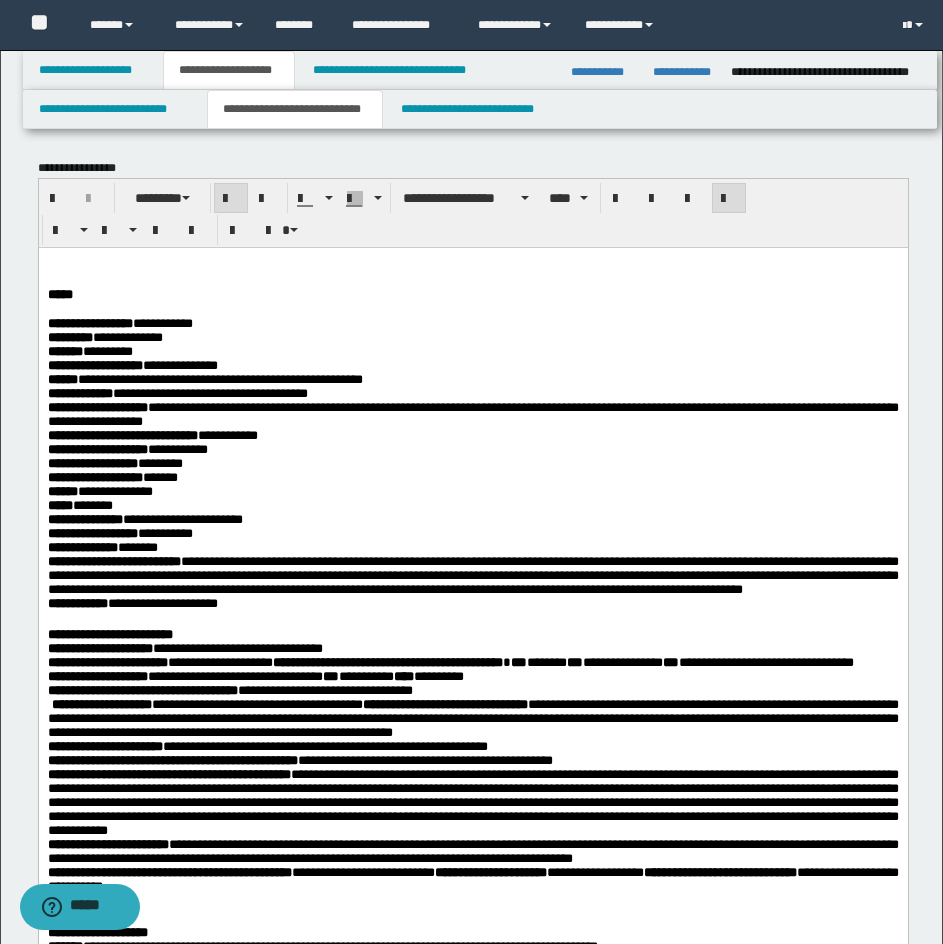 click on "**********" at bounding box center (473, 1120) 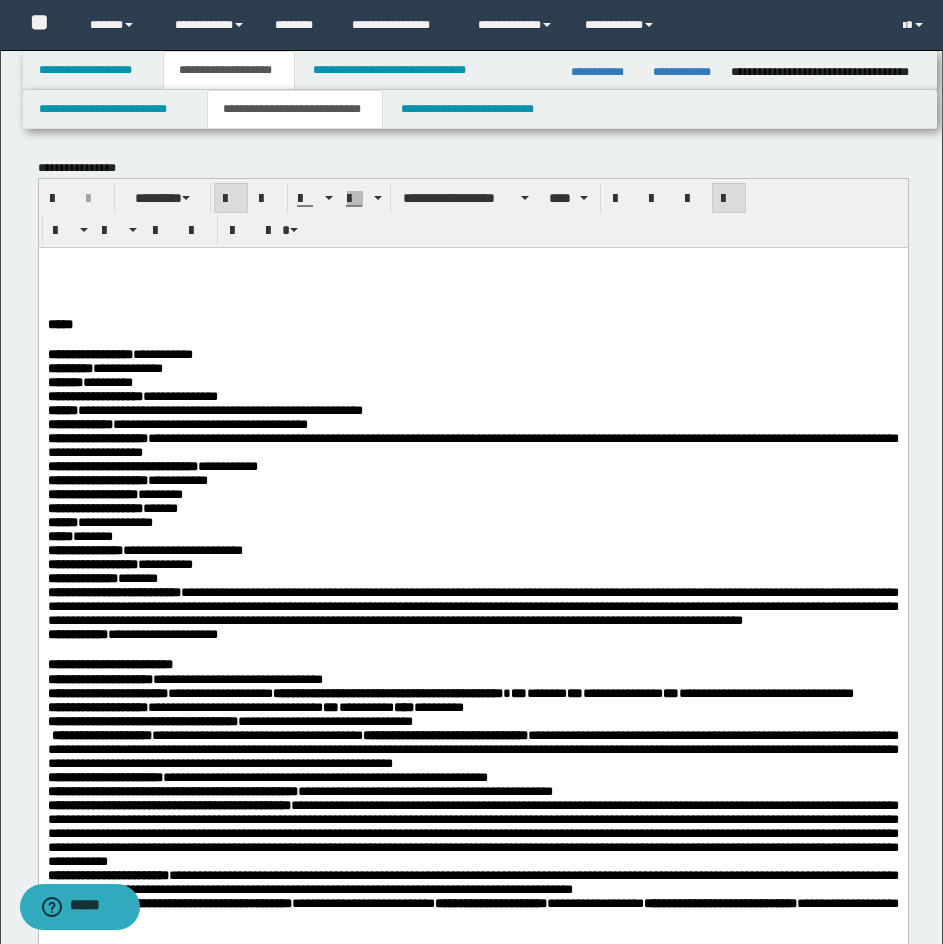 click at bounding box center (472, 293) 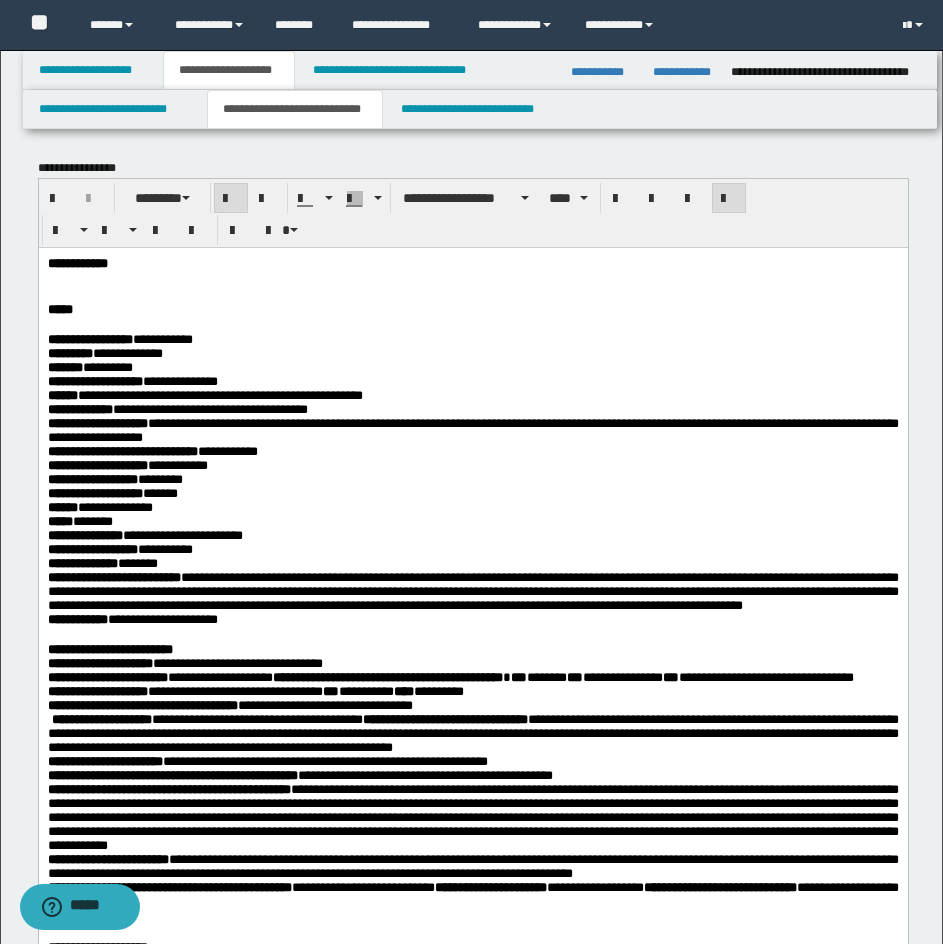 click on "**********" at bounding box center (77, 262) 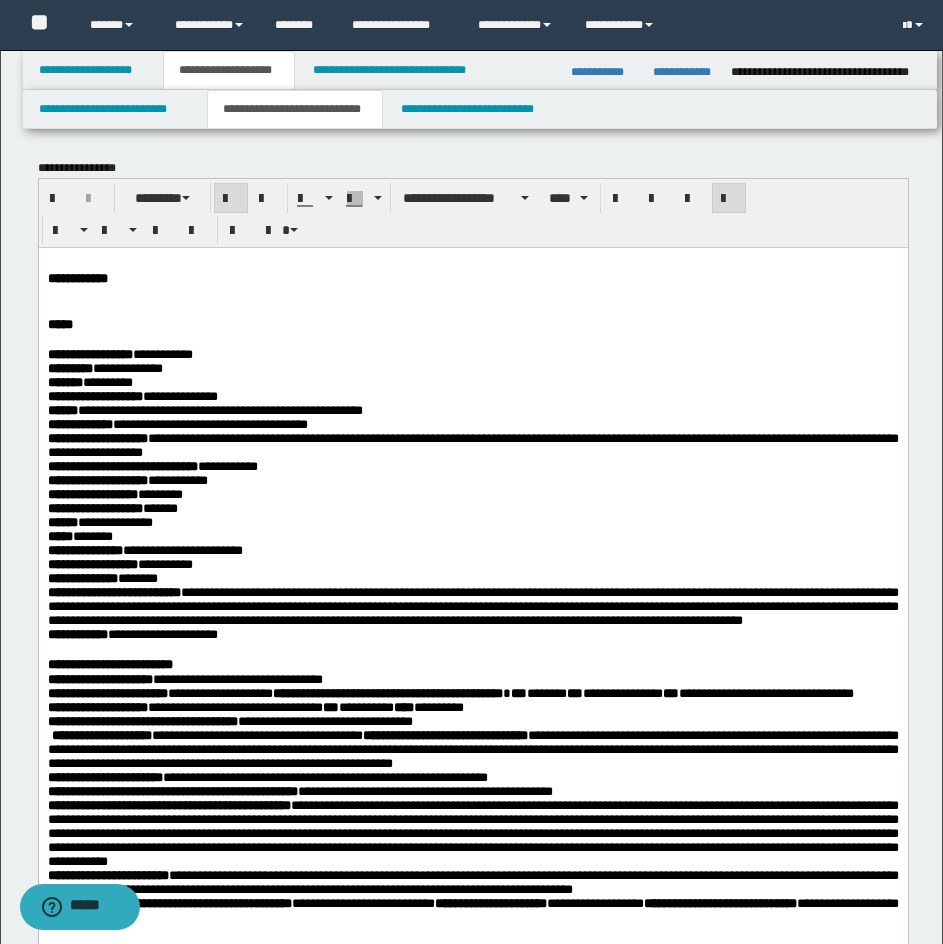 click at bounding box center [472, 308] 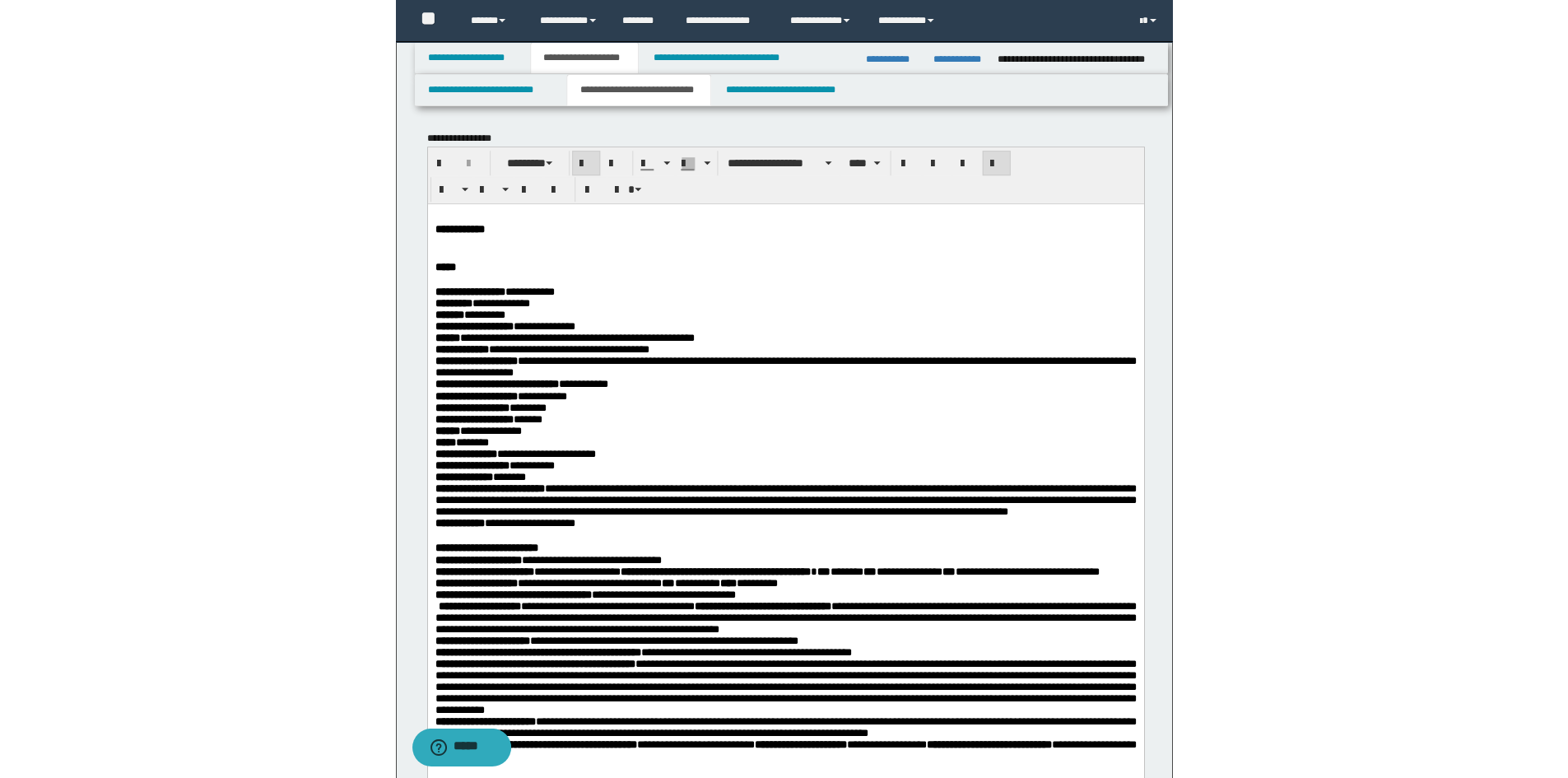 scroll, scrollTop: 412, scrollLeft: 0, axis: vertical 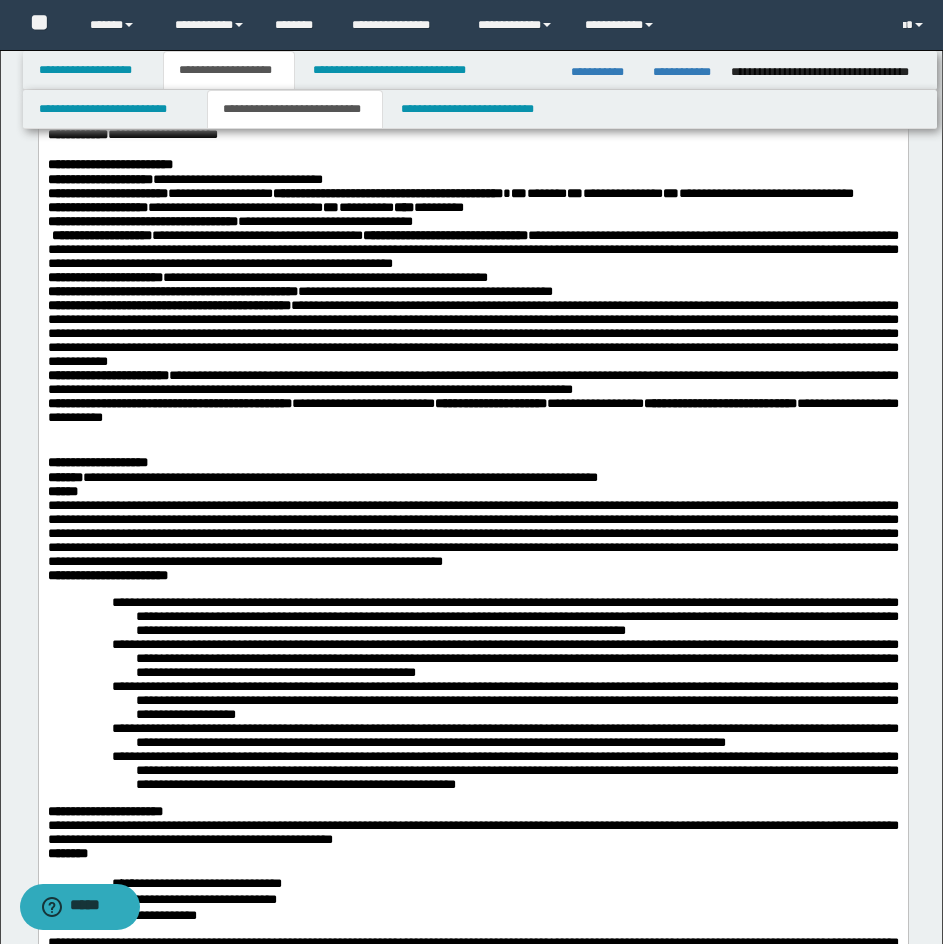 click on "**********" at bounding box center [472, 164] 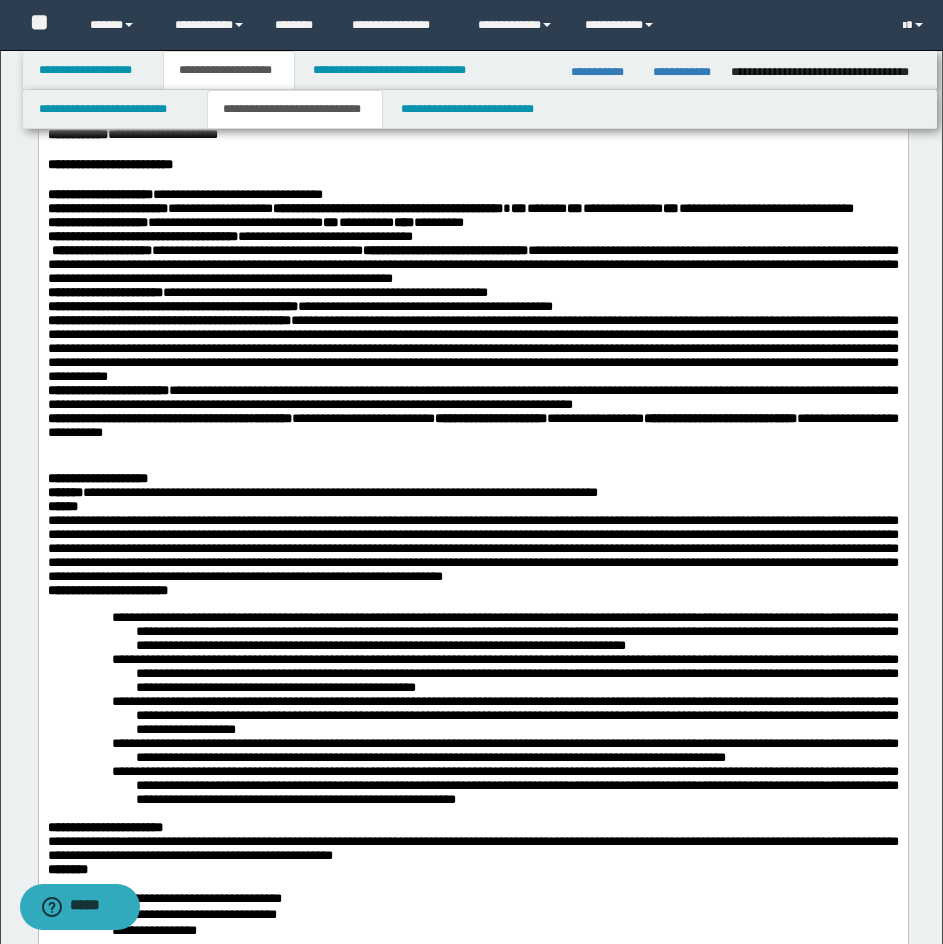 click on "**********" at bounding box center (472, 264) 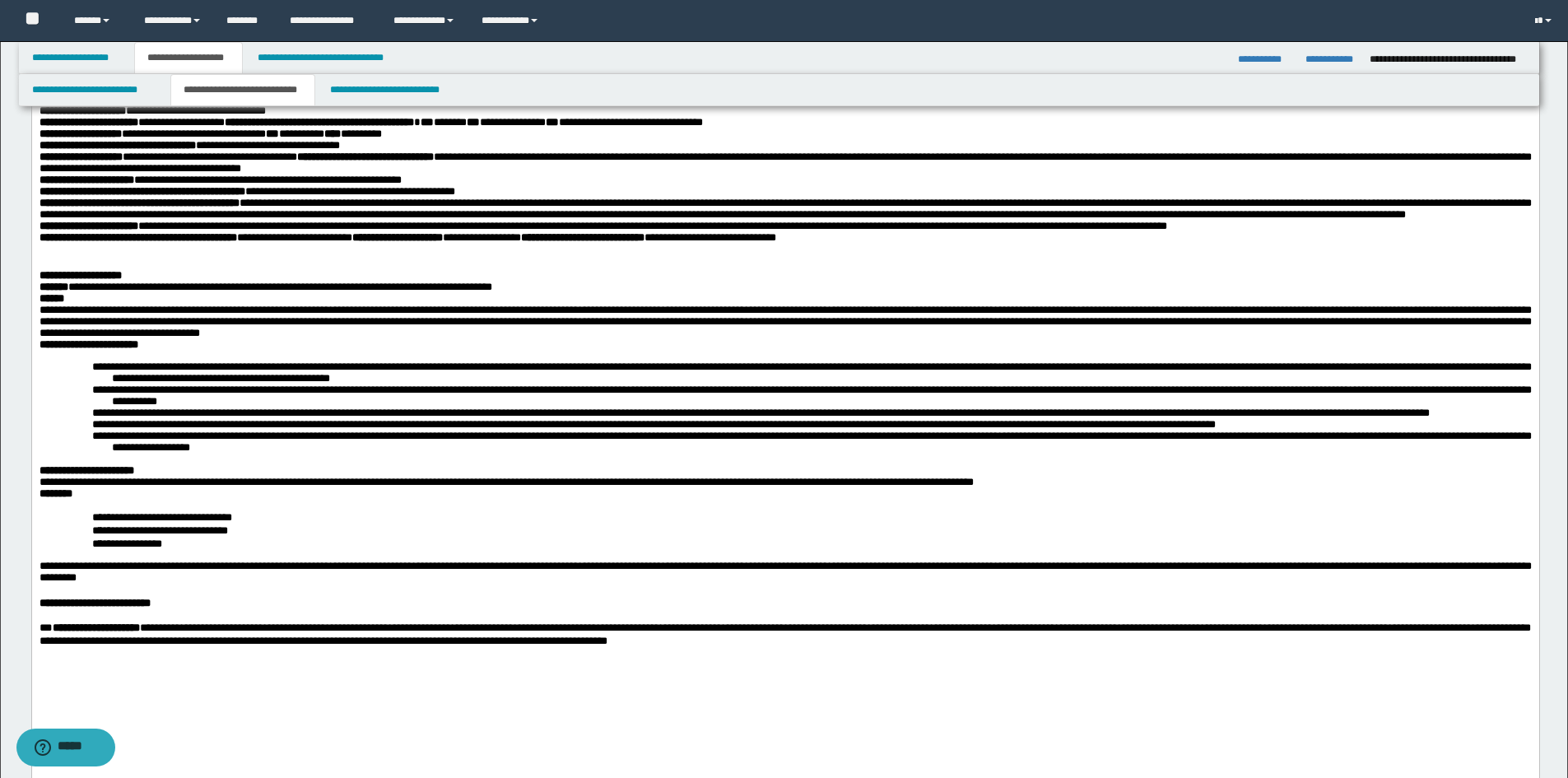 click on "**********" at bounding box center (784, 321) 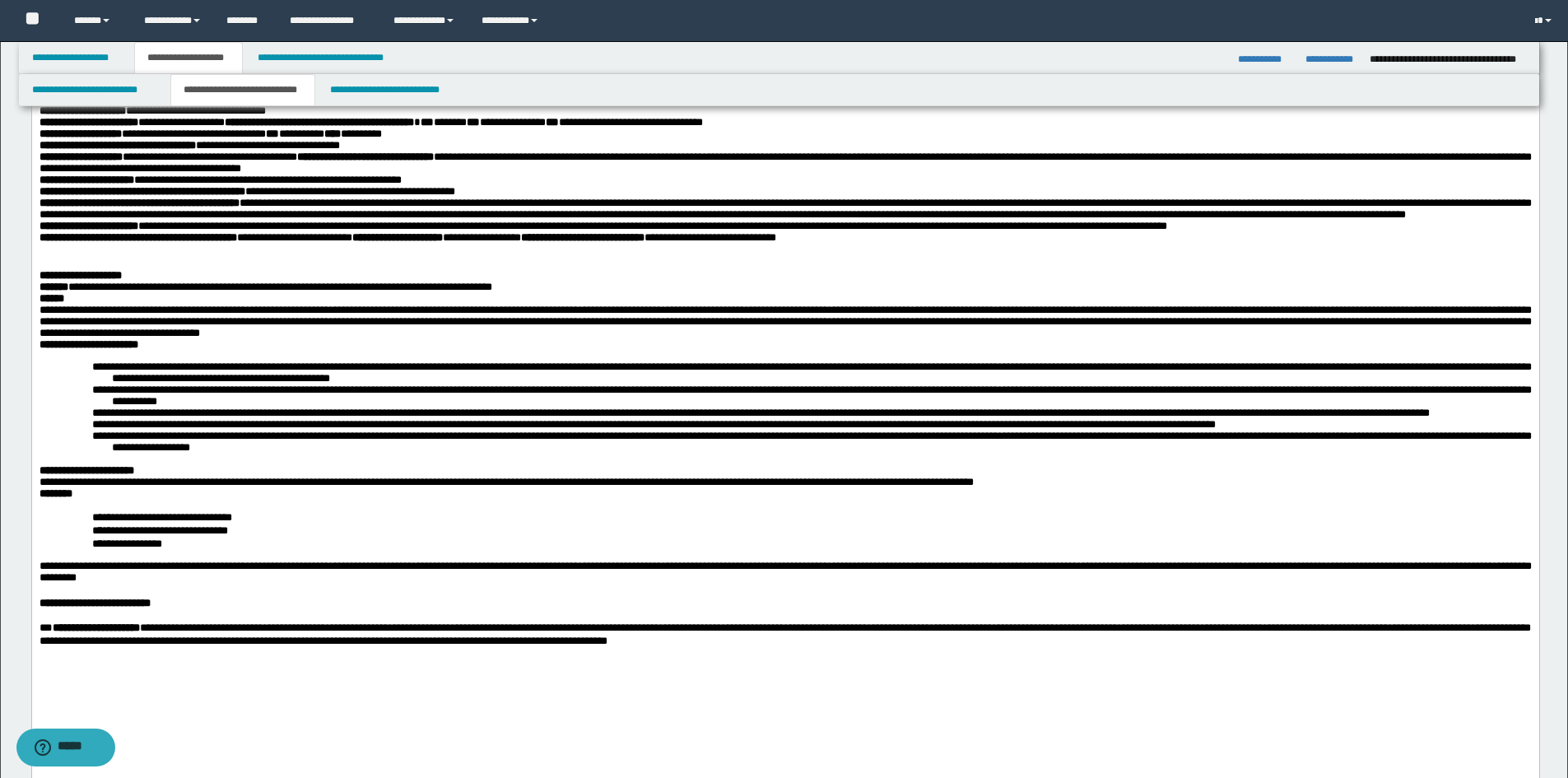 click on "**********" at bounding box center (784, 275) 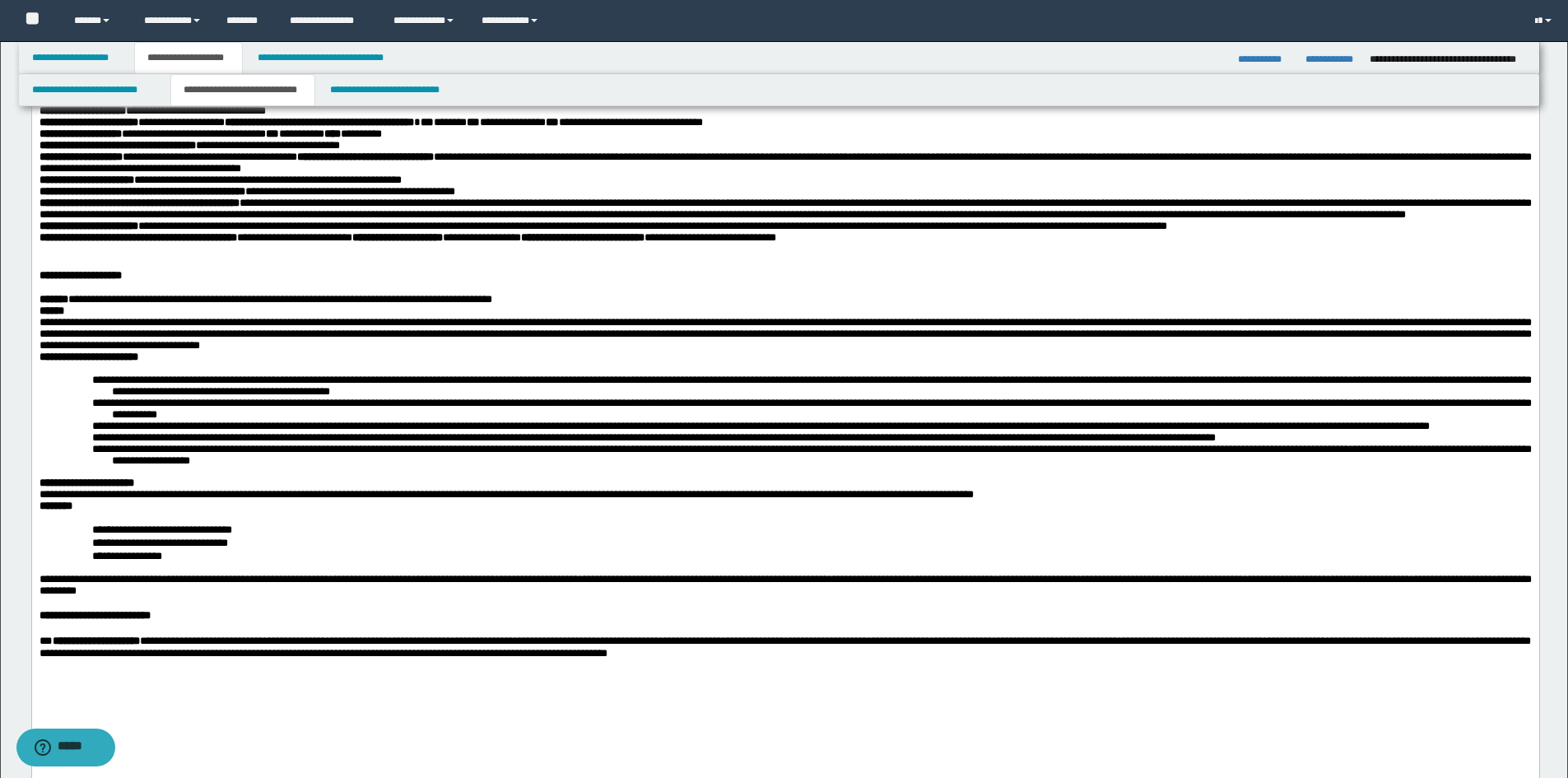 click on "**********" at bounding box center [784, 357] 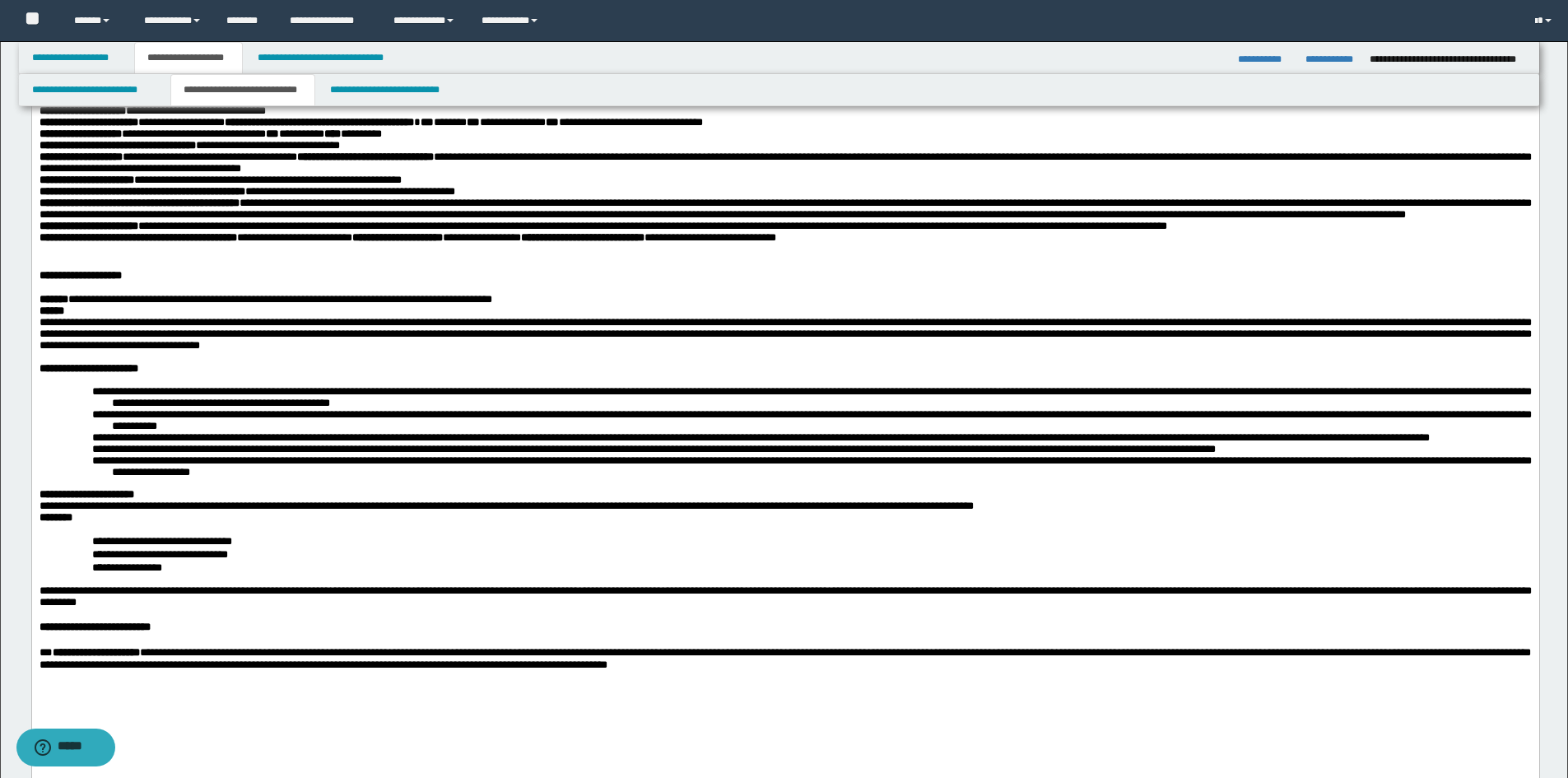 click on "**********" at bounding box center (784, 432) 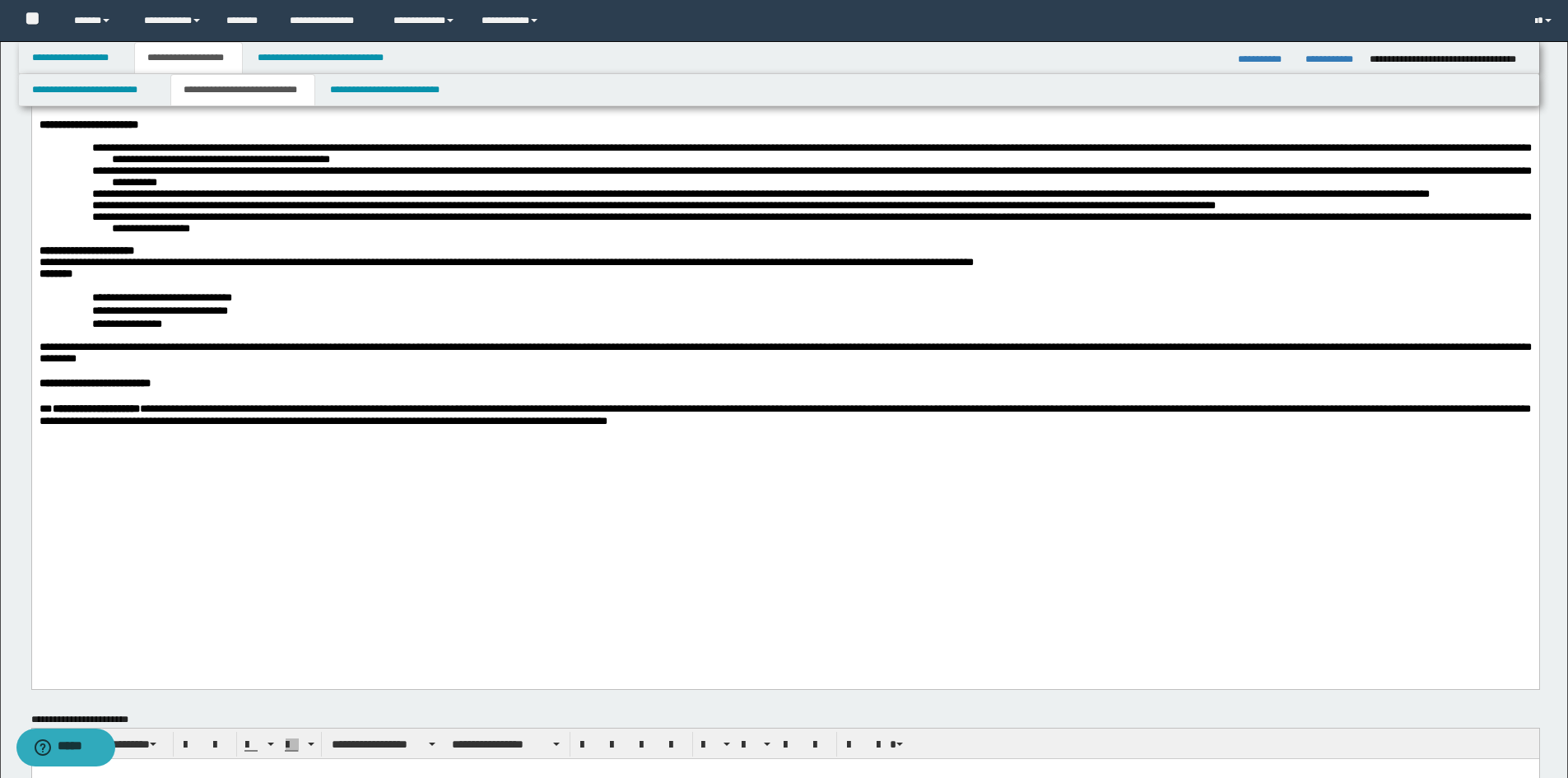 scroll, scrollTop: 659, scrollLeft: 0, axis: vertical 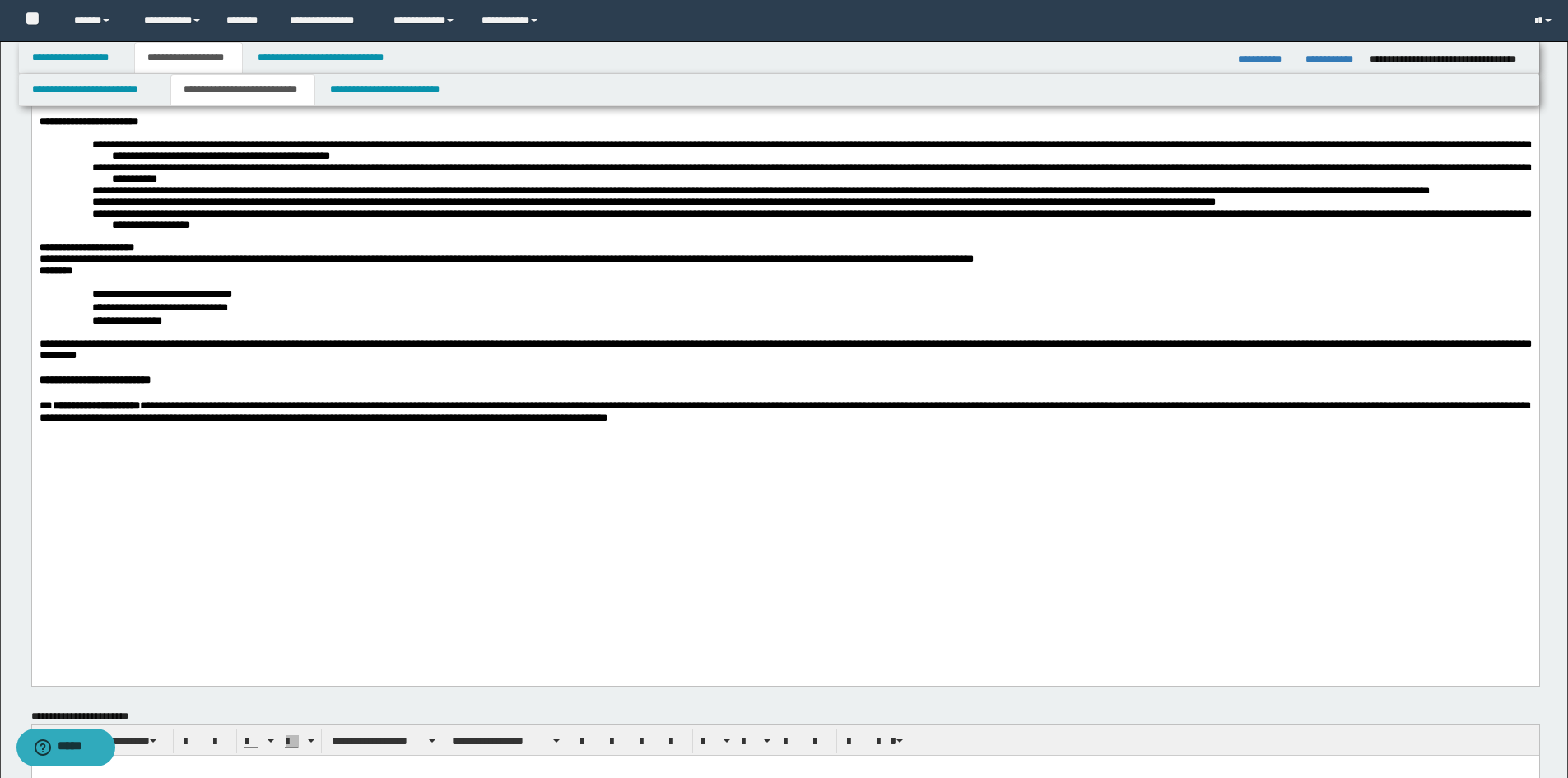 click on "**********" at bounding box center (821, 203) 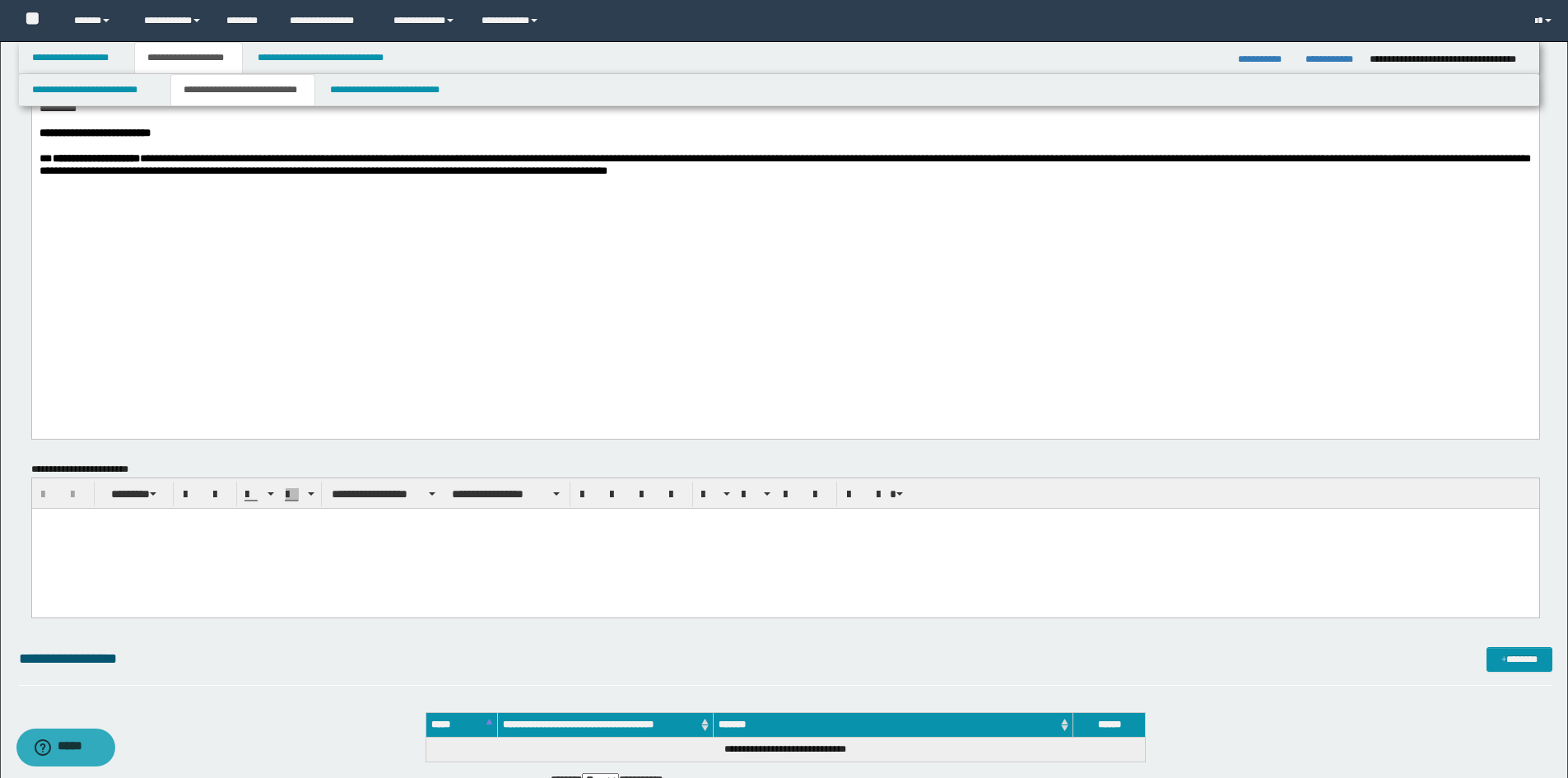 scroll, scrollTop: 823, scrollLeft: 0, axis: vertical 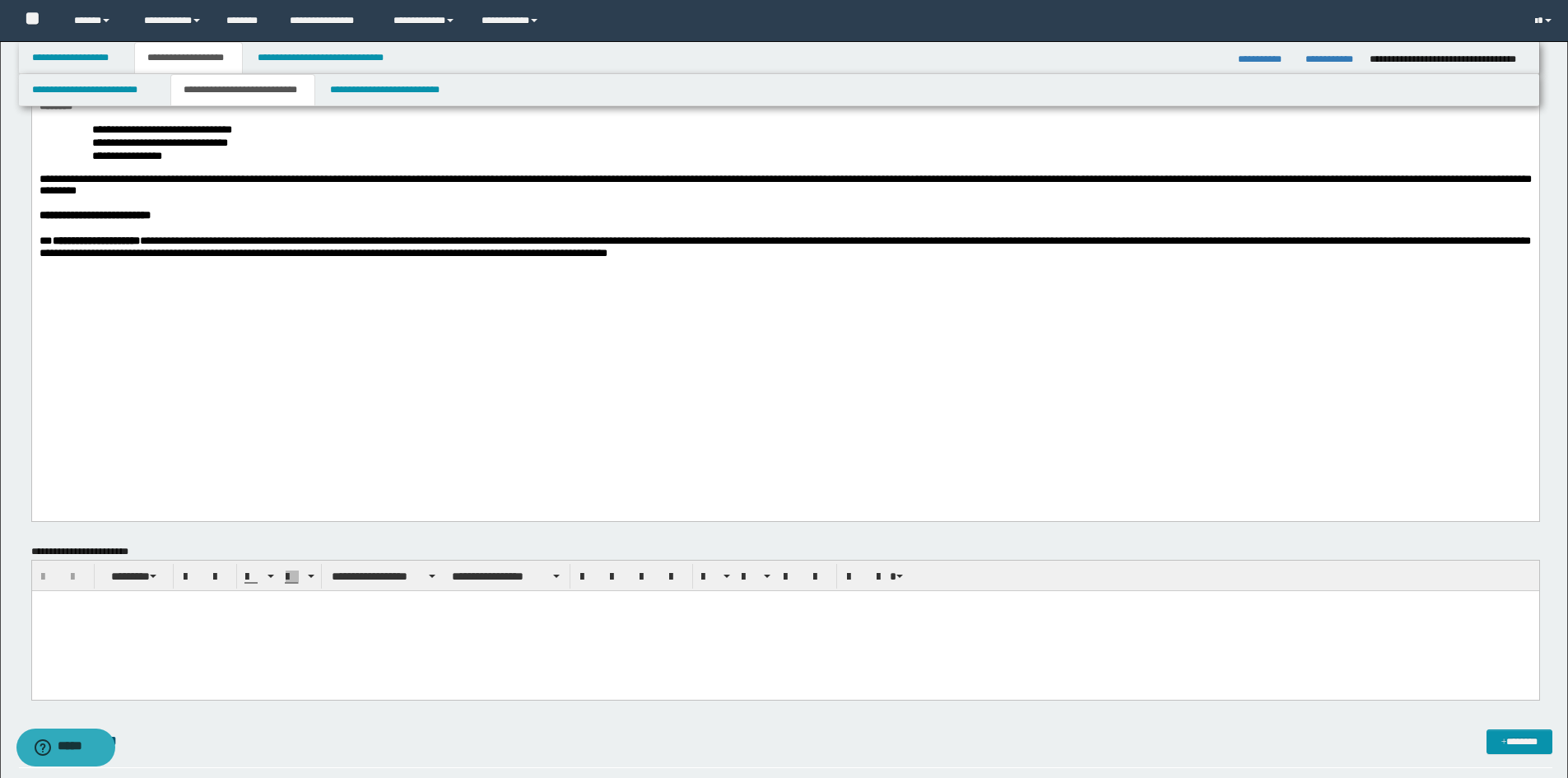 click on "**********" at bounding box center (784, 142) 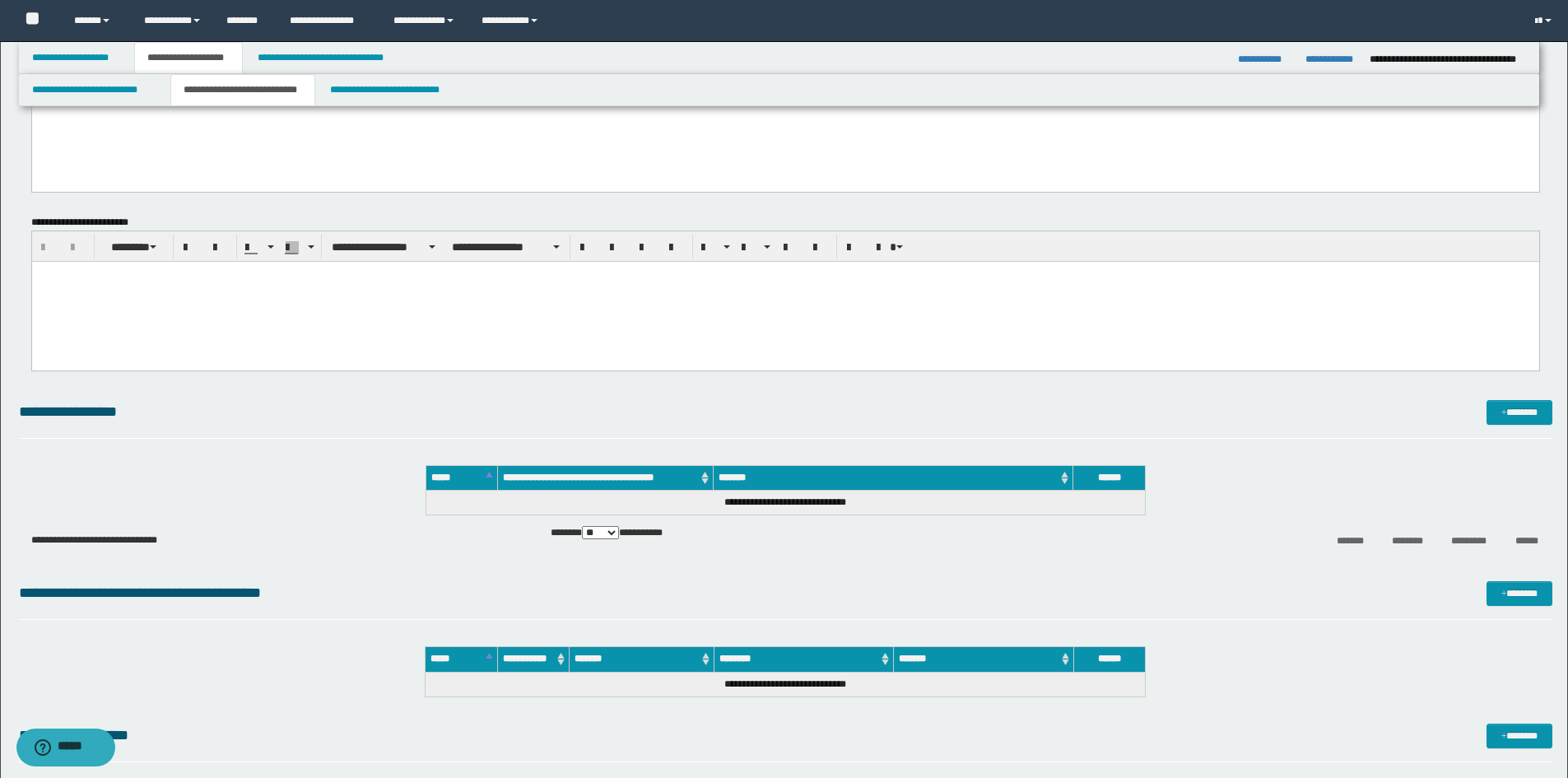 scroll, scrollTop: 823, scrollLeft: 0, axis: vertical 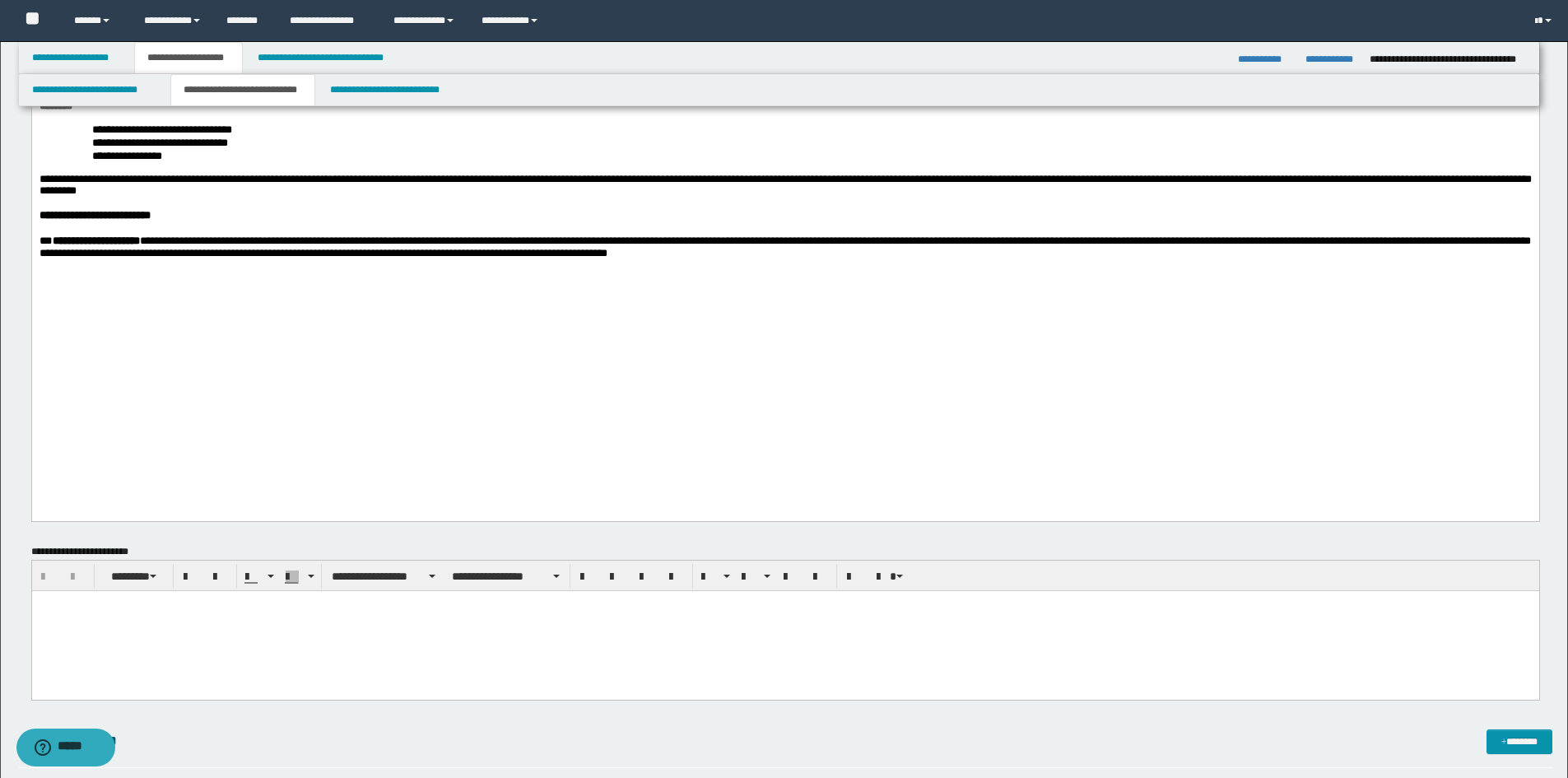 click on "**********" at bounding box center [784, 185] 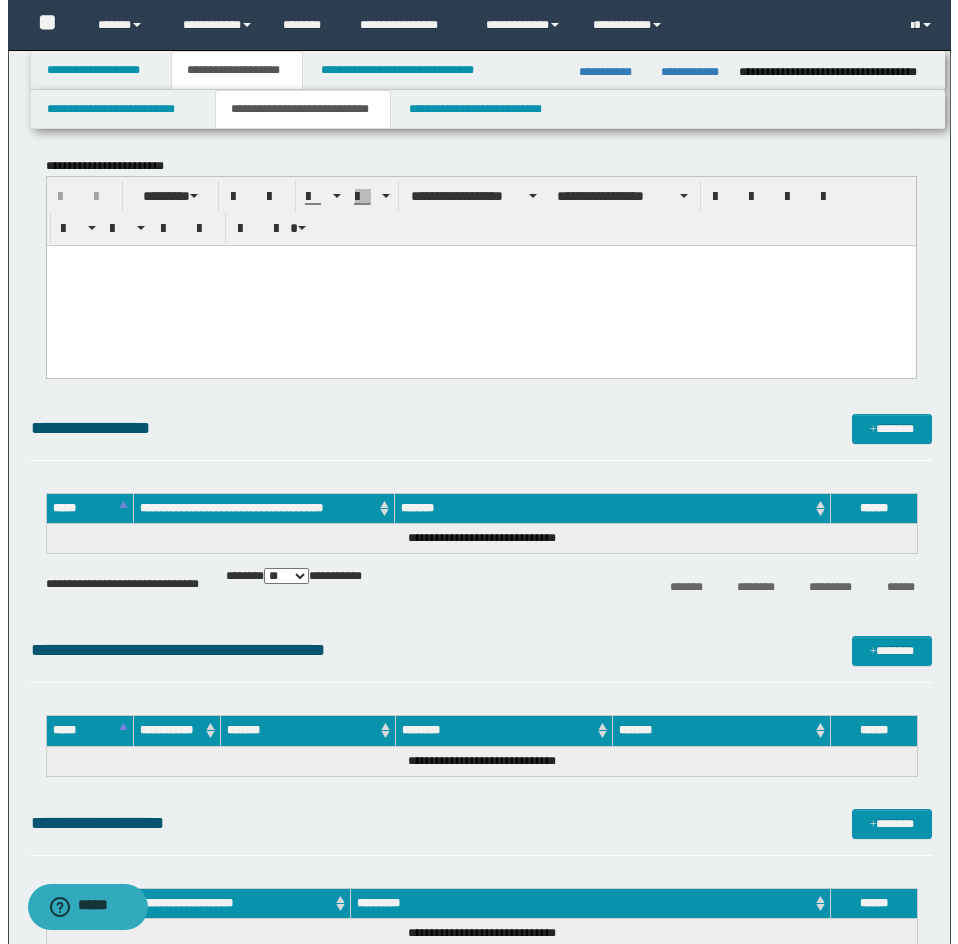 scroll, scrollTop: 2000, scrollLeft: 0, axis: vertical 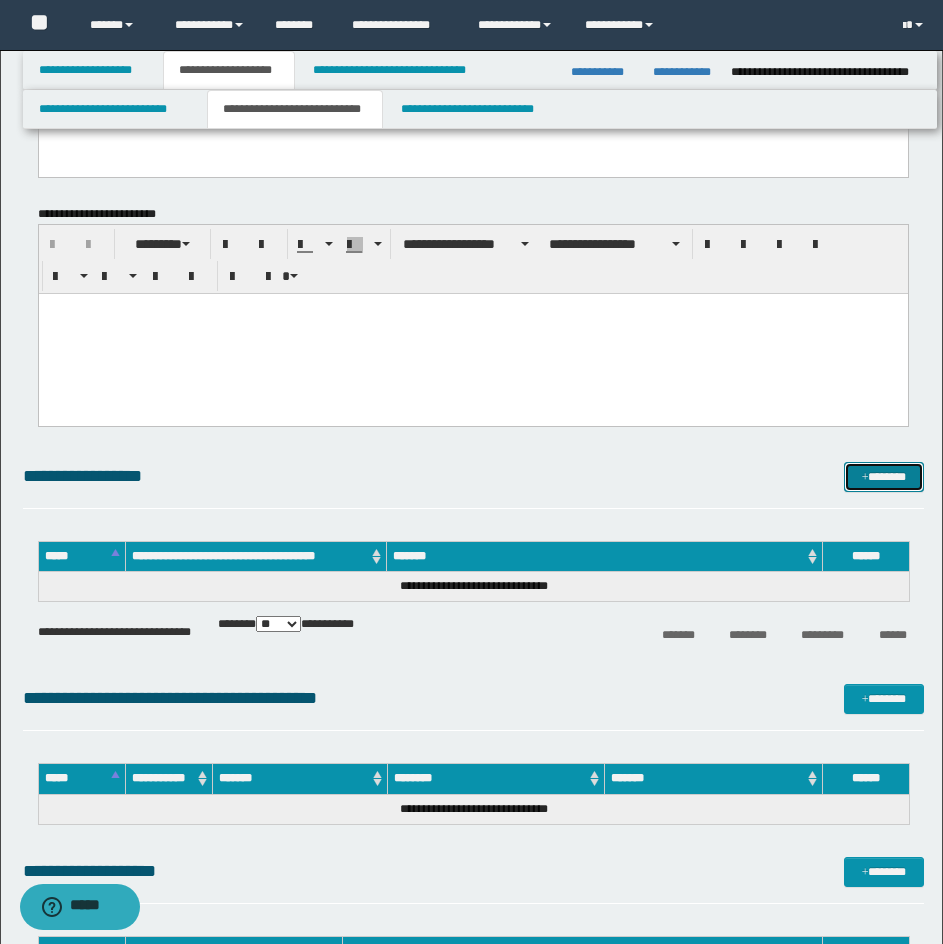 click on "*******" at bounding box center [884, 477] 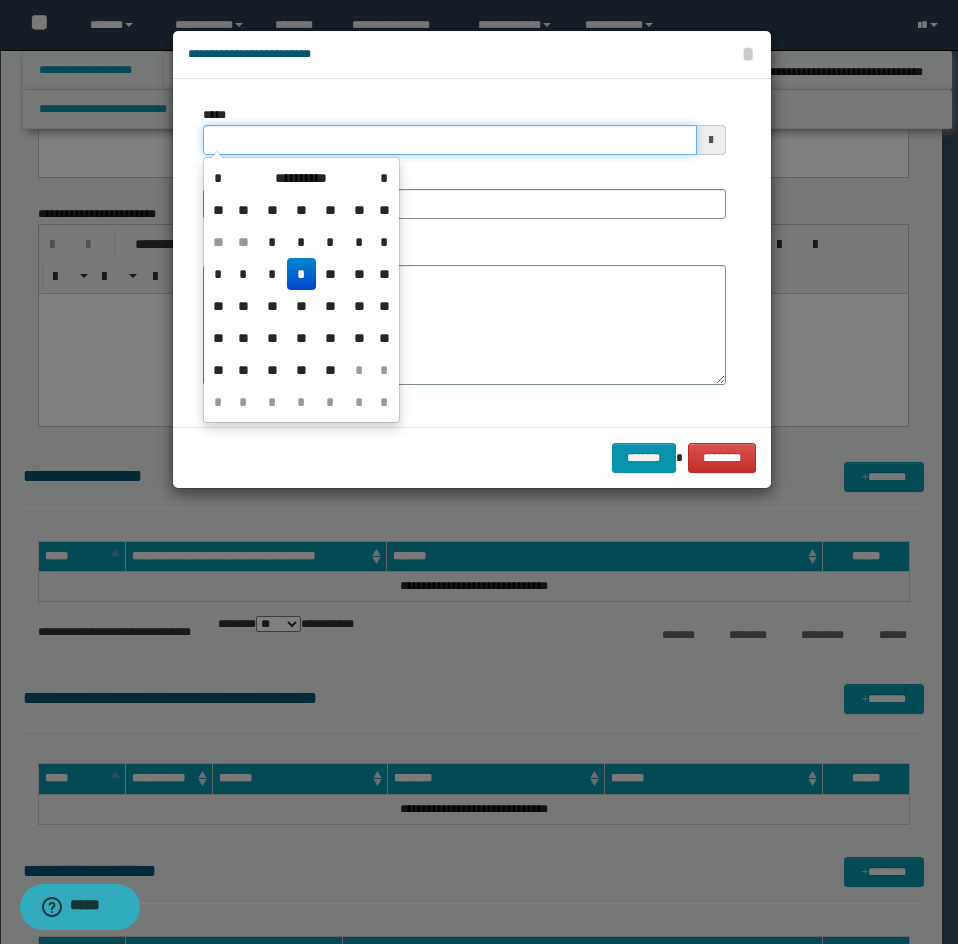 click on "*****" at bounding box center [450, 140] 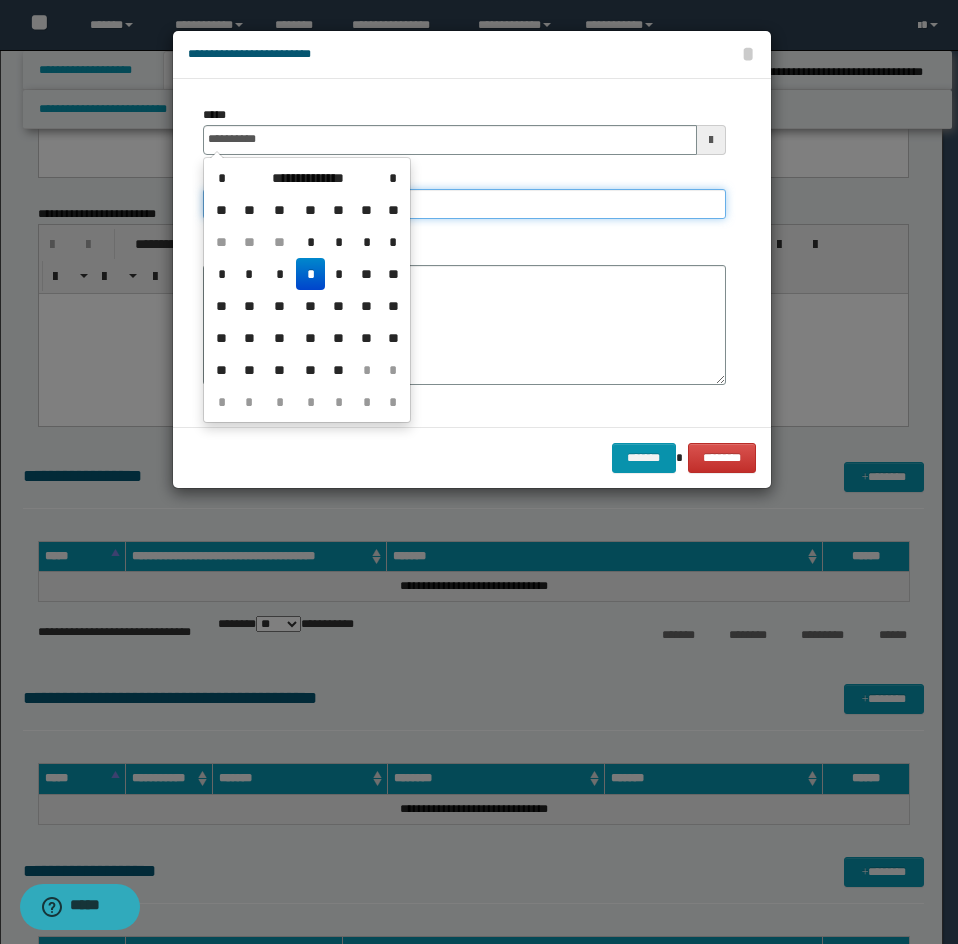 type on "**********" 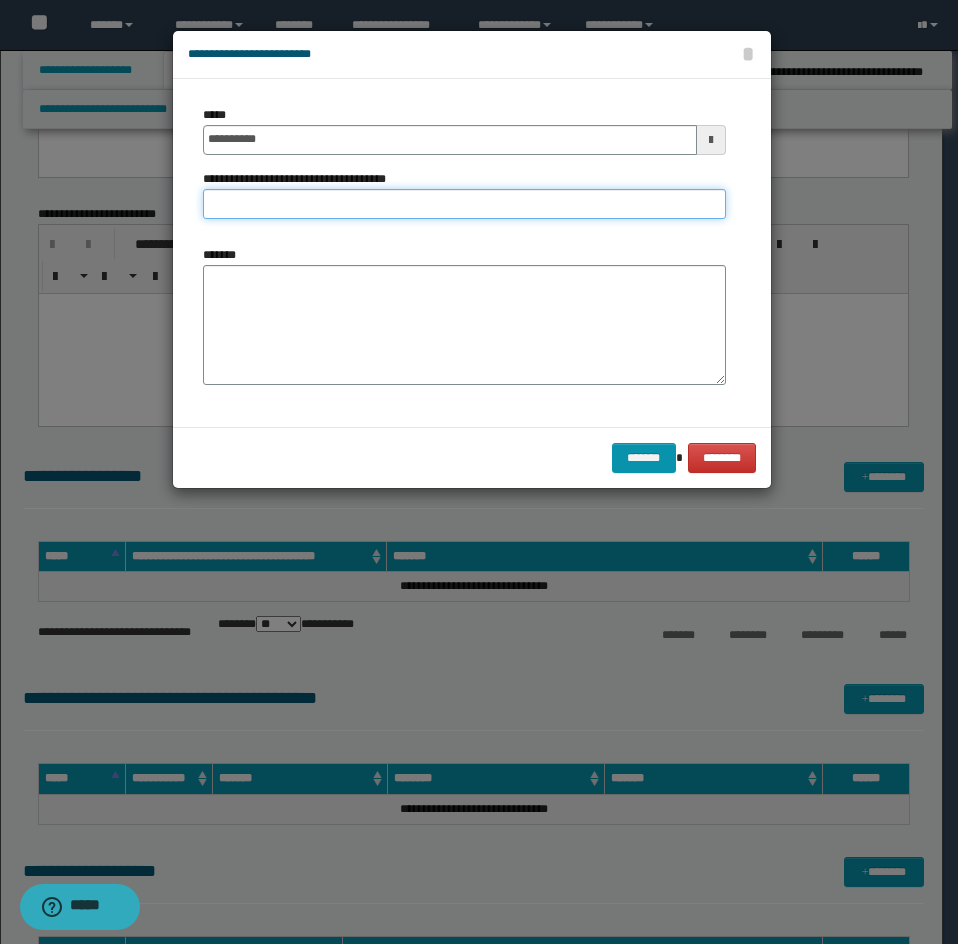 click on "**********" at bounding box center [464, 204] 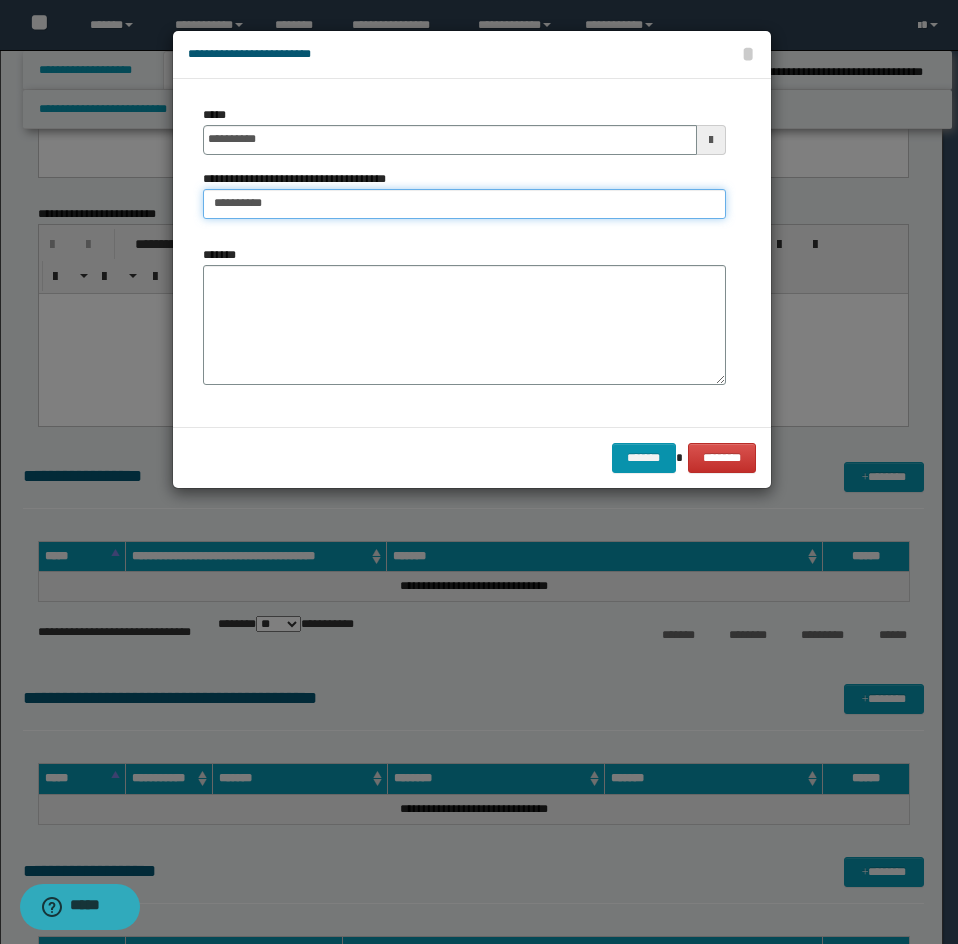 type on "*********" 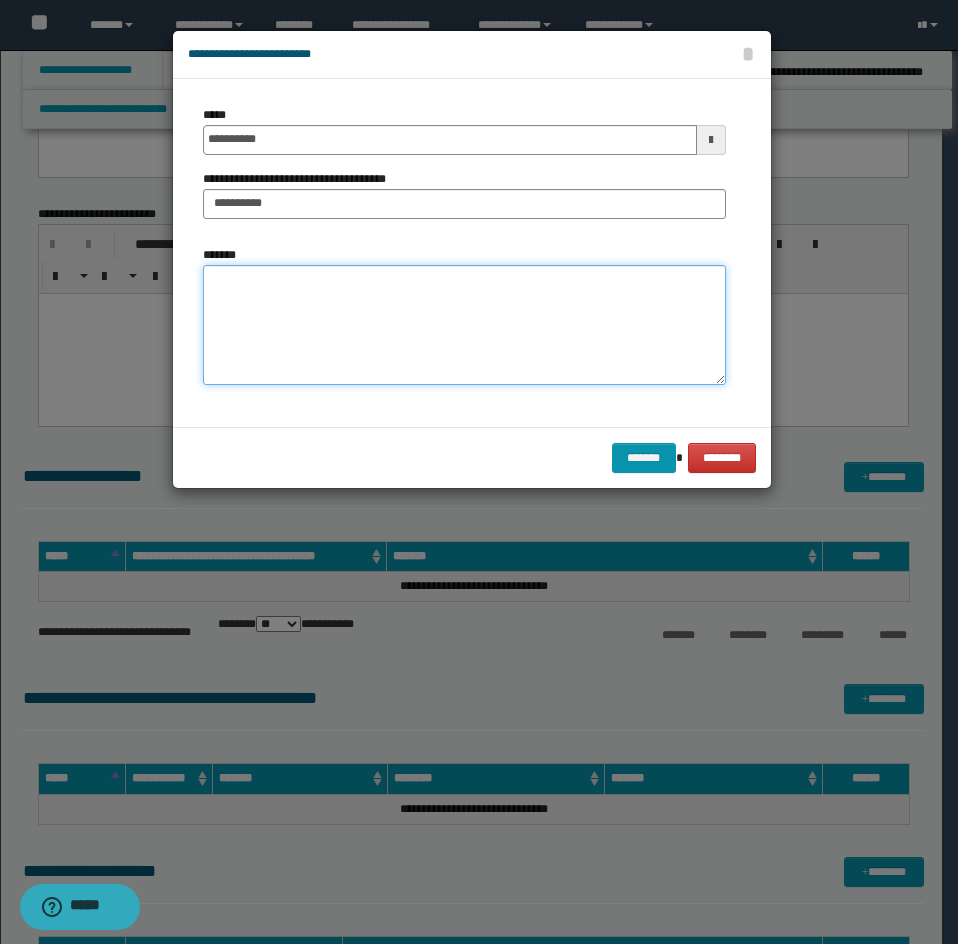 click on "*******" at bounding box center (464, 325) 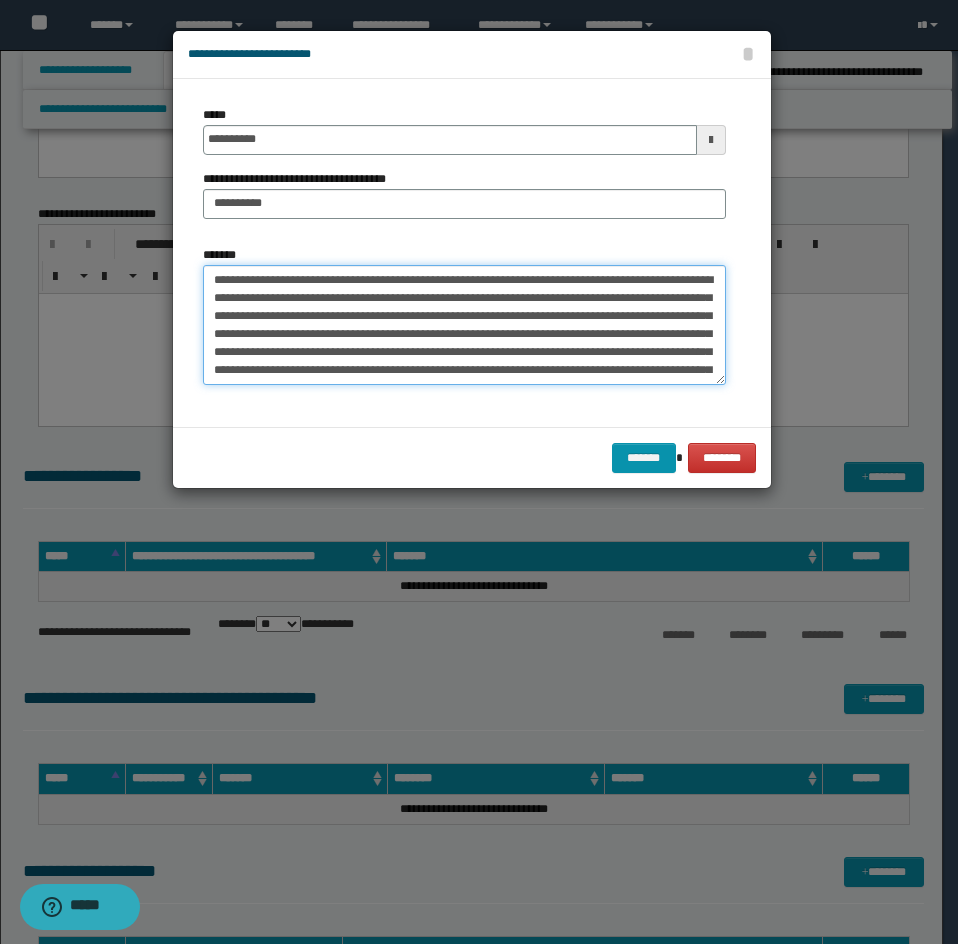scroll, scrollTop: 48, scrollLeft: 0, axis: vertical 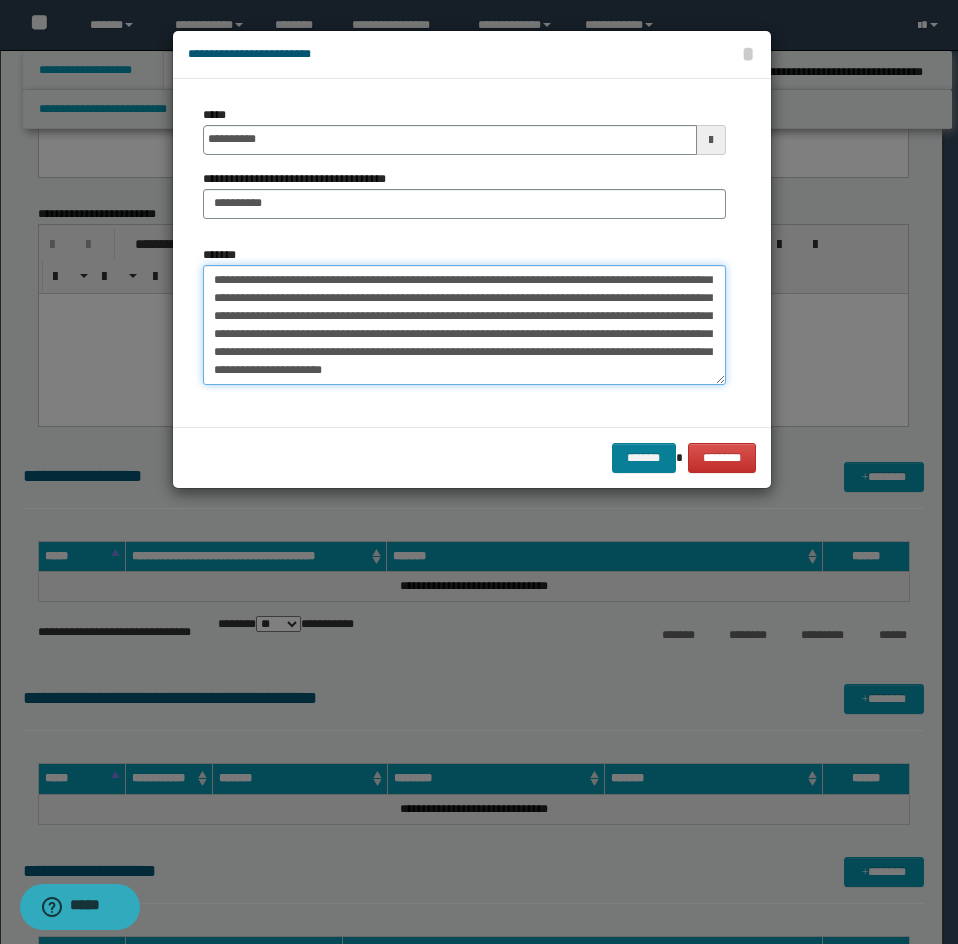 type on "**********" 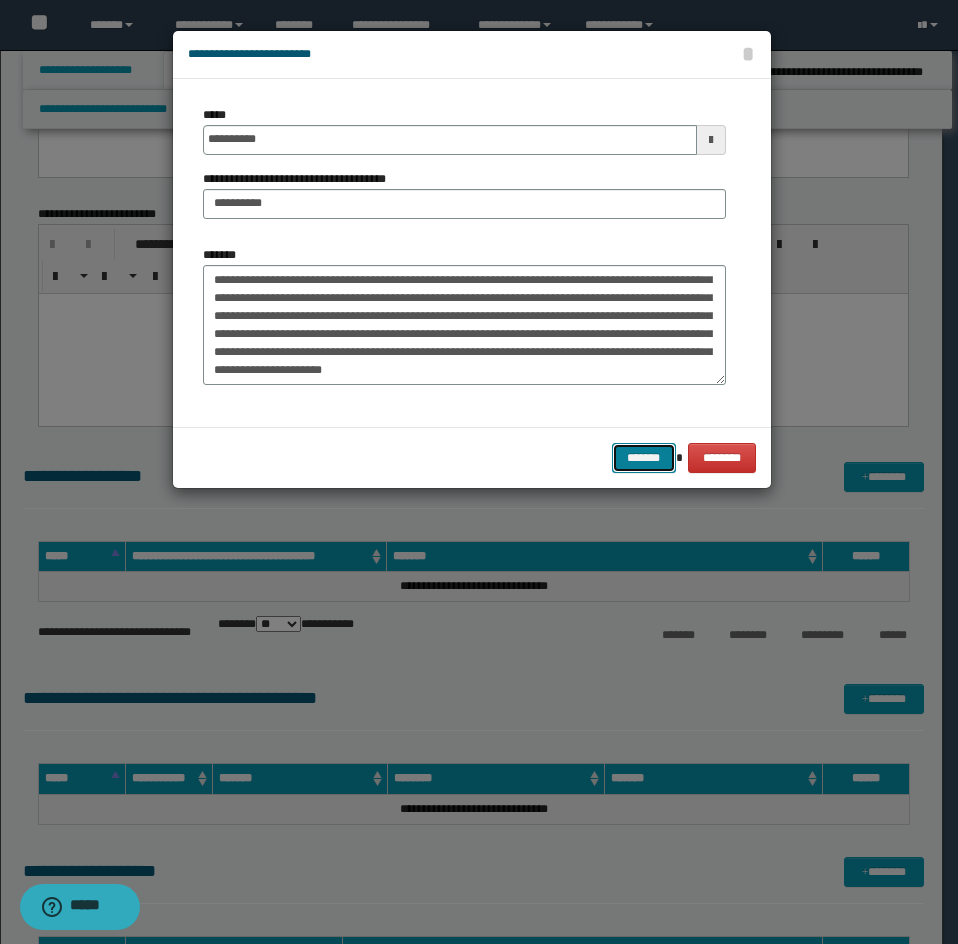 click on "*******" at bounding box center [644, 458] 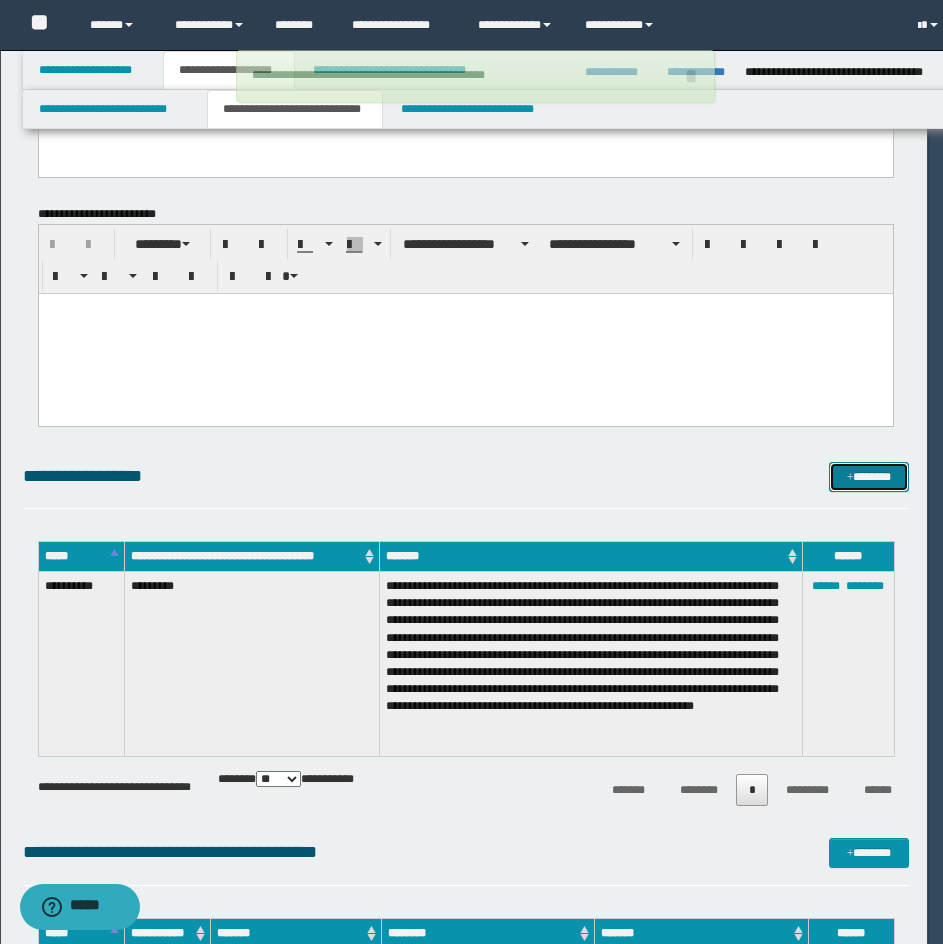 type 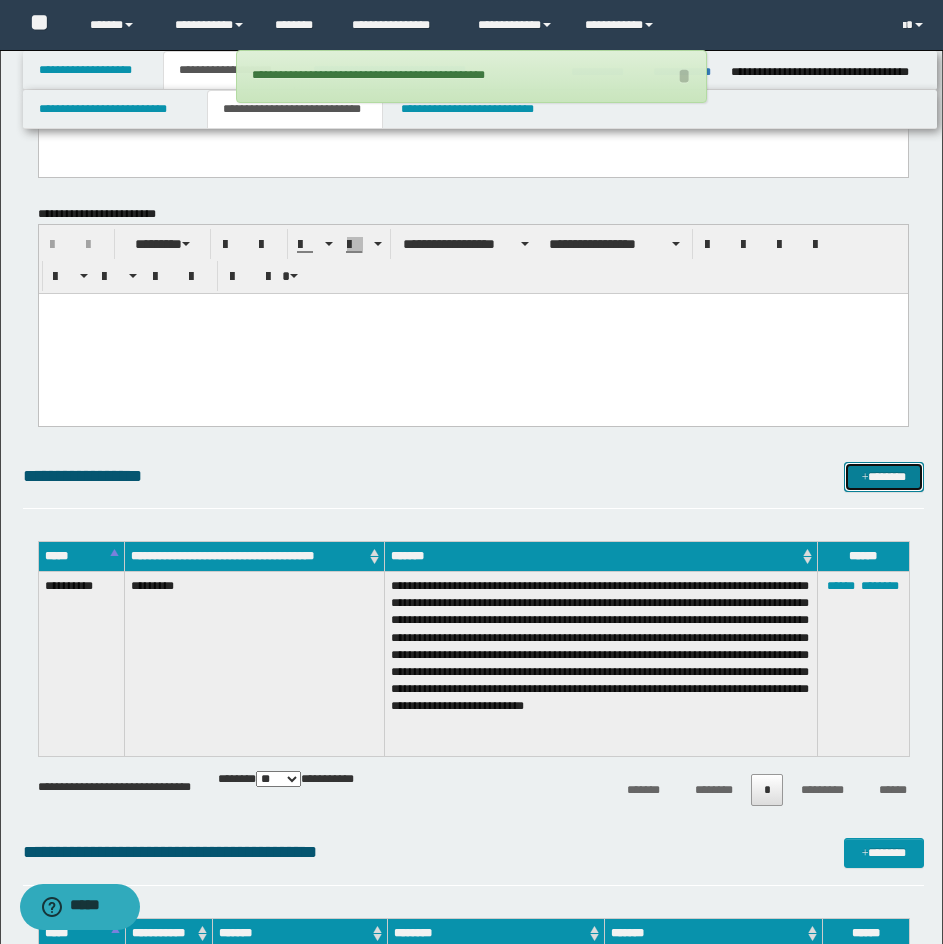 click on "*******" at bounding box center [884, 477] 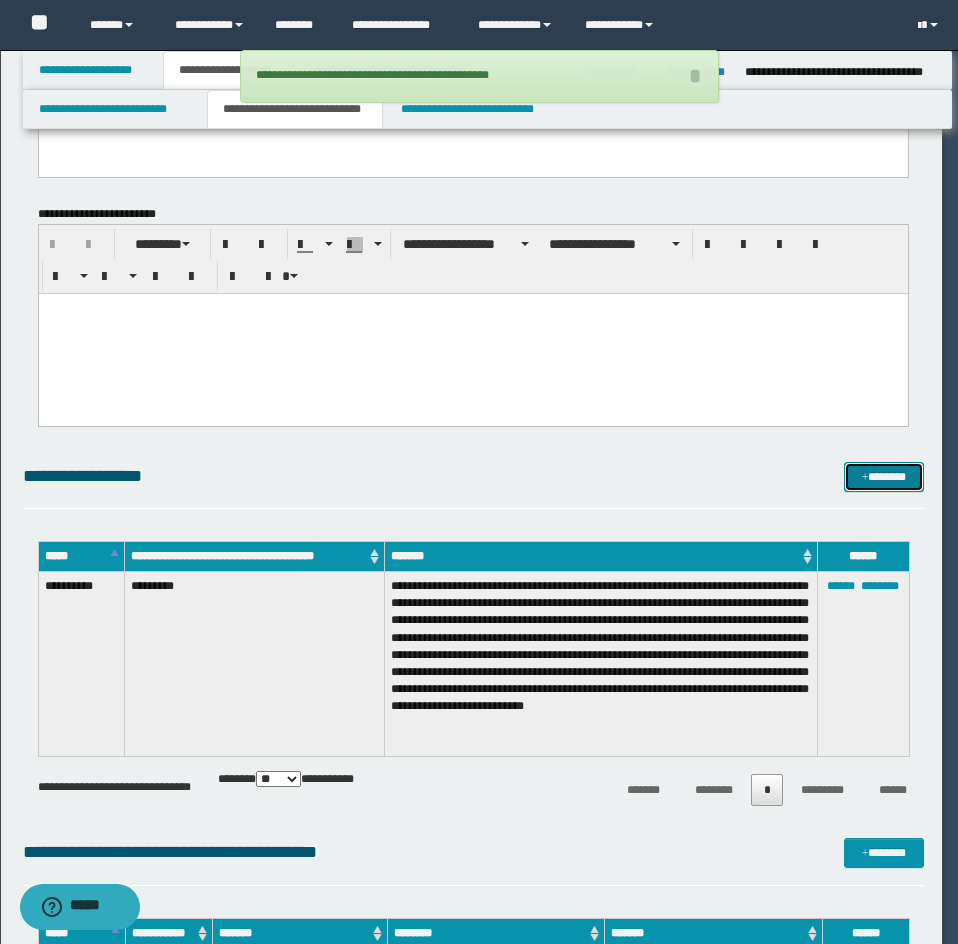 scroll, scrollTop: 0, scrollLeft: 0, axis: both 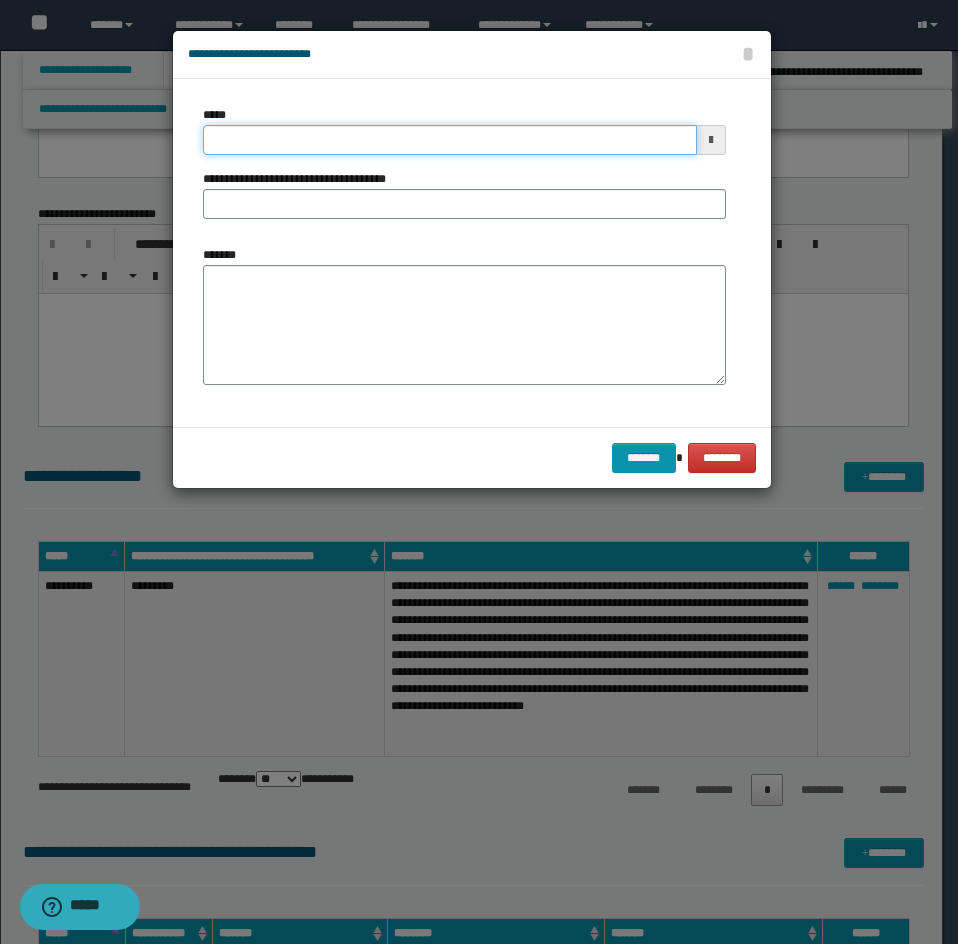 click on "*****" at bounding box center (450, 140) 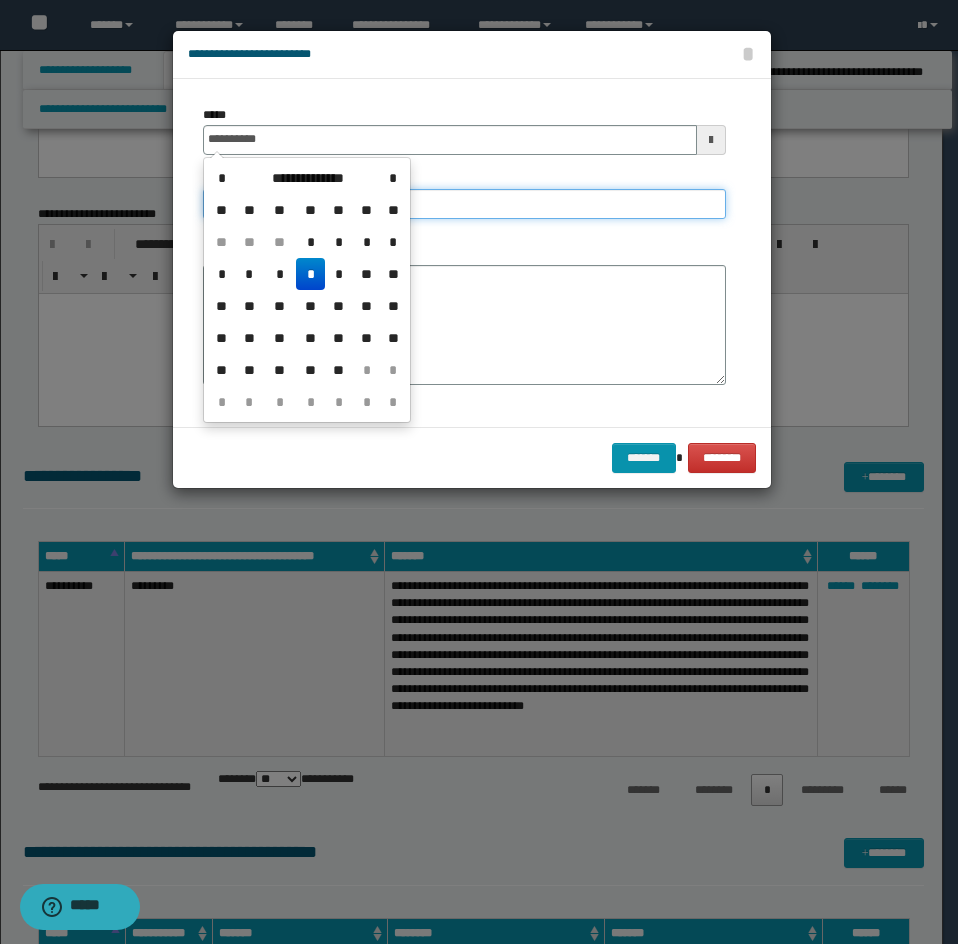 type on "**********" 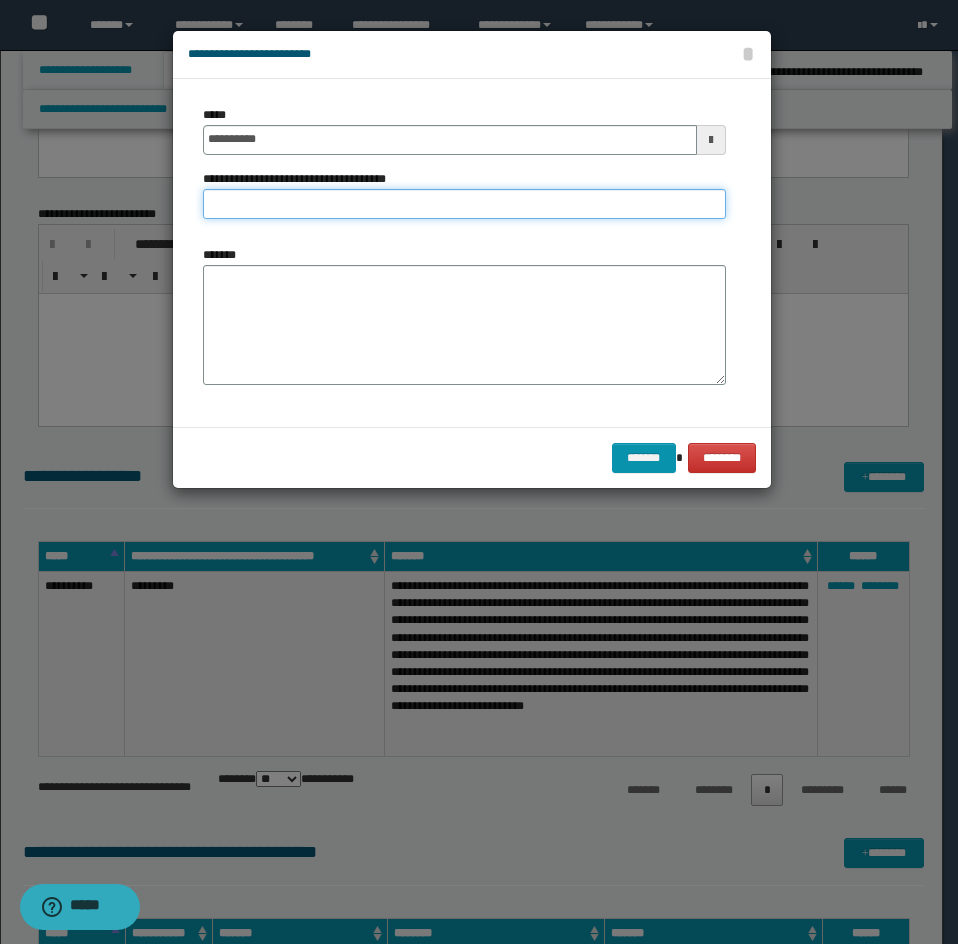 click on "**********" at bounding box center [464, 204] 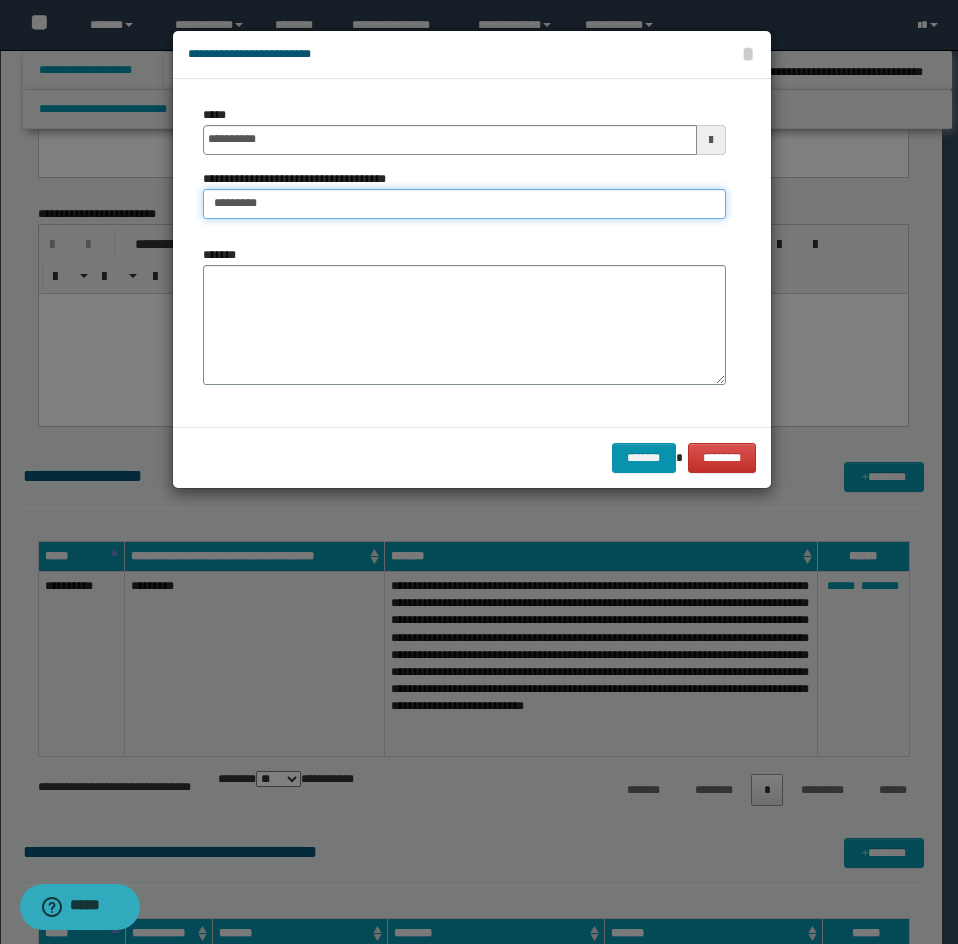 type on "*********" 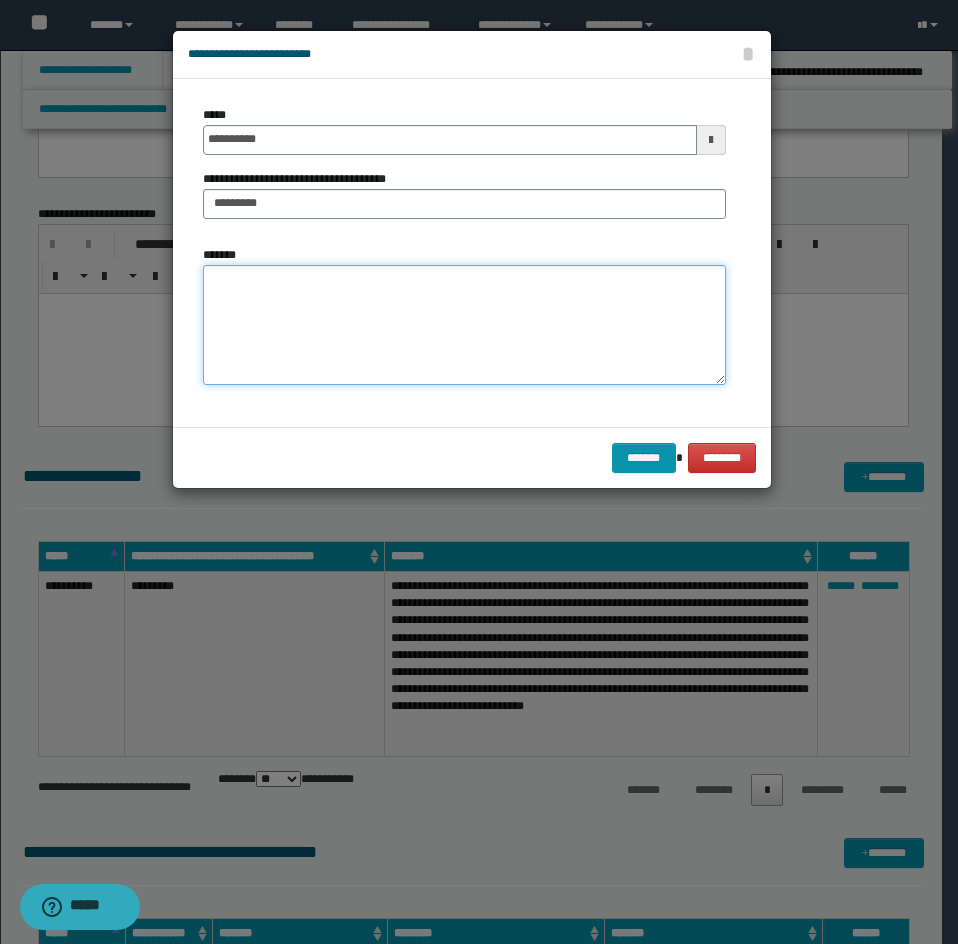 click on "*******" at bounding box center (464, 325) 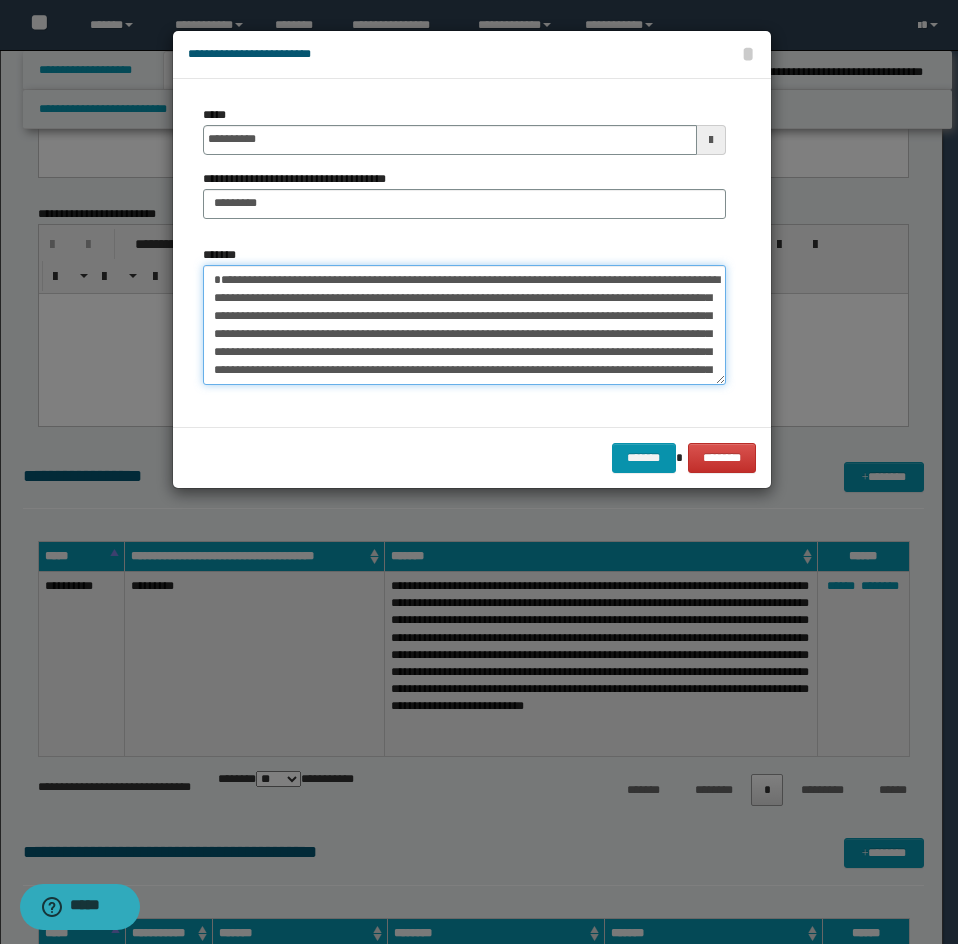 scroll, scrollTop: 102, scrollLeft: 0, axis: vertical 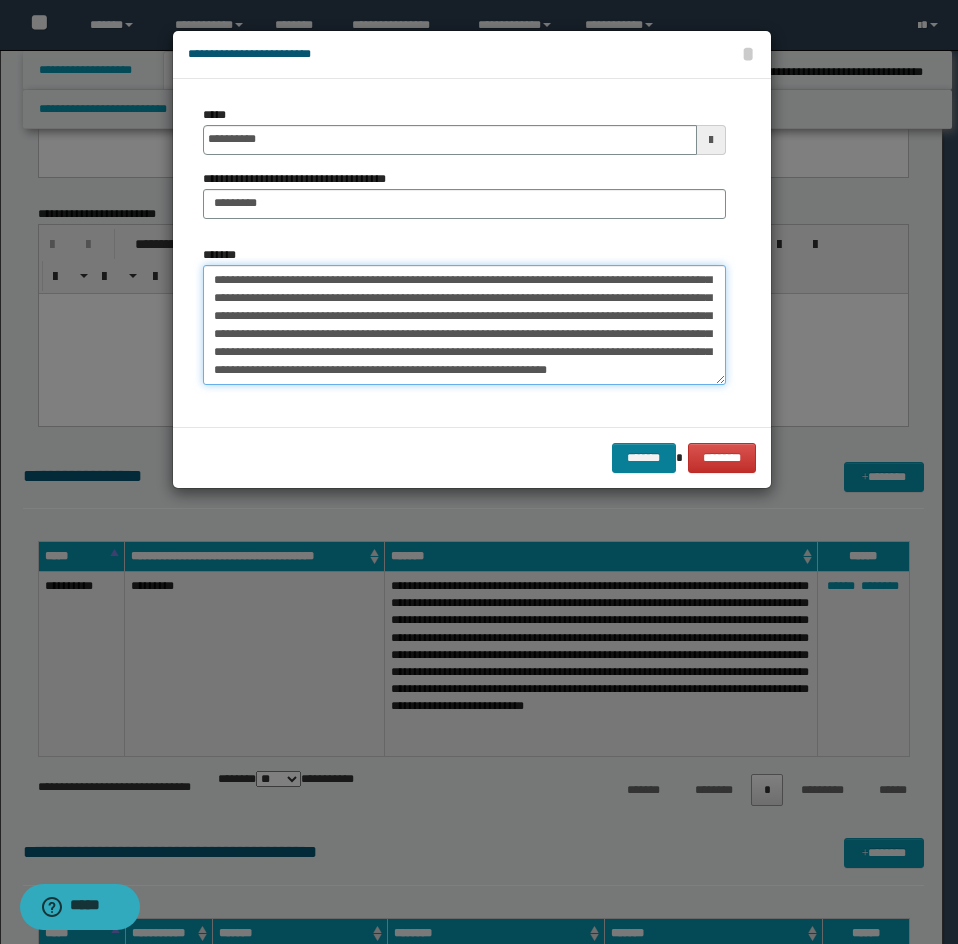 type on "**********" 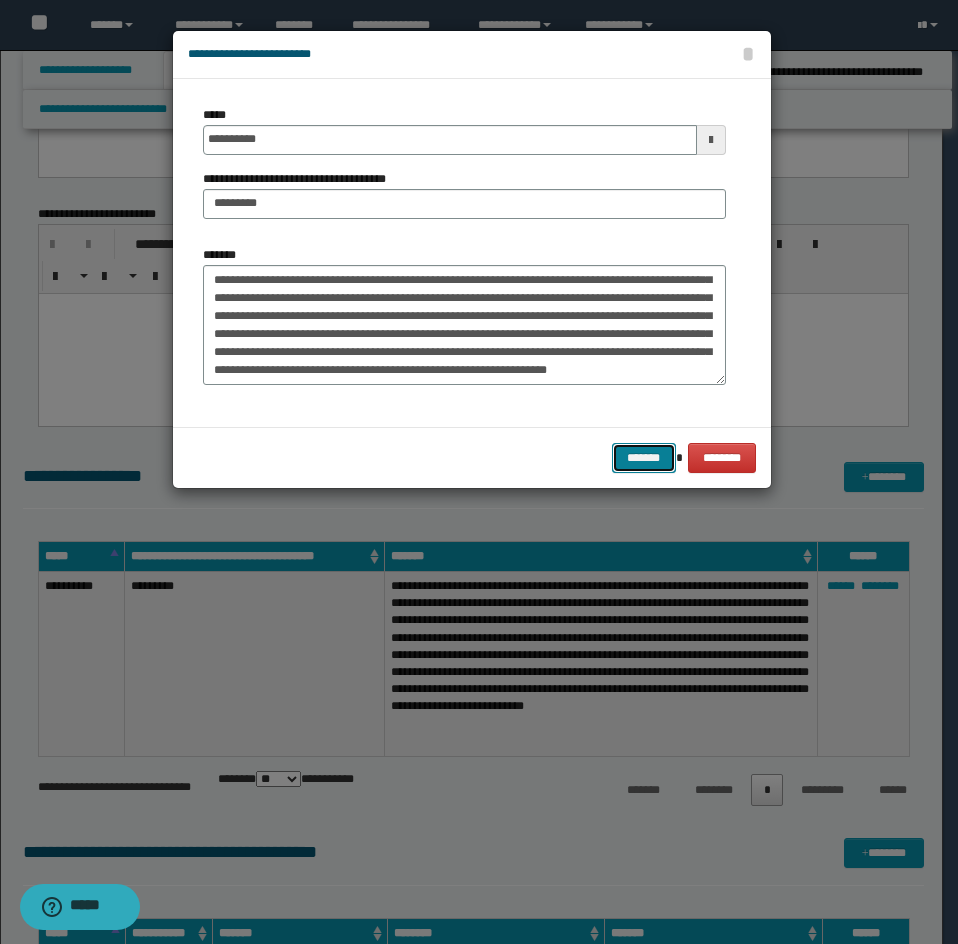 click on "*******" at bounding box center [644, 458] 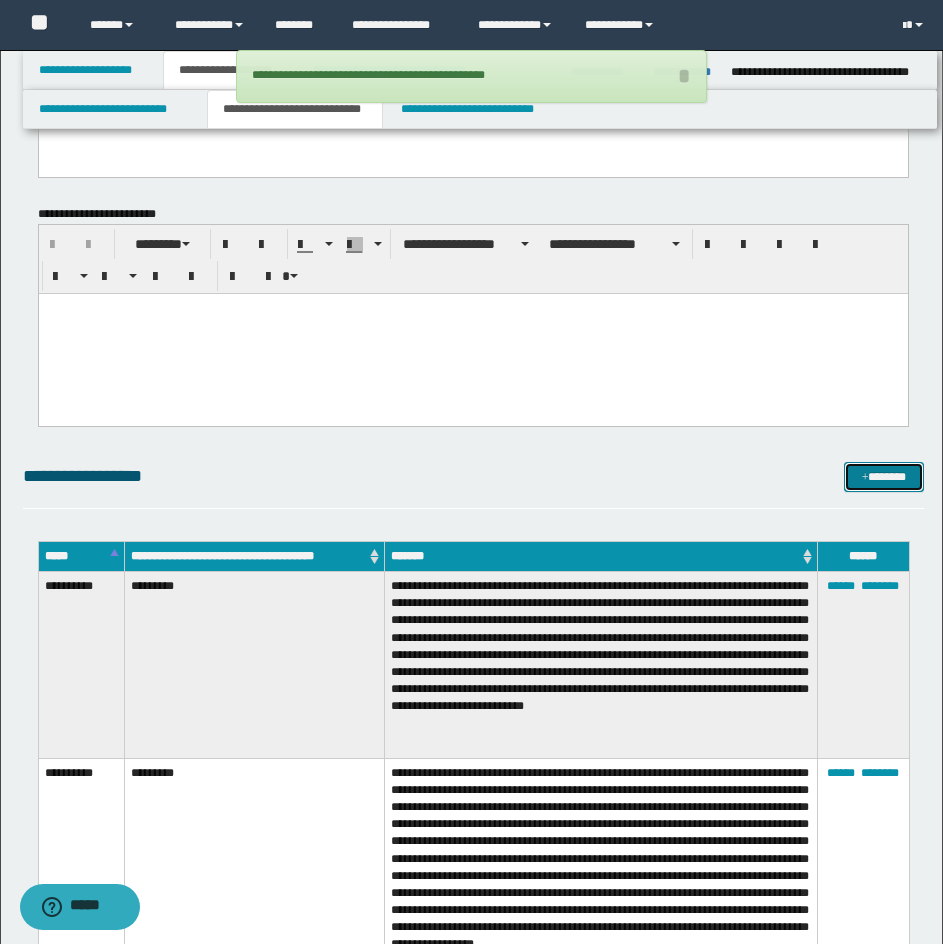 click on "*******" at bounding box center [884, 477] 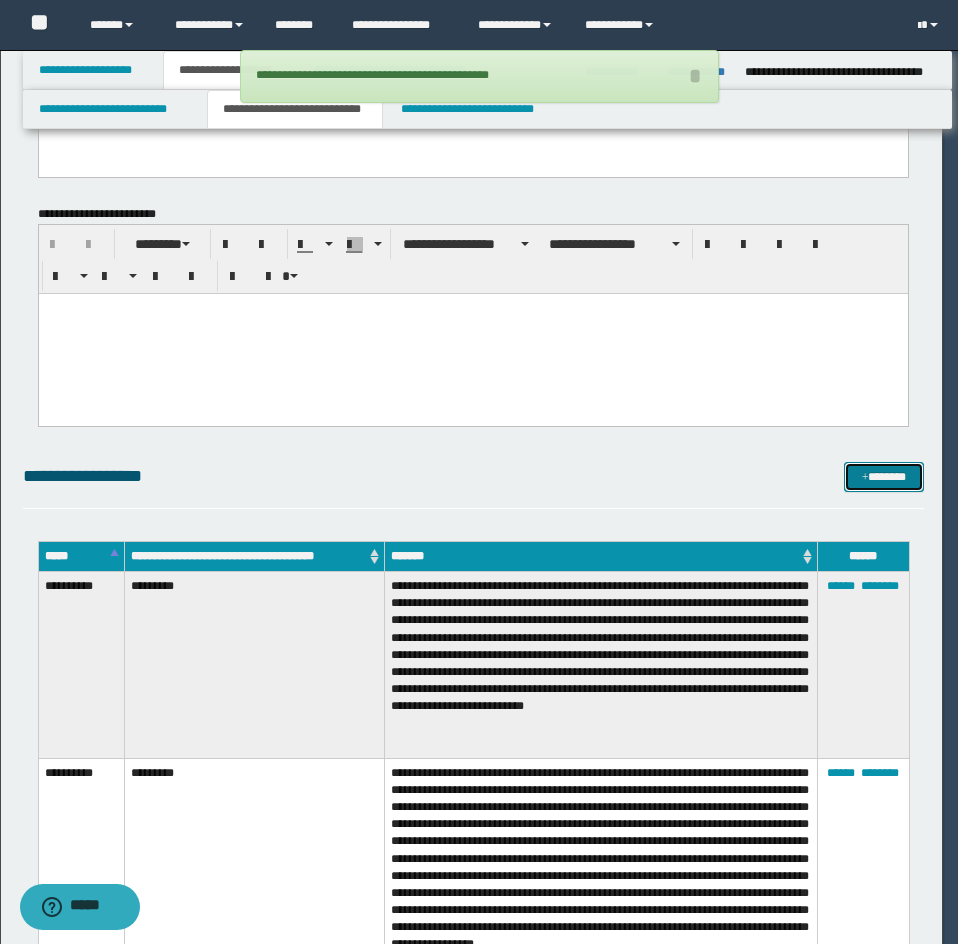 scroll, scrollTop: 0, scrollLeft: 0, axis: both 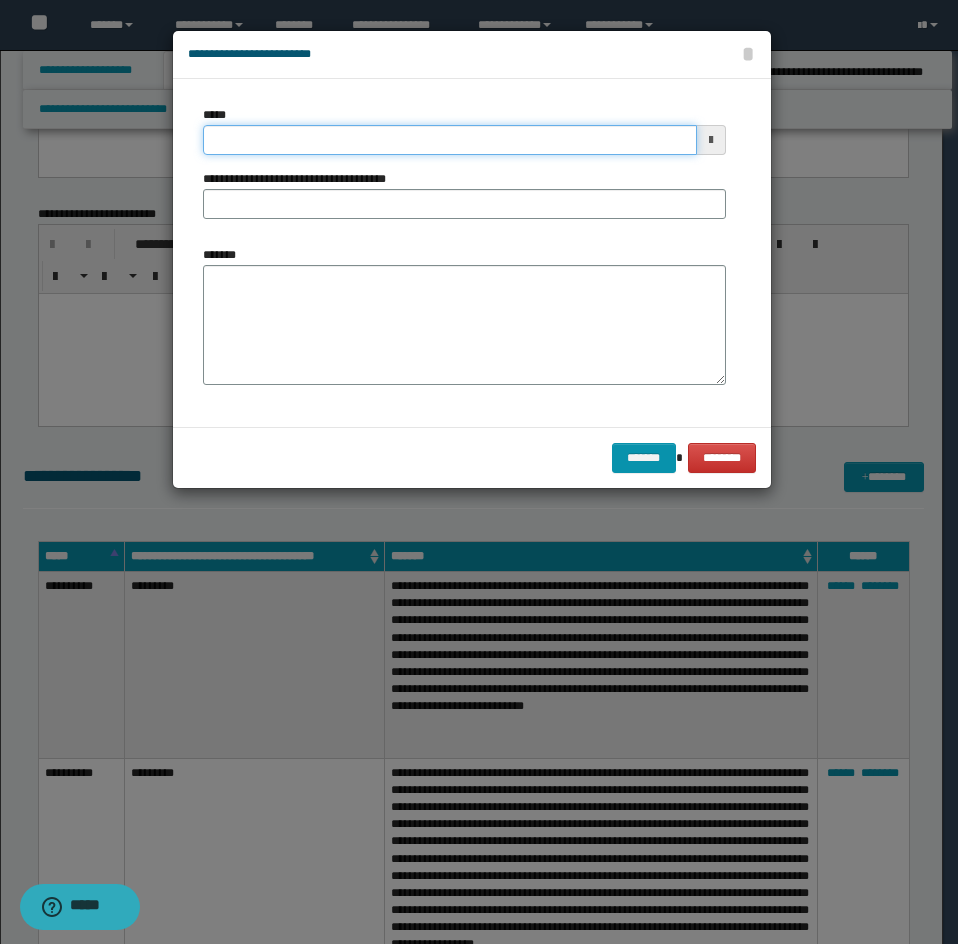 click on "*****" at bounding box center [450, 140] 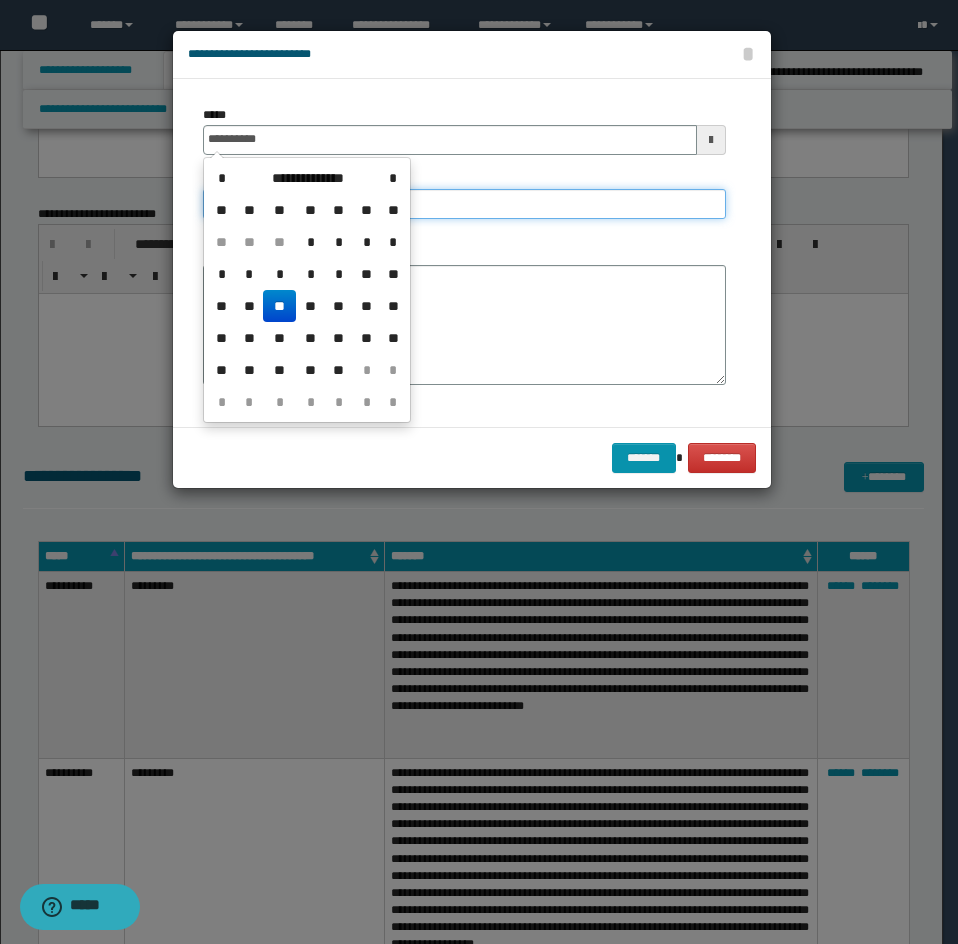 type on "**********" 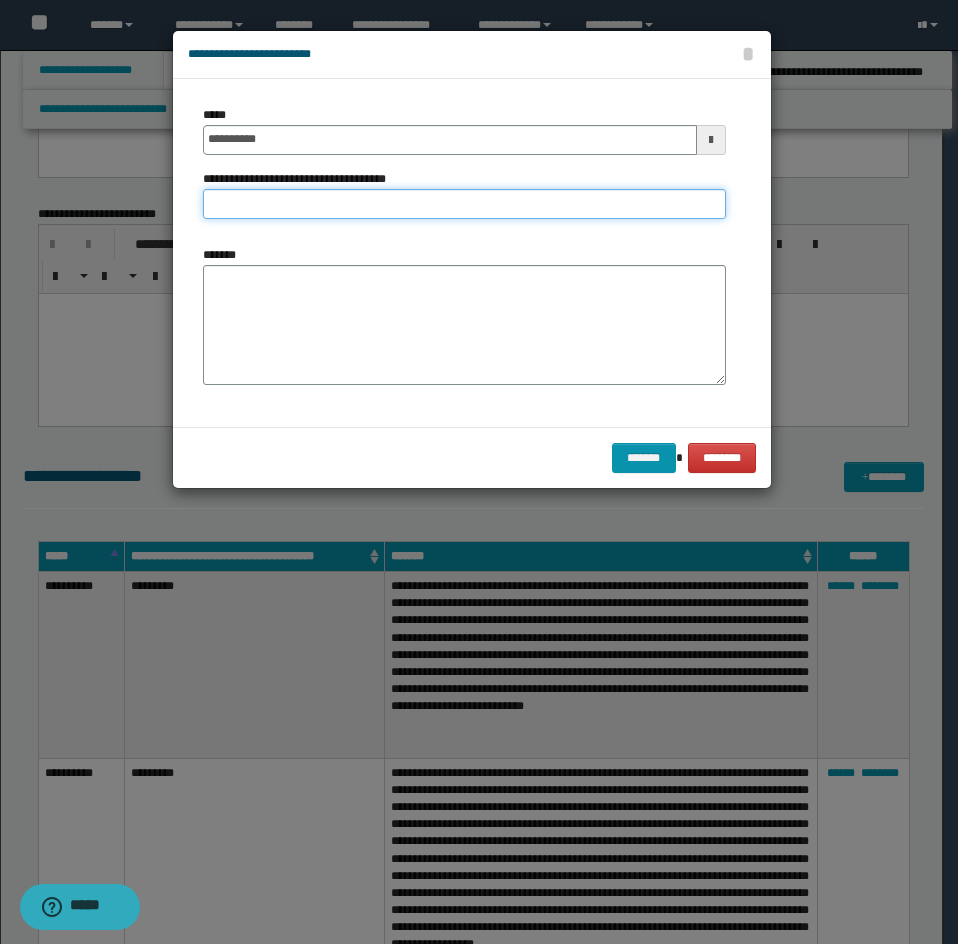 click on "**********" at bounding box center (464, 204) 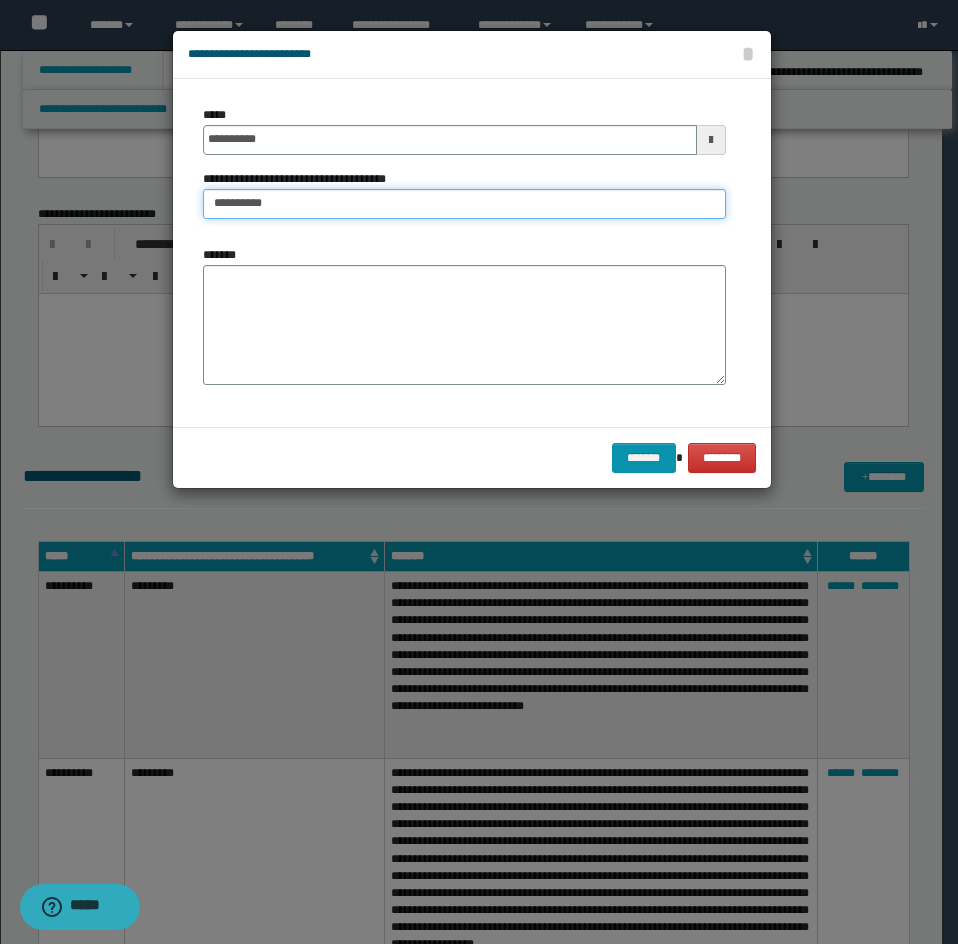 type on "*********" 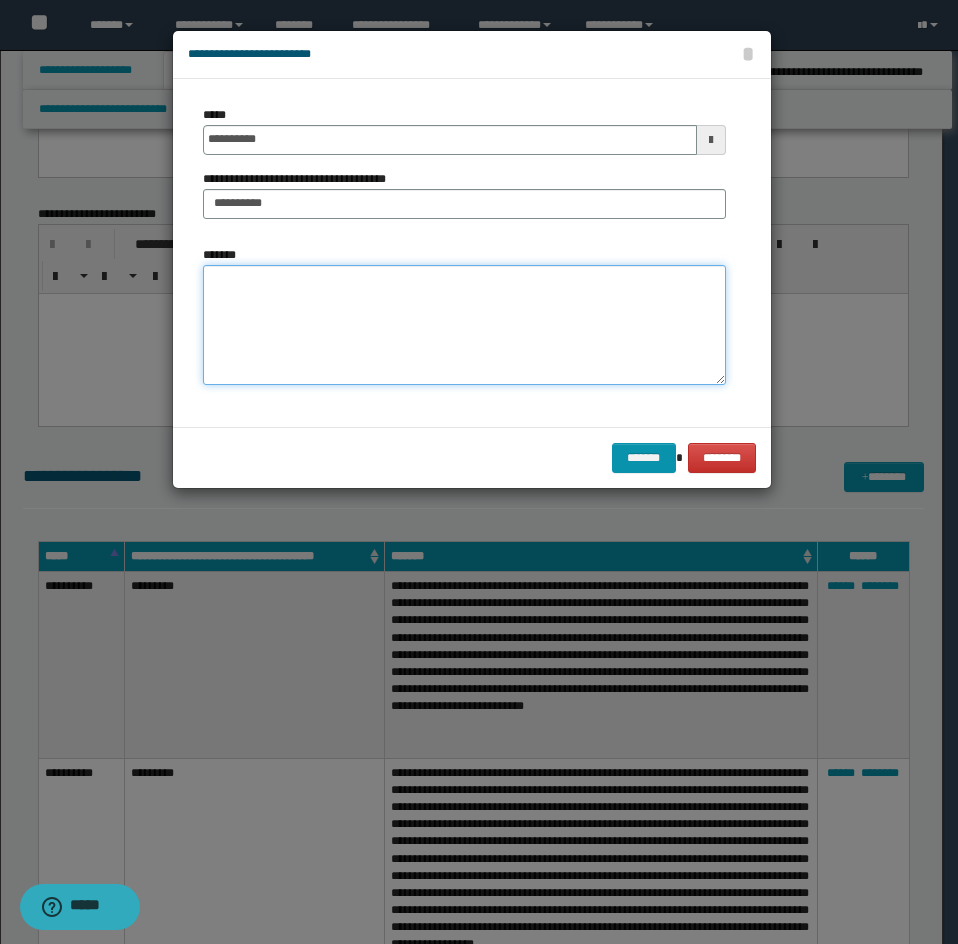 click on "*******" at bounding box center [464, 325] 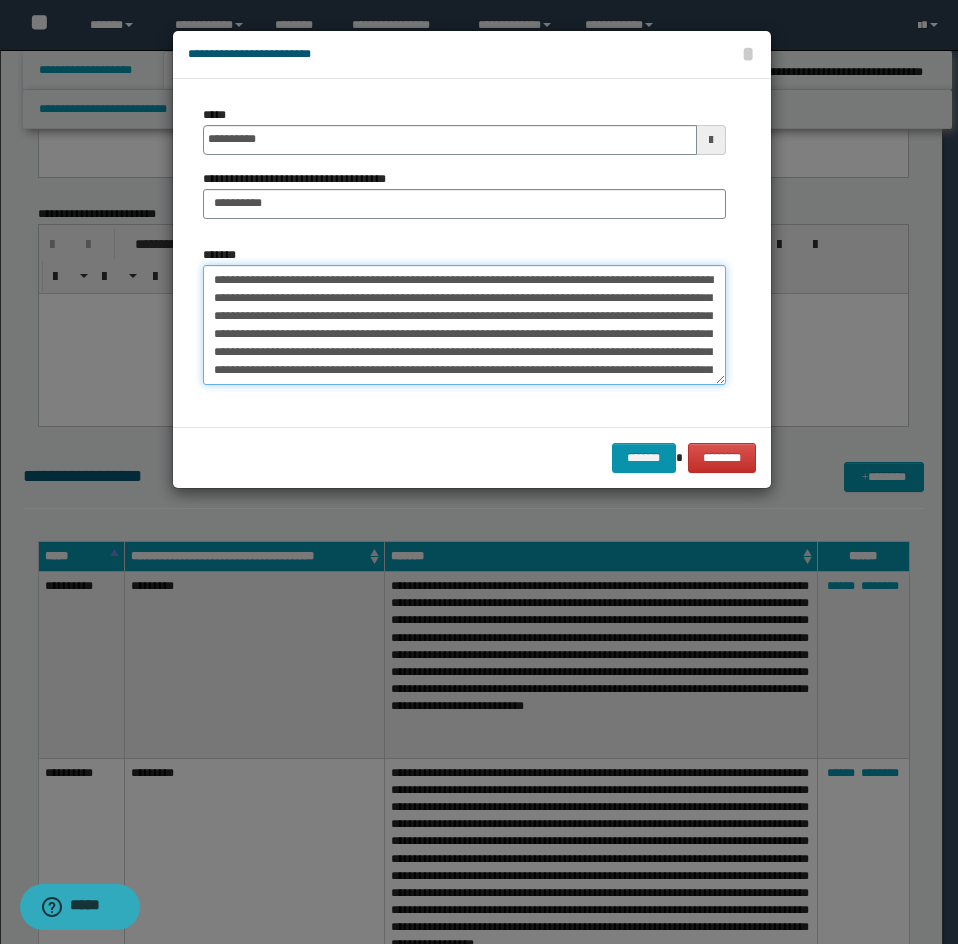 scroll, scrollTop: 84, scrollLeft: 0, axis: vertical 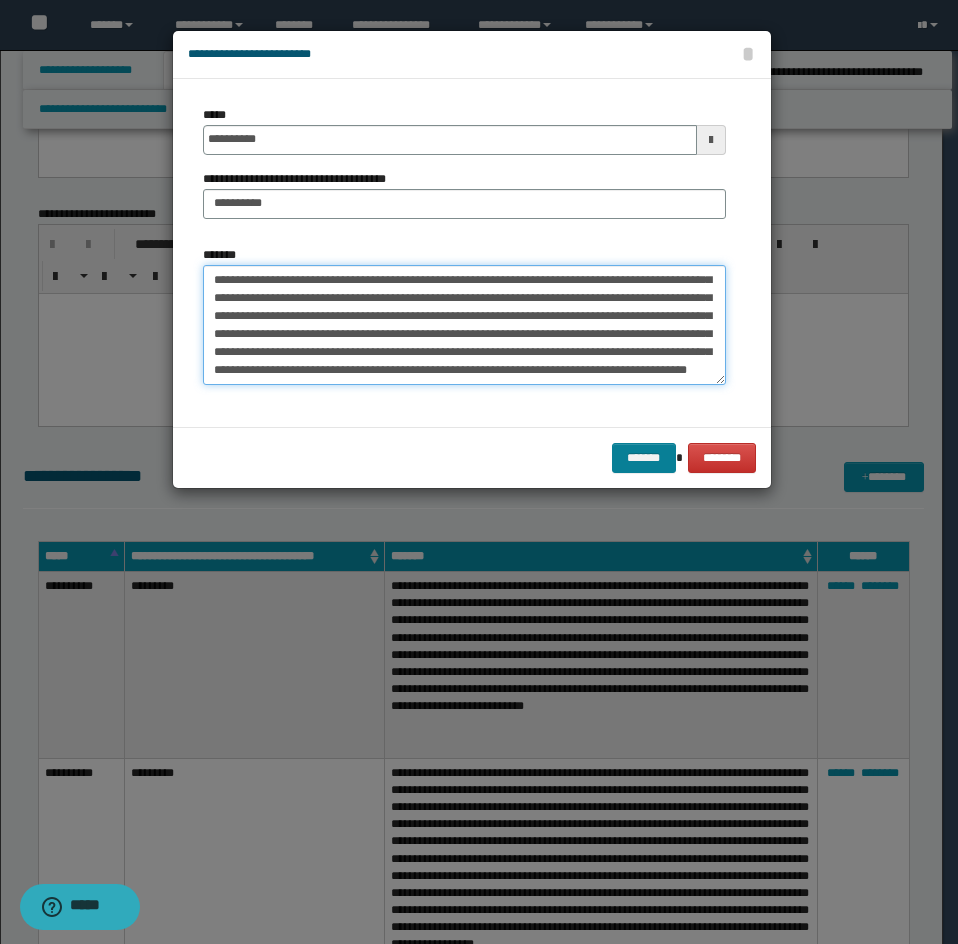 type on "**********" 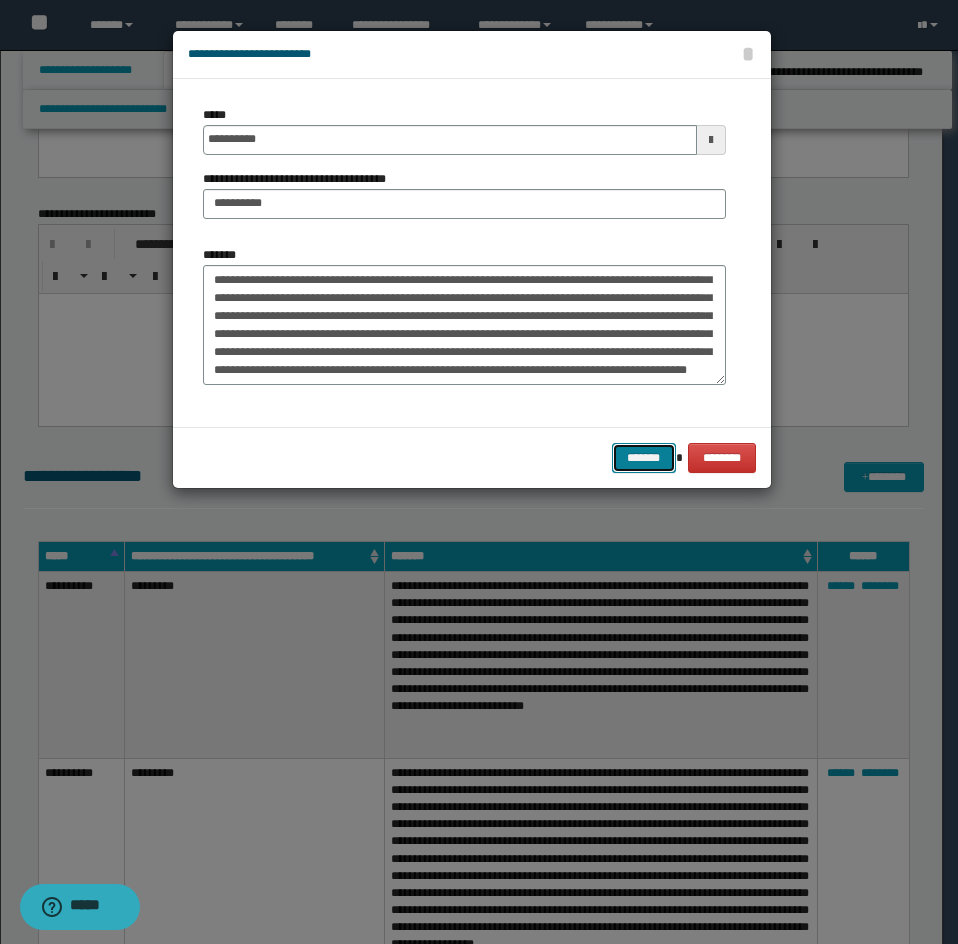click on "*******" at bounding box center [644, 458] 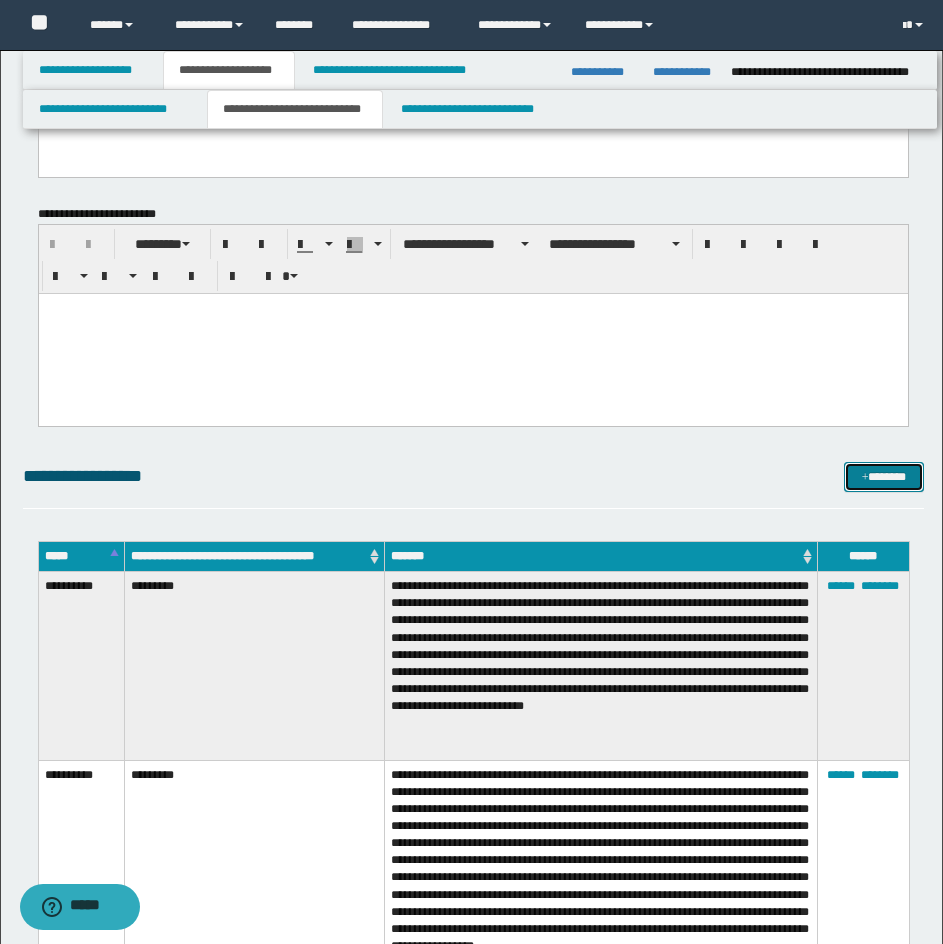 click on "*******" at bounding box center (884, 477) 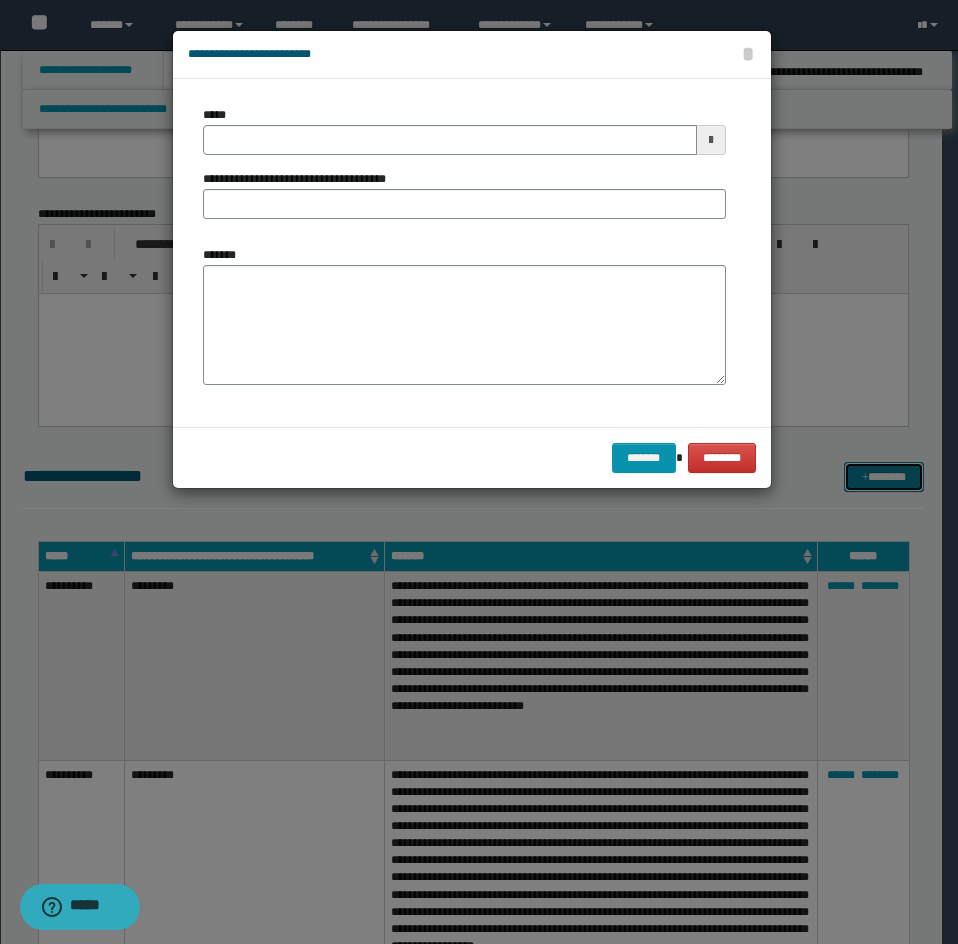 scroll, scrollTop: 0, scrollLeft: 0, axis: both 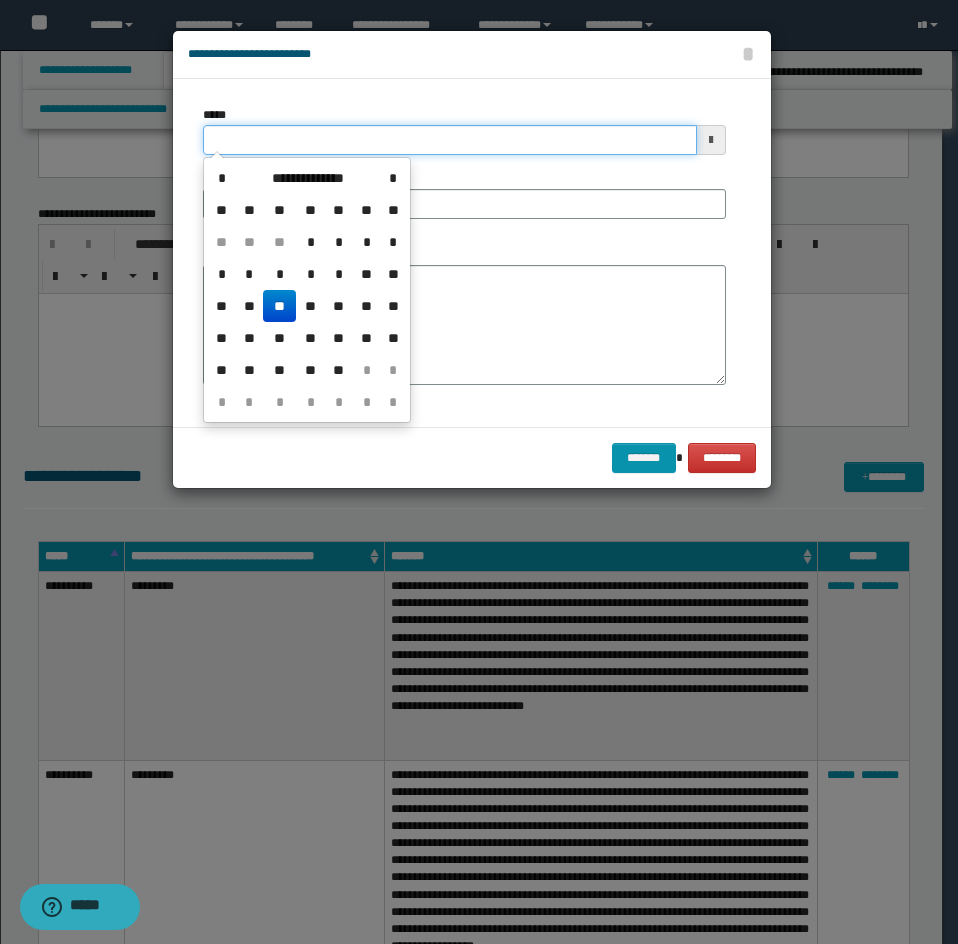 click on "*****" at bounding box center [450, 140] 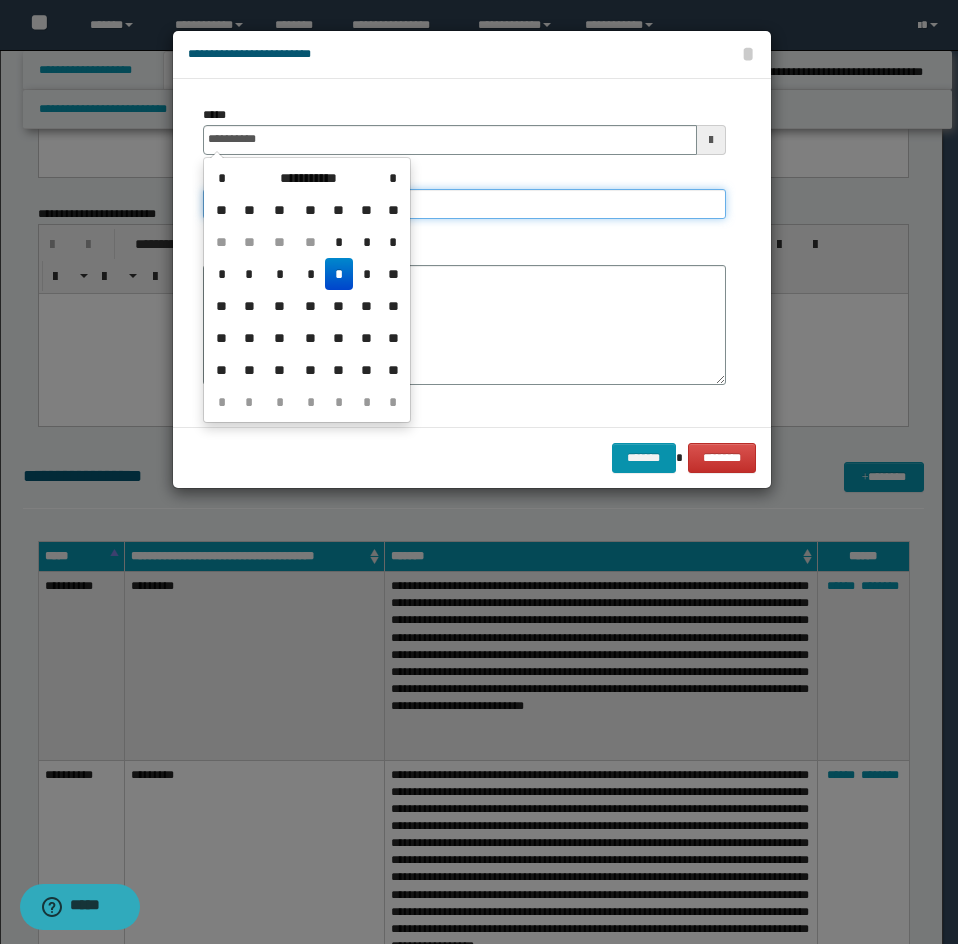 type on "**********" 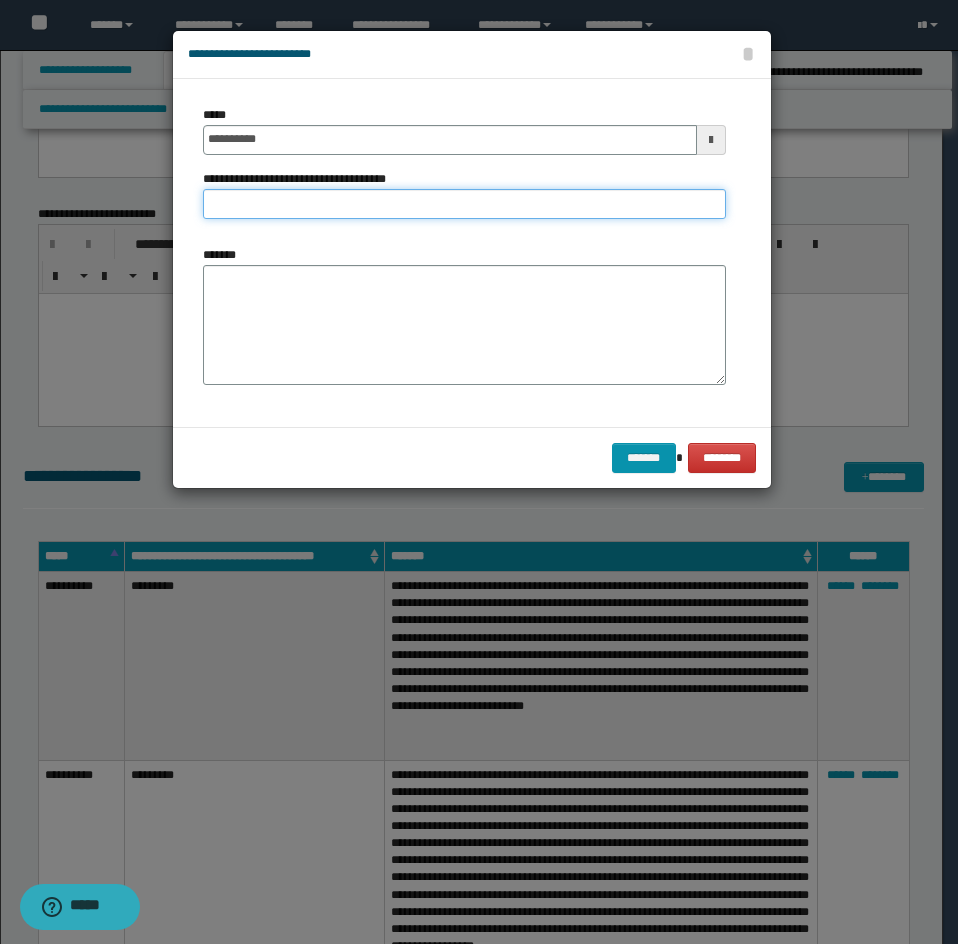 click on "**********" at bounding box center (464, 204) 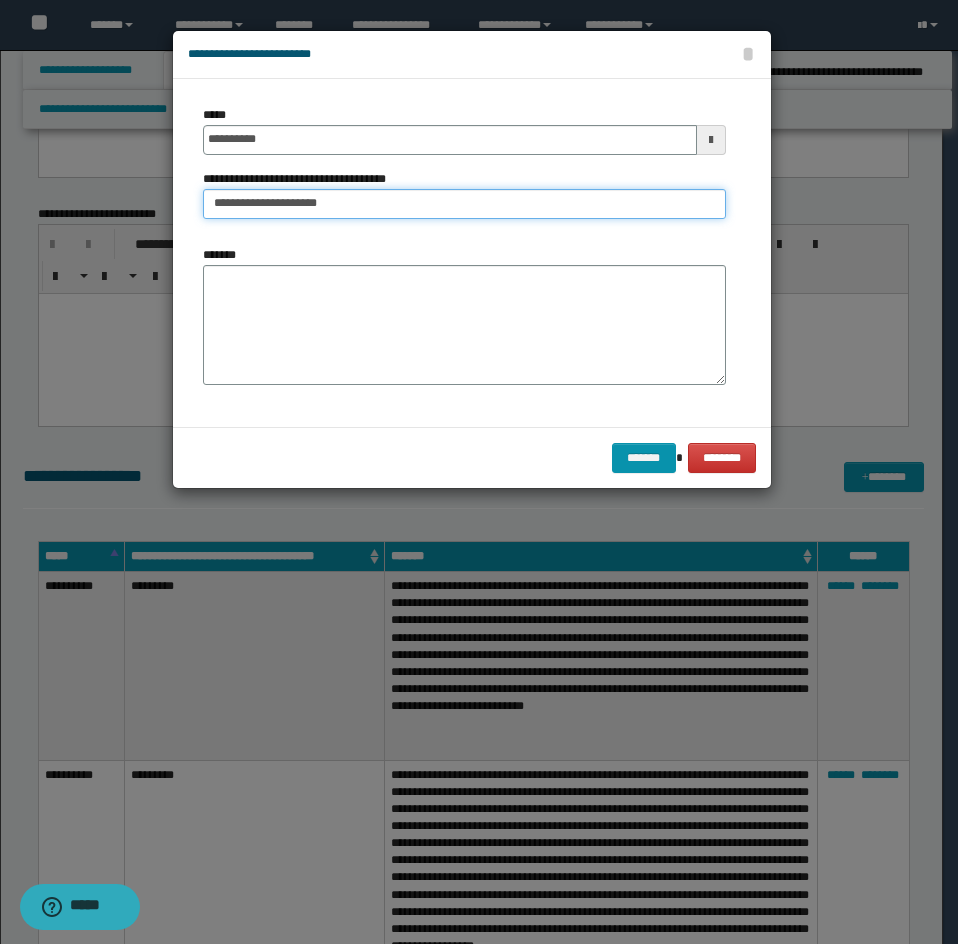 type on "**********" 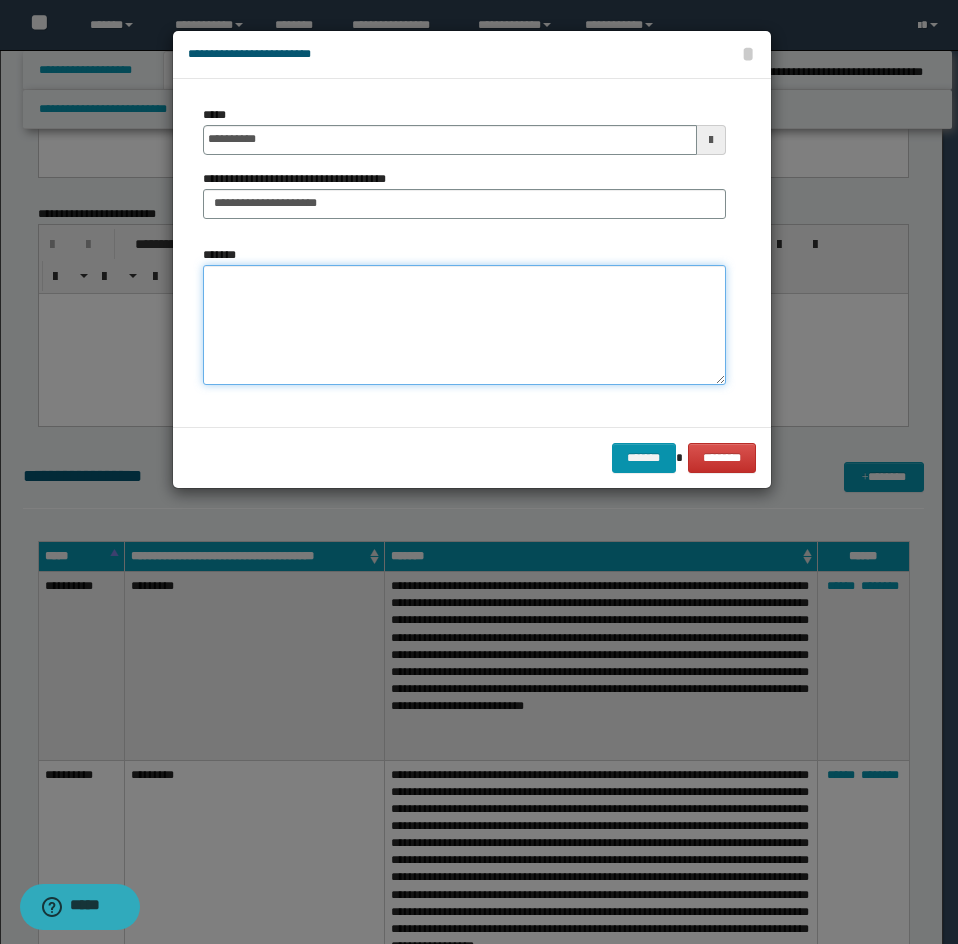 click on "*******" at bounding box center [464, 325] 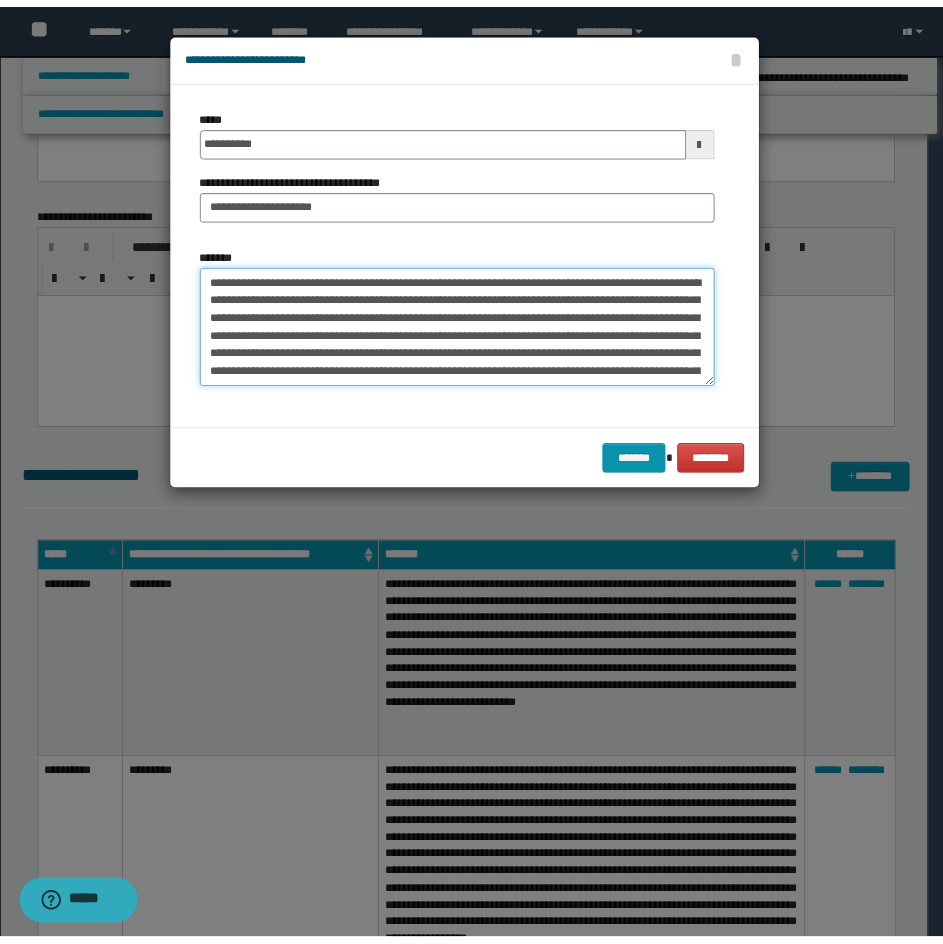 scroll, scrollTop: 2064, scrollLeft: 0, axis: vertical 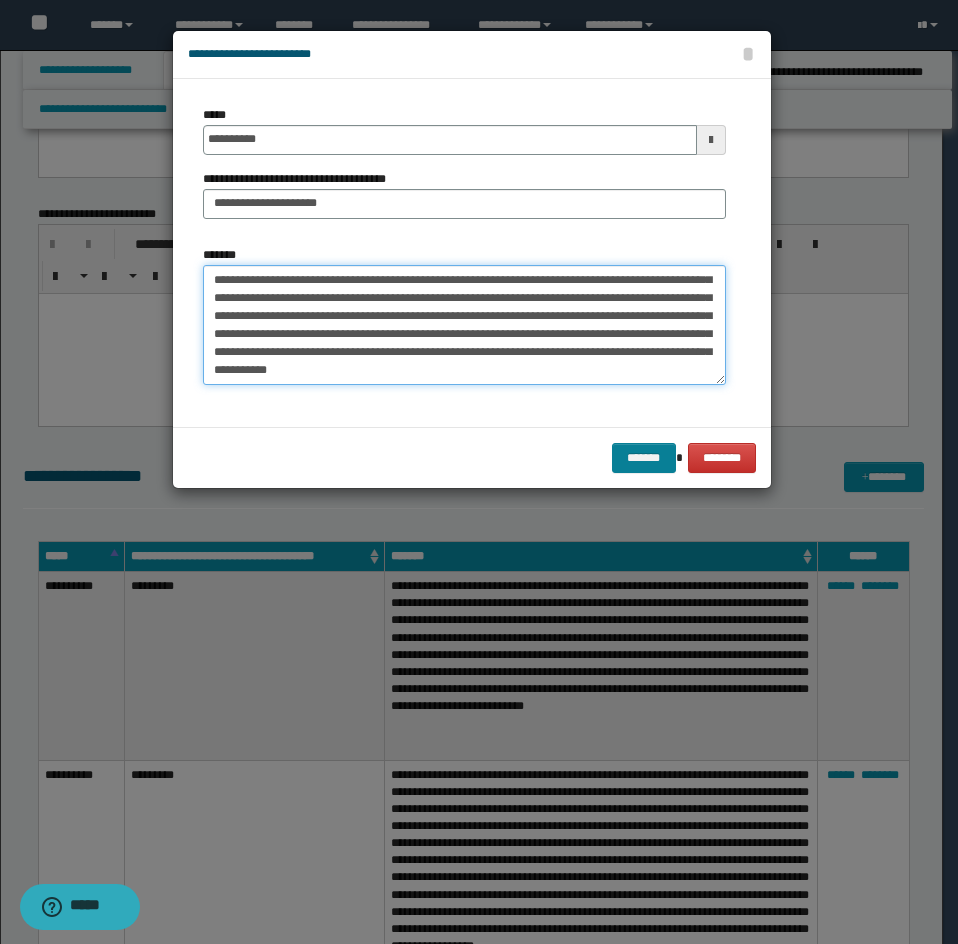 type on "**********" 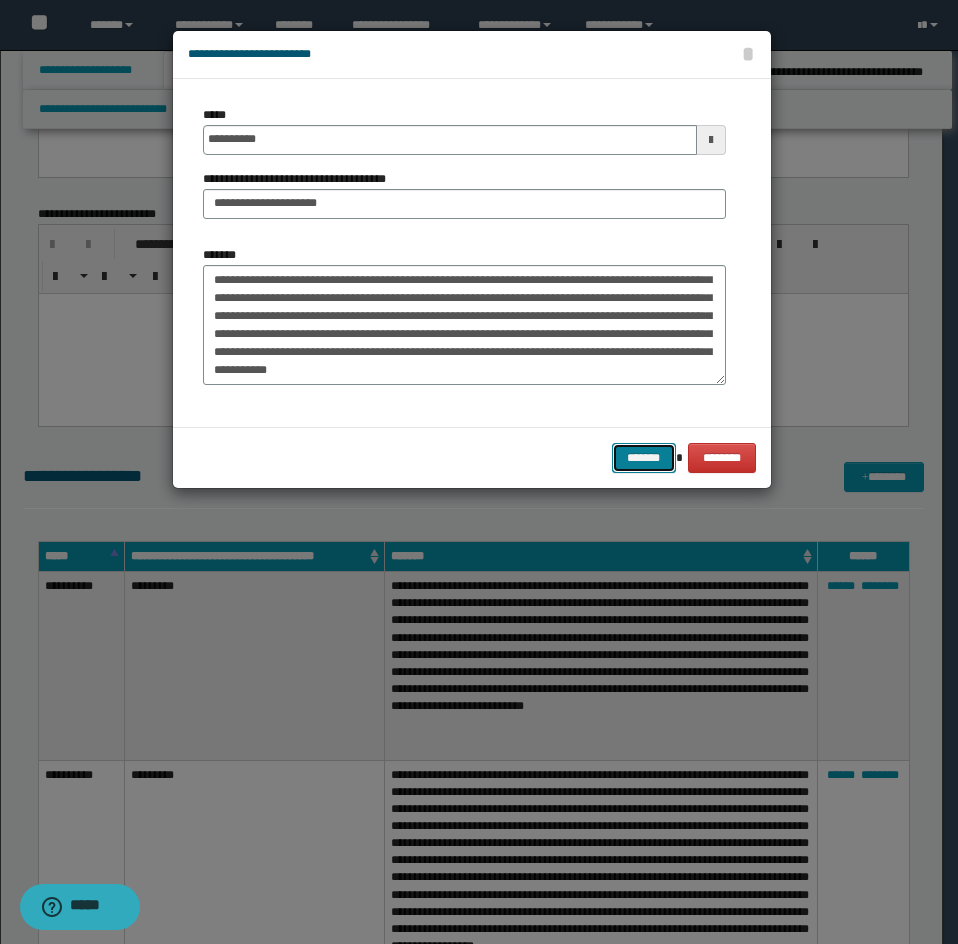 click on "*******" at bounding box center [644, 458] 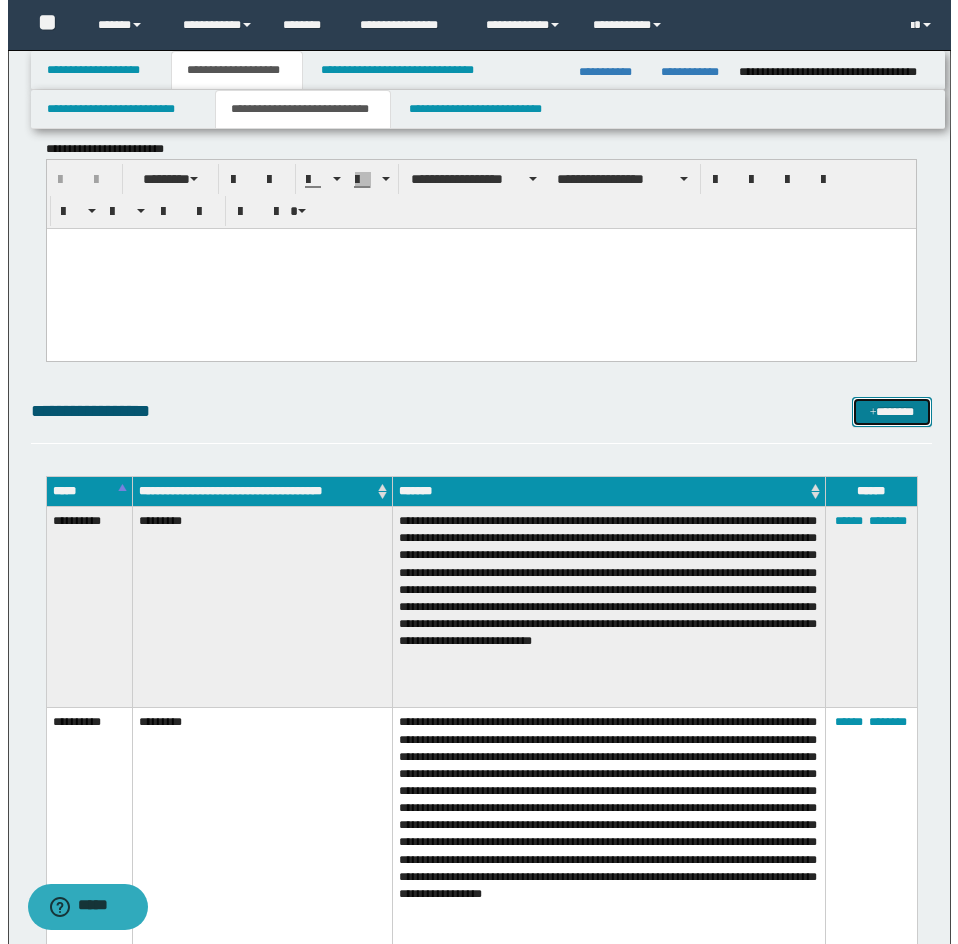 scroll, scrollTop: 2100, scrollLeft: 0, axis: vertical 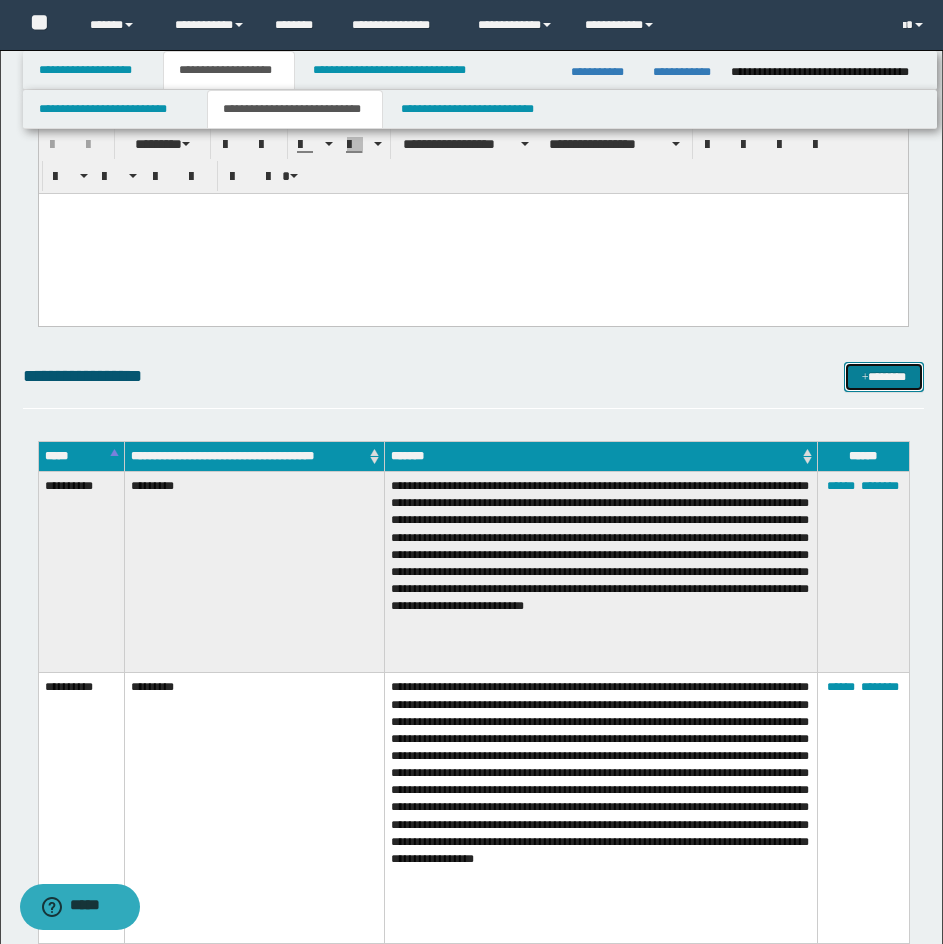 click on "*******" at bounding box center [884, 377] 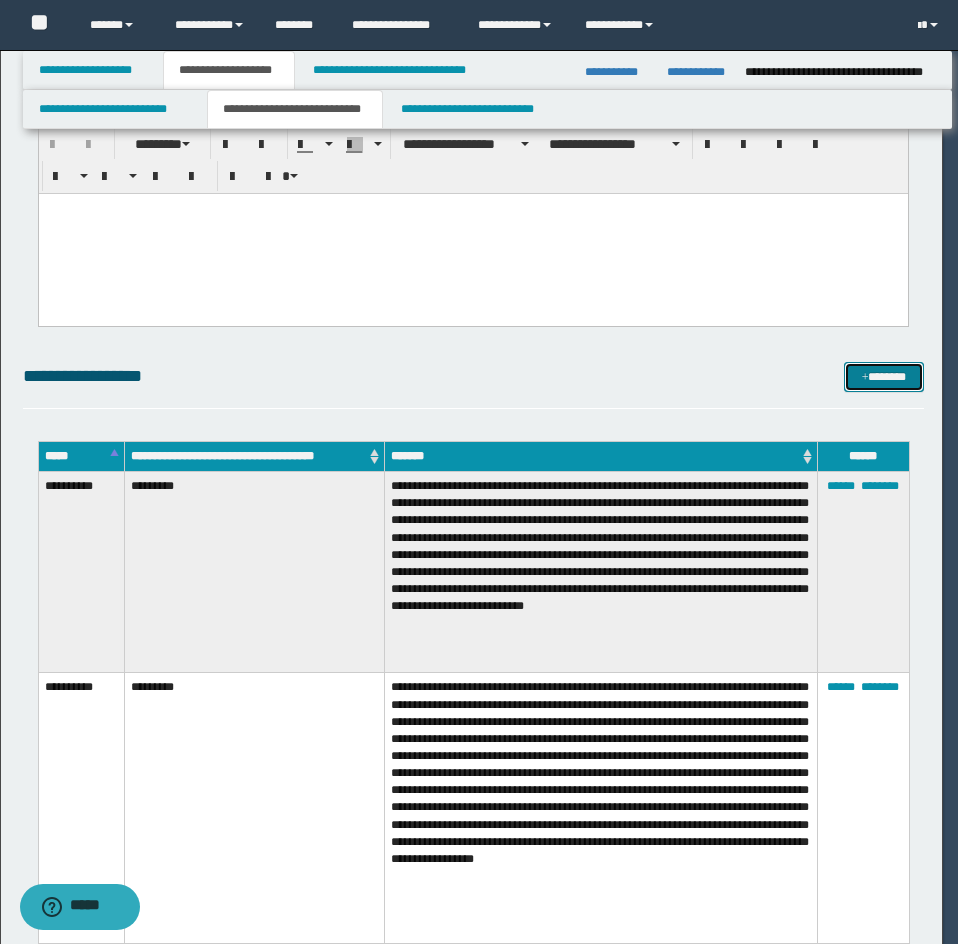 scroll, scrollTop: 0, scrollLeft: 0, axis: both 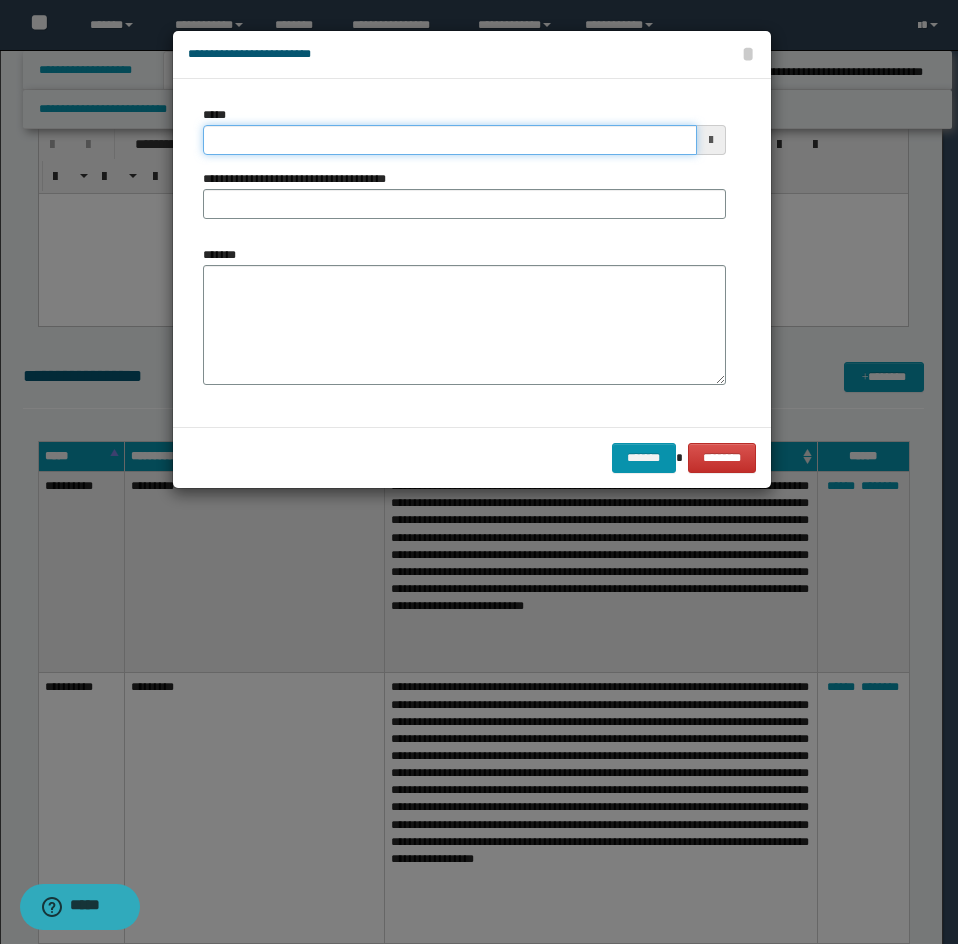 click on "*****" at bounding box center [450, 140] 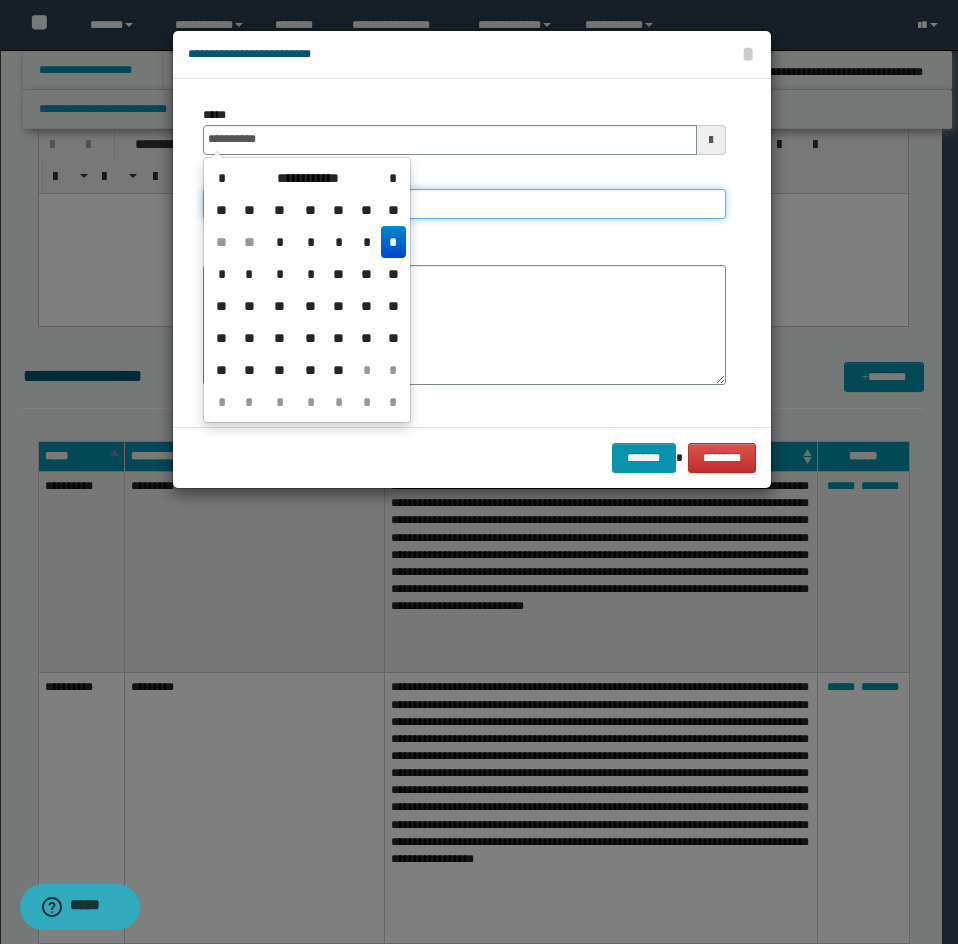type on "**********" 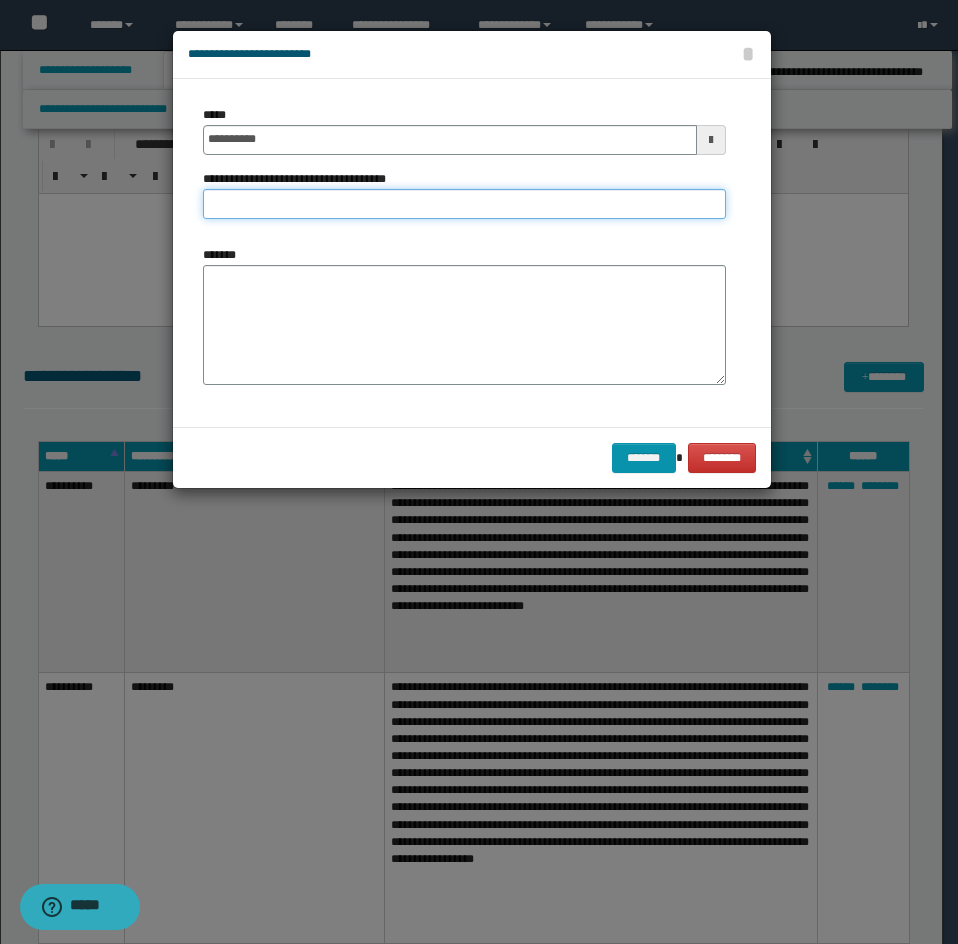 click on "**********" at bounding box center (464, 204) 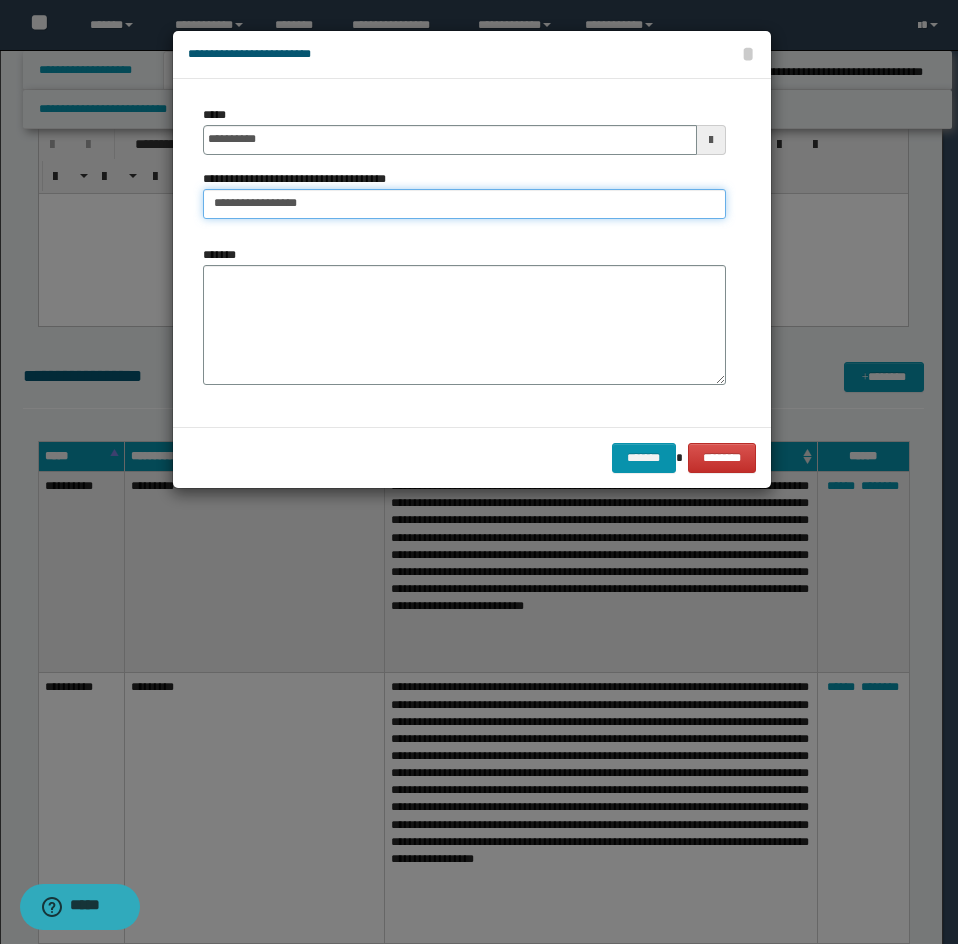 type on "**********" 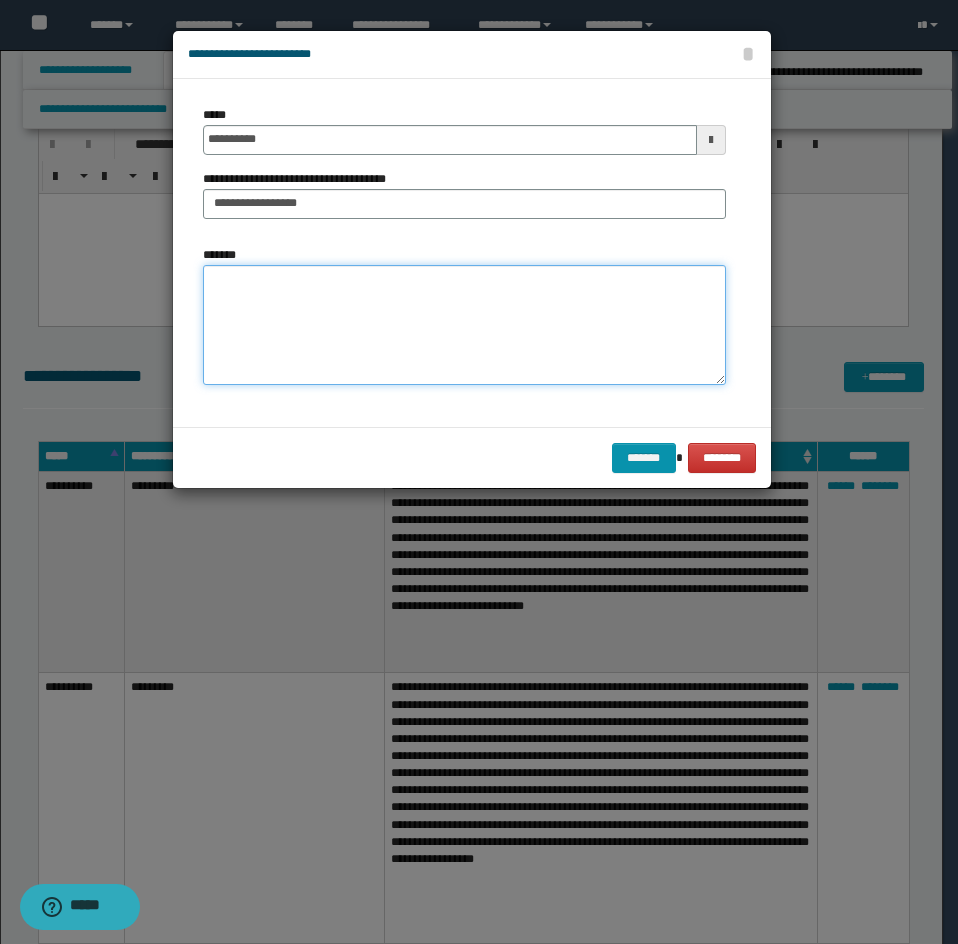 click on "*******" at bounding box center [464, 325] 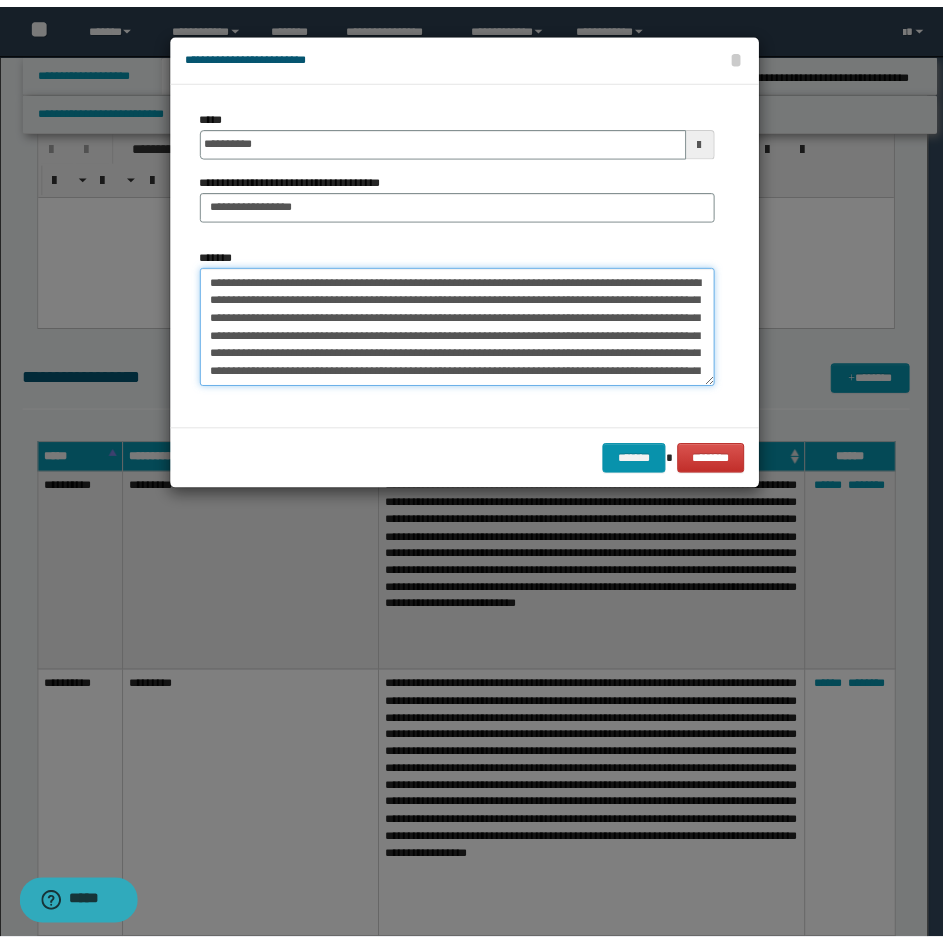 scroll, scrollTop: 570, scrollLeft: 0, axis: vertical 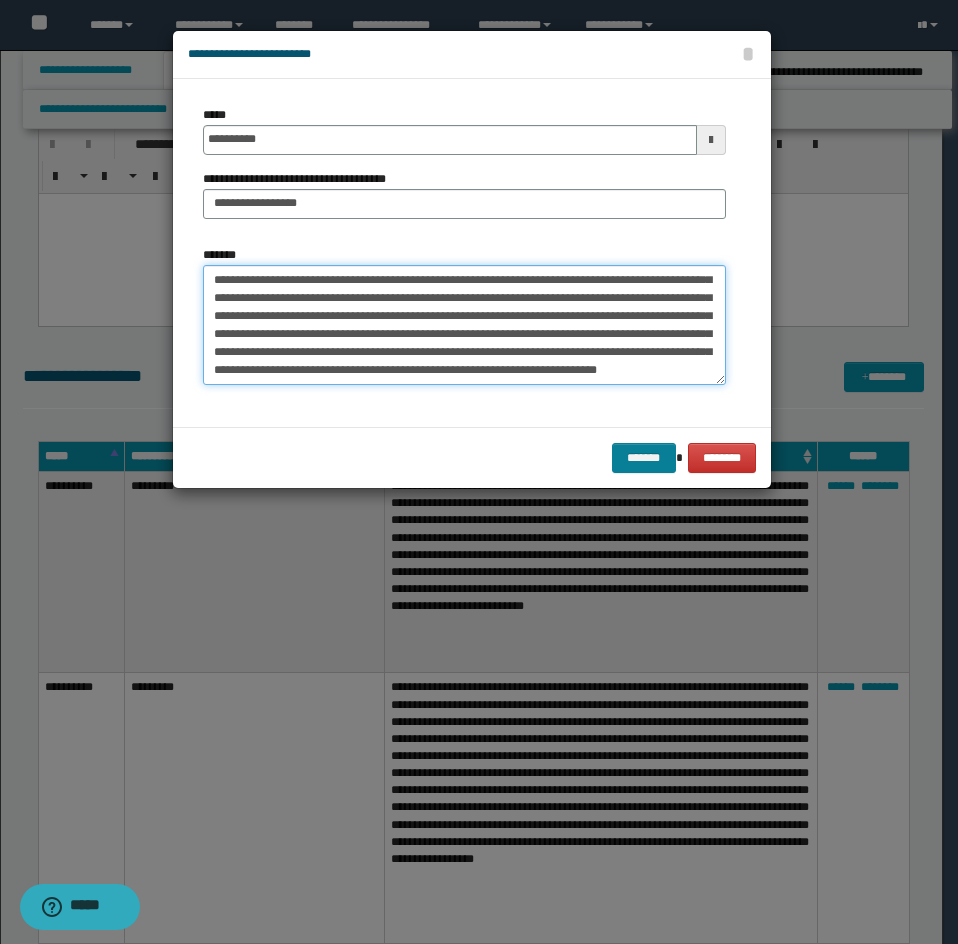type on "**********" 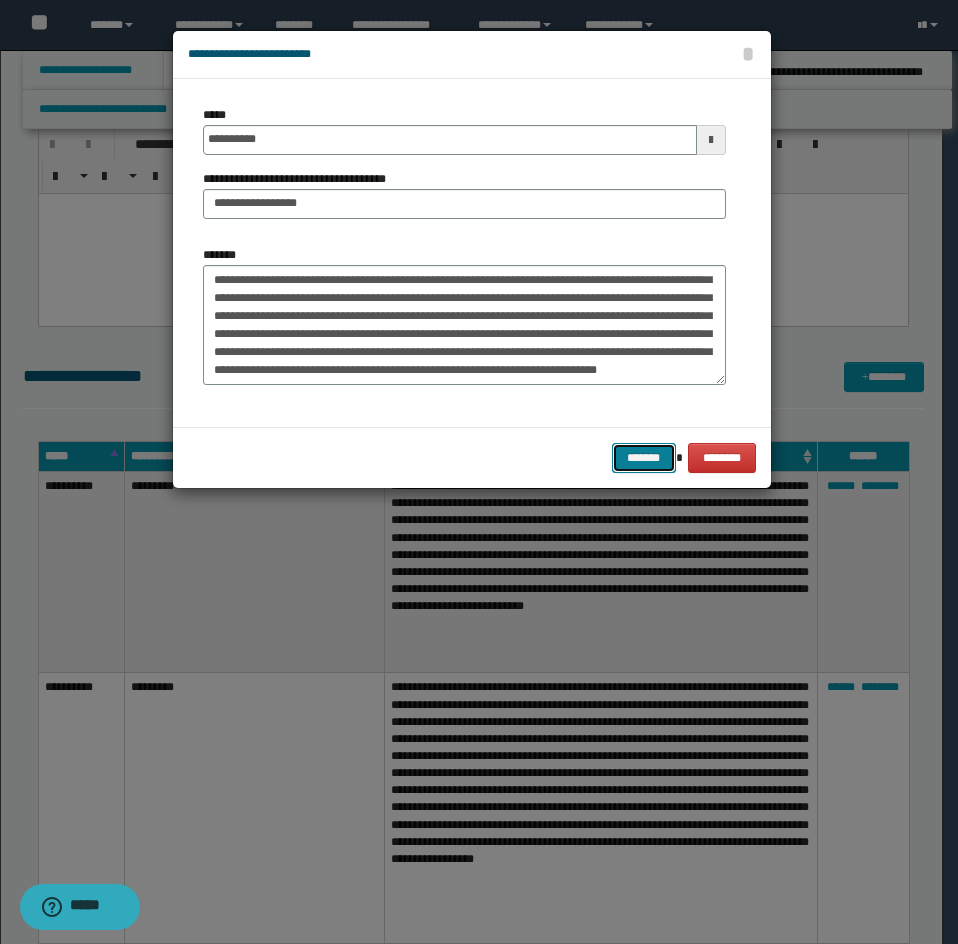 click on "*******" at bounding box center [644, 458] 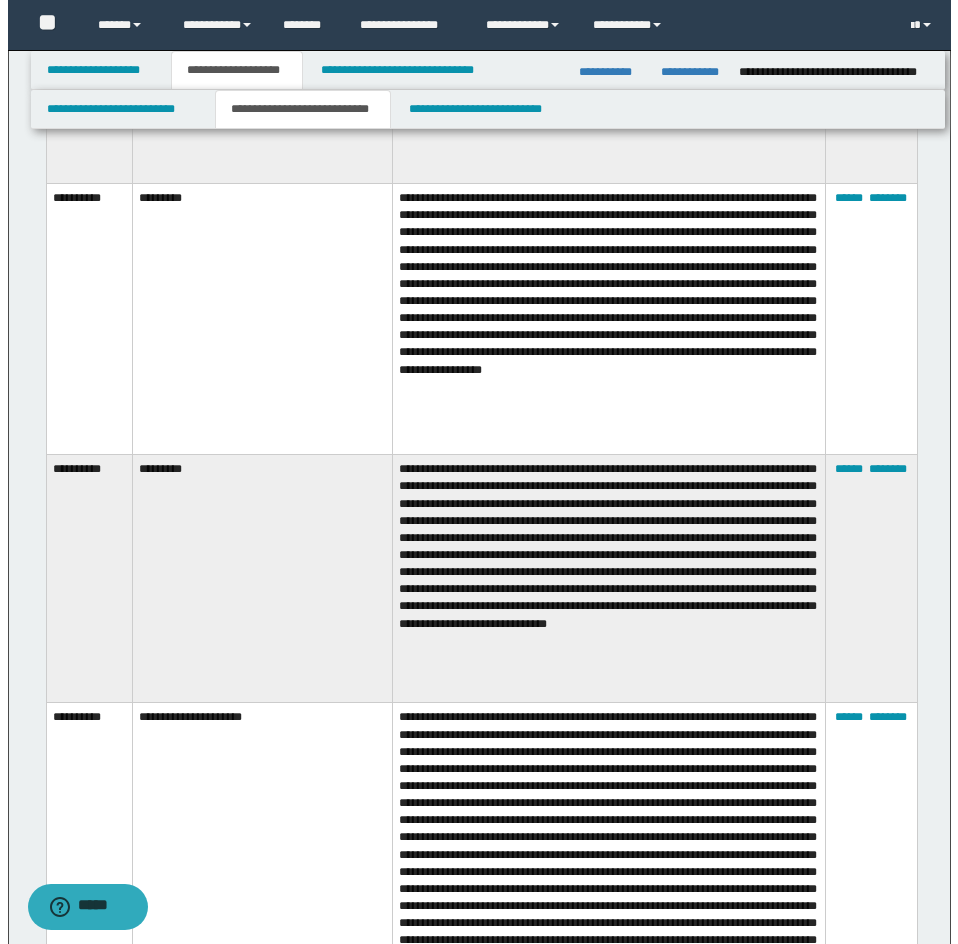 scroll, scrollTop: 2300, scrollLeft: 0, axis: vertical 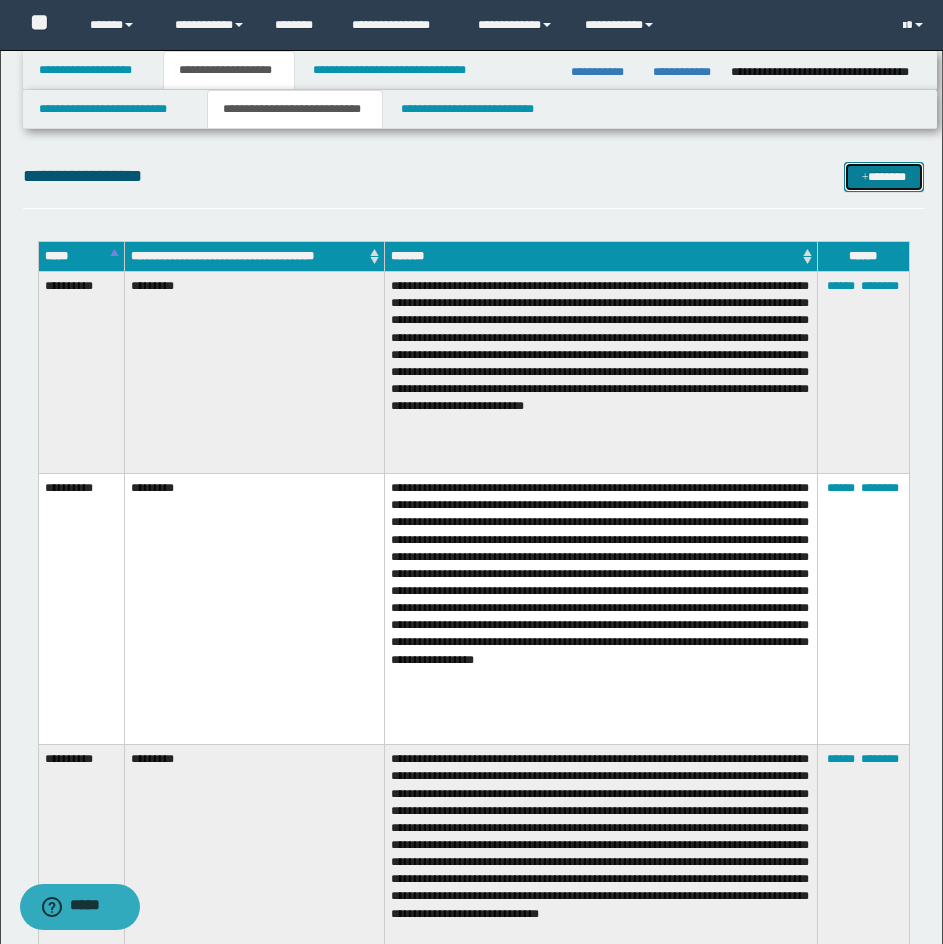 click on "*******" at bounding box center [884, 177] 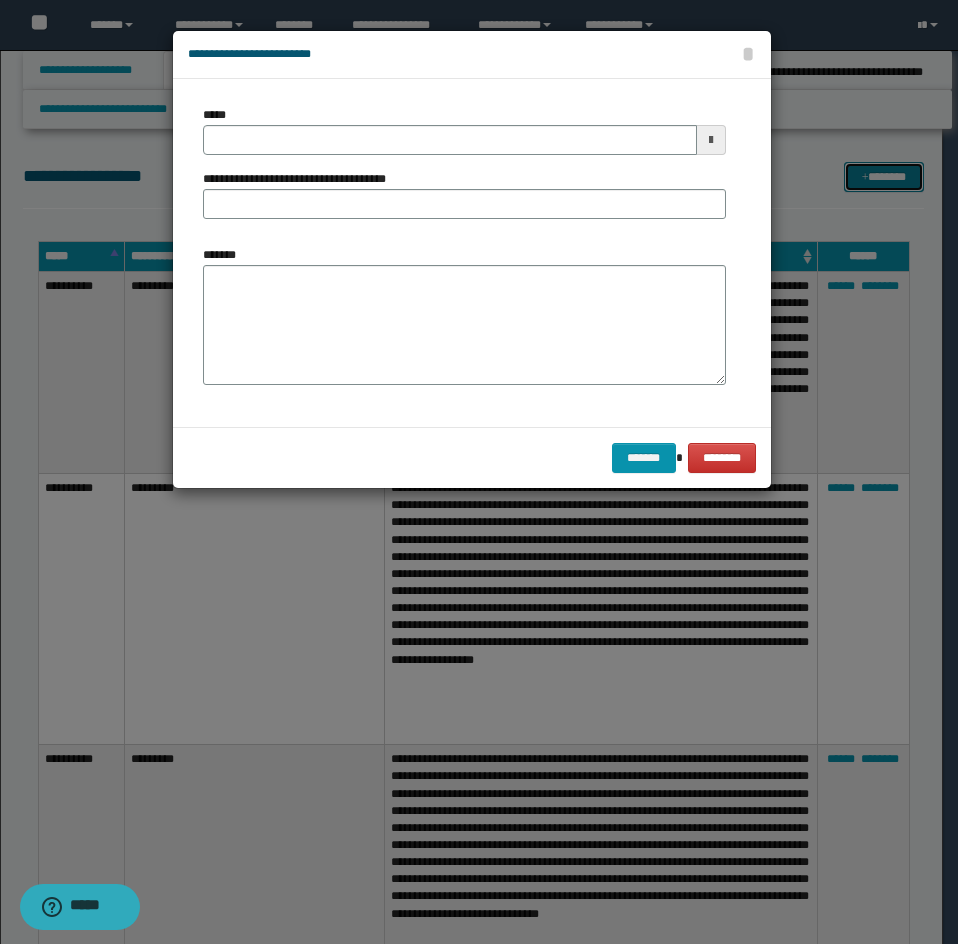 scroll, scrollTop: 0, scrollLeft: 0, axis: both 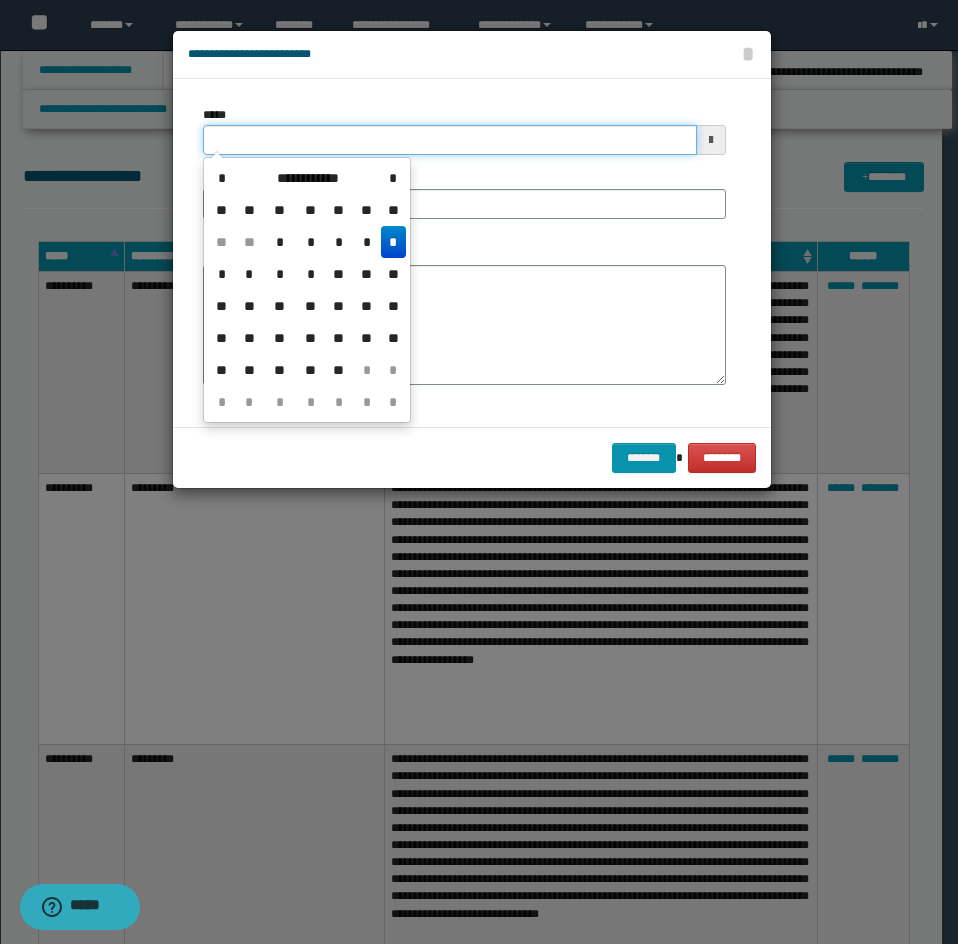 click on "*****" at bounding box center (450, 140) 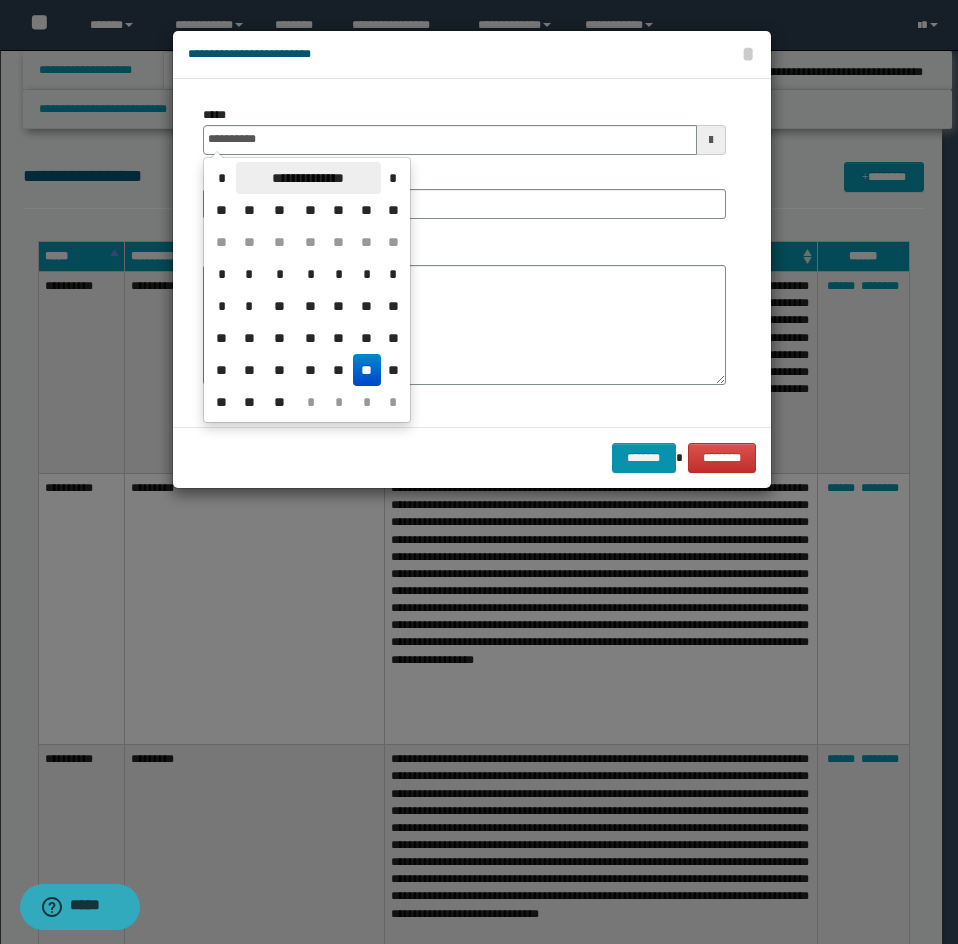 click on "**********" at bounding box center [308, 178] 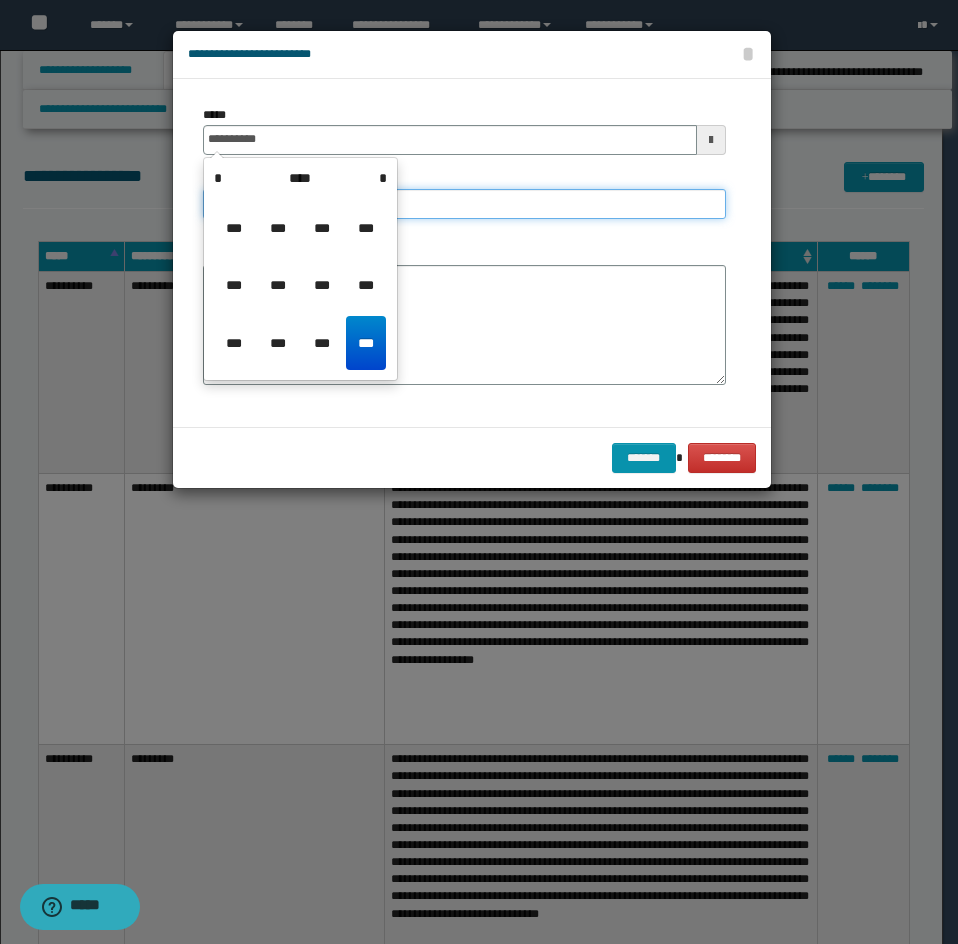 type on "**********" 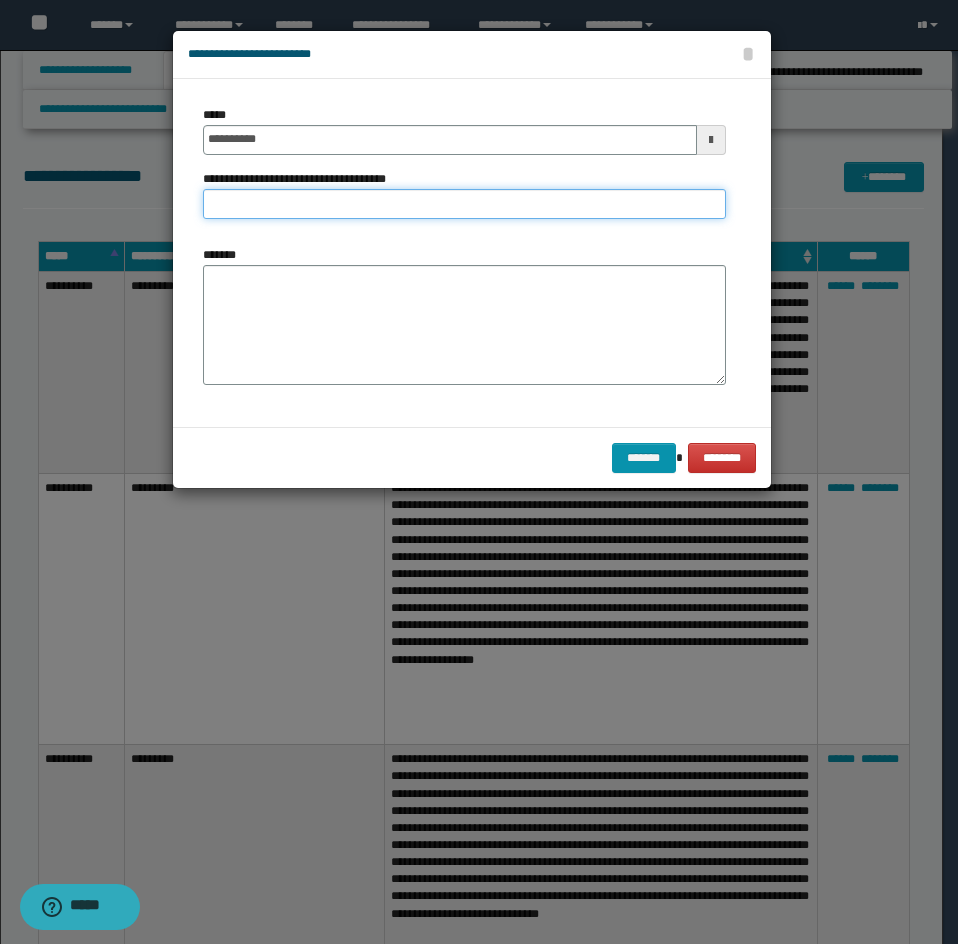 click on "**********" at bounding box center [464, 204] 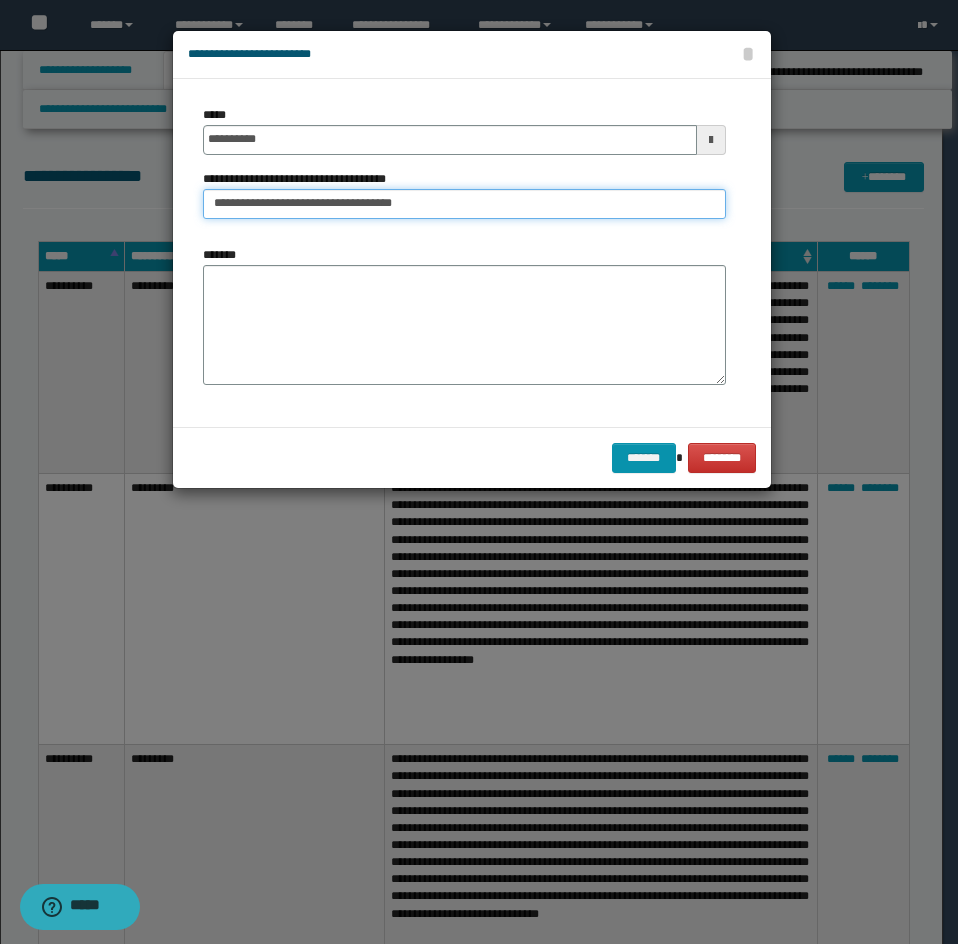 type on "**********" 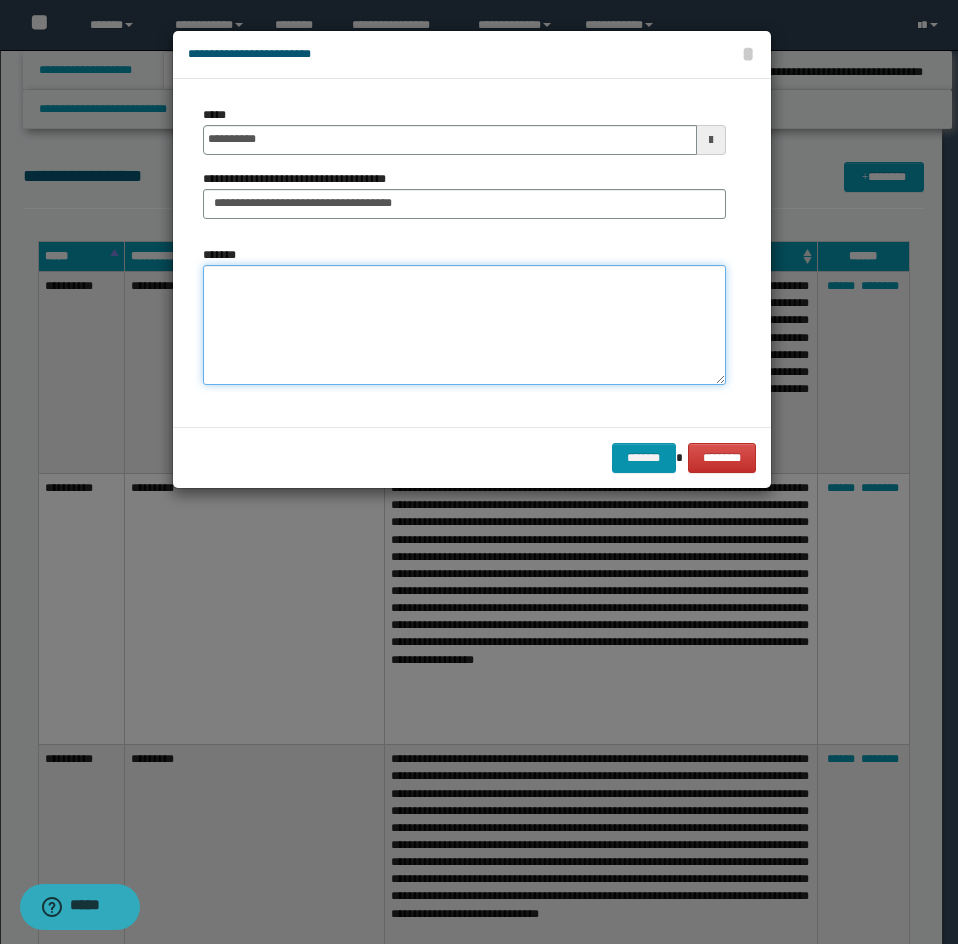 click on "*******" at bounding box center (464, 325) 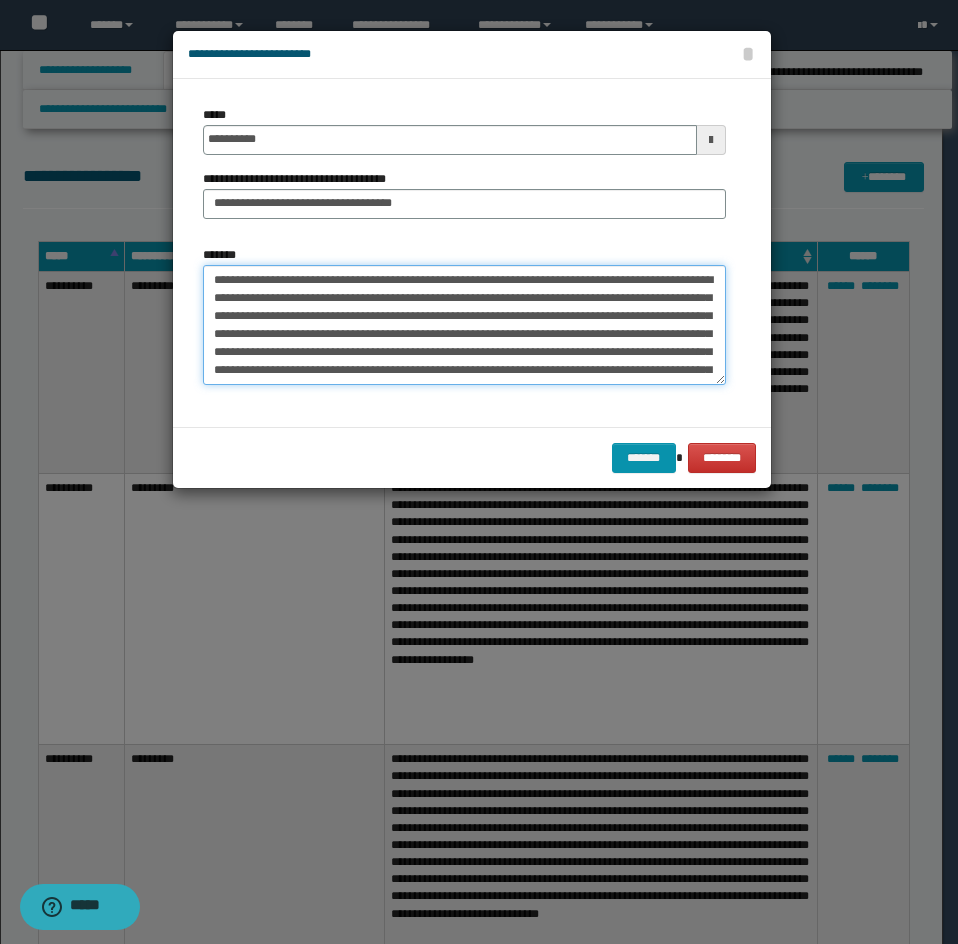scroll, scrollTop: 210, scrollLeft: 0, axis: vertical 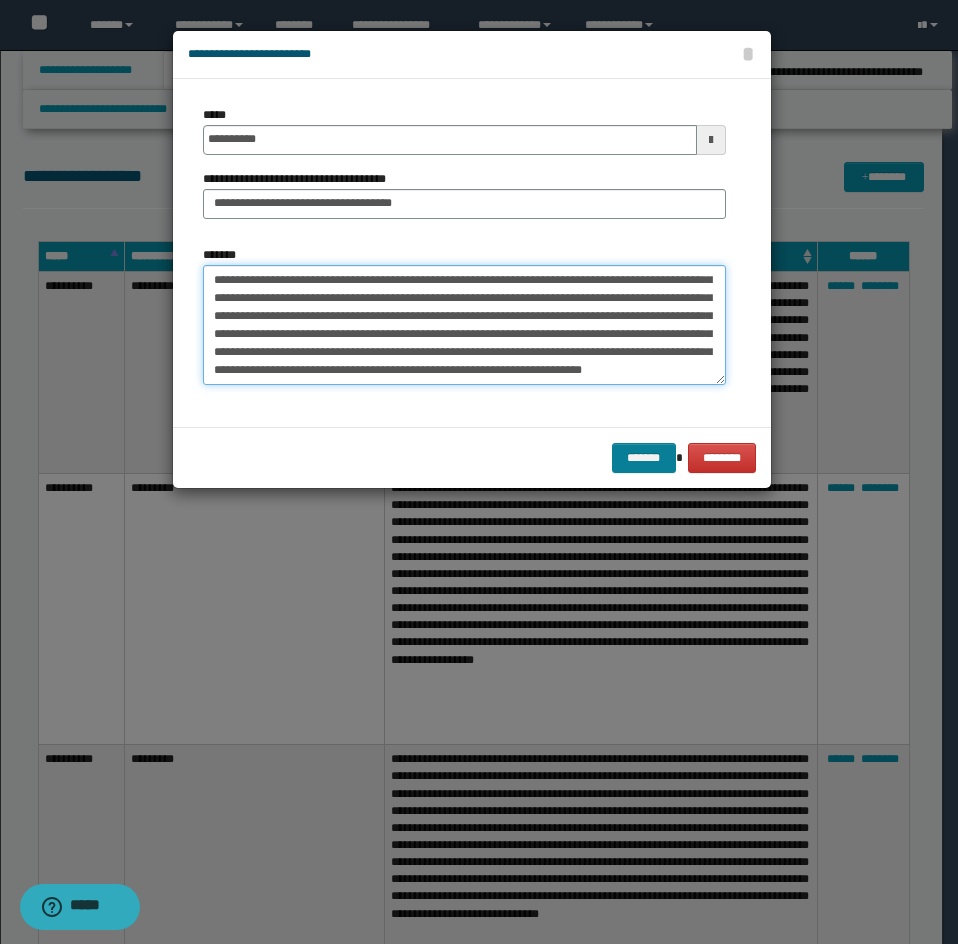 type on "**********" 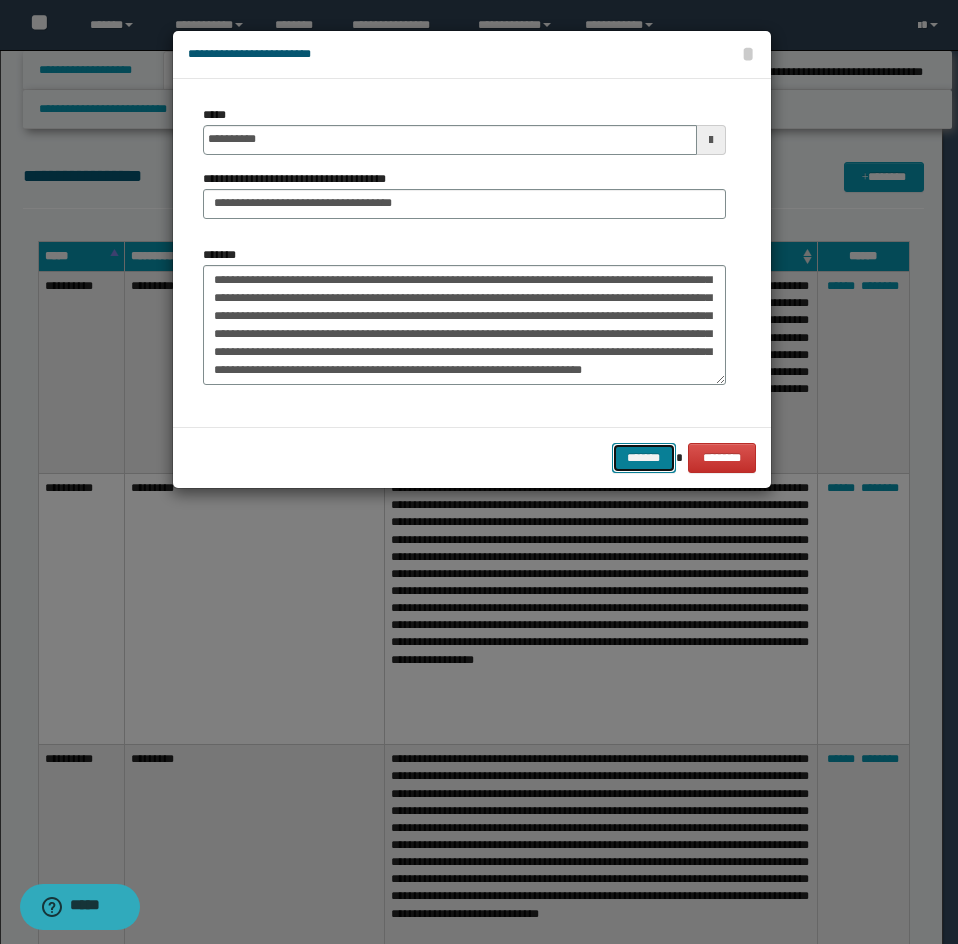 click on "*******" at bounding box center (644, 458) 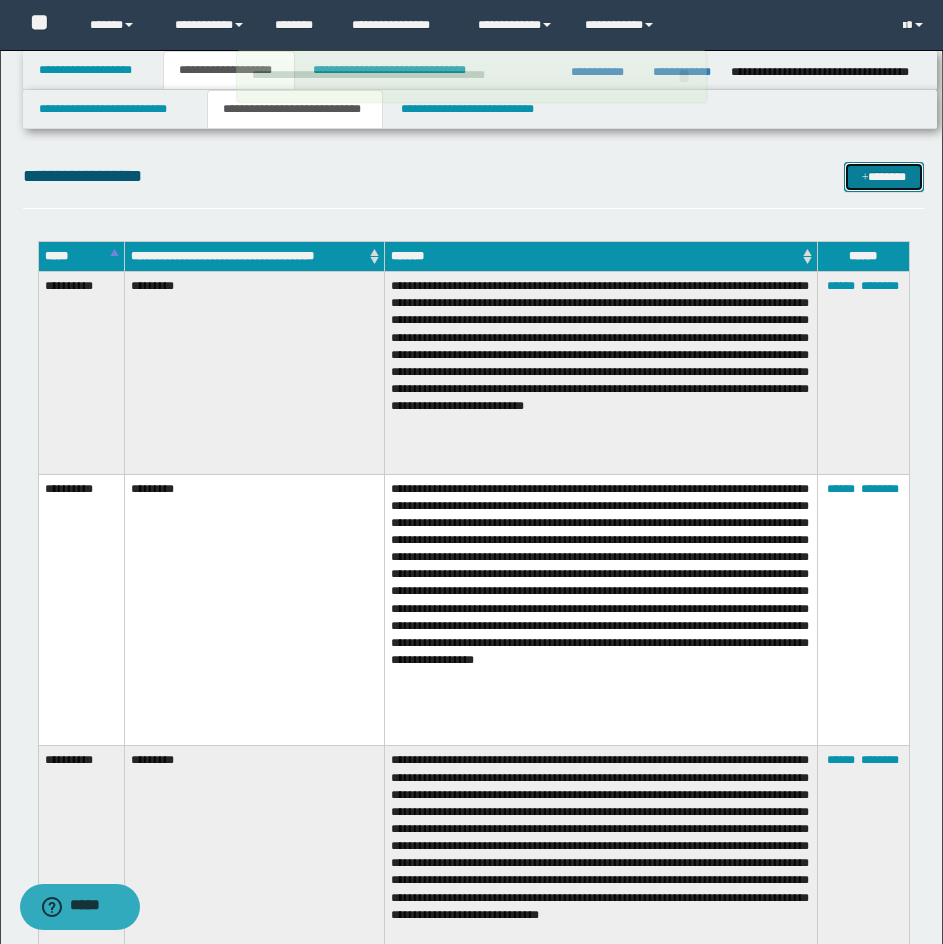 click on "*******" at bounding box center [884, 177] 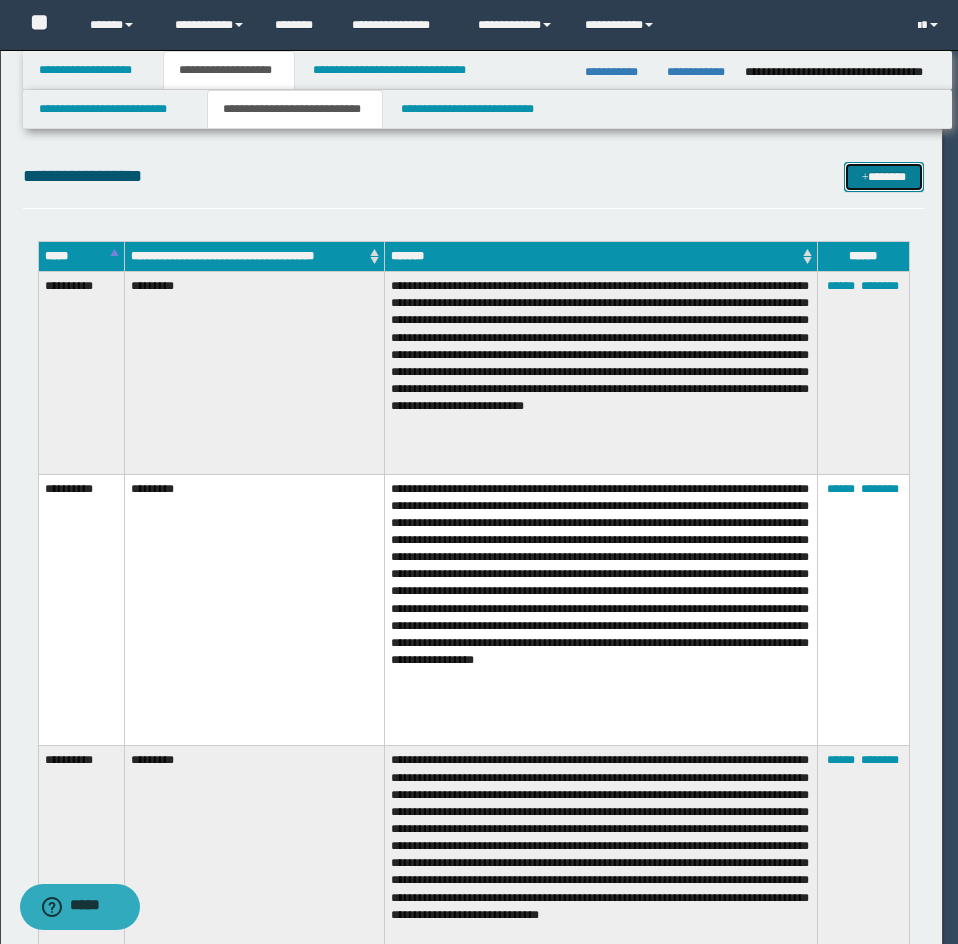 scroll, scrollTop: 0, scrollLeft: 0, axis: both 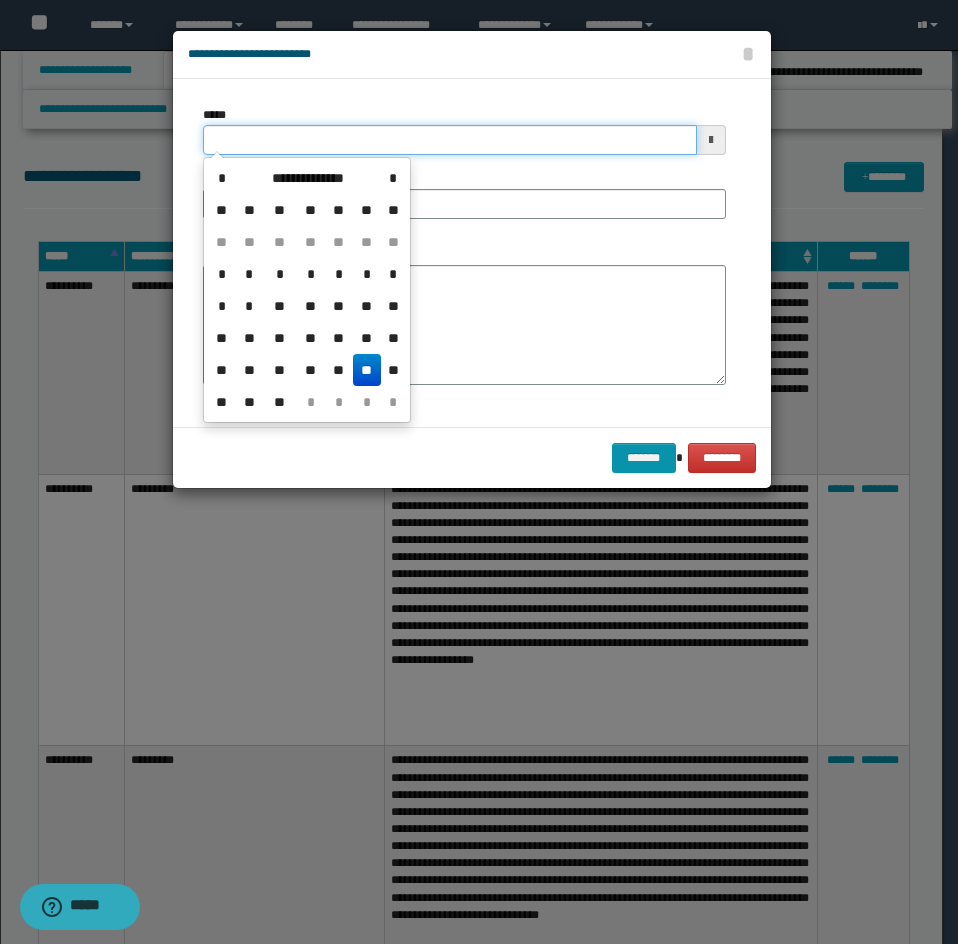 click on "*****" at bounding box center [450, 140] 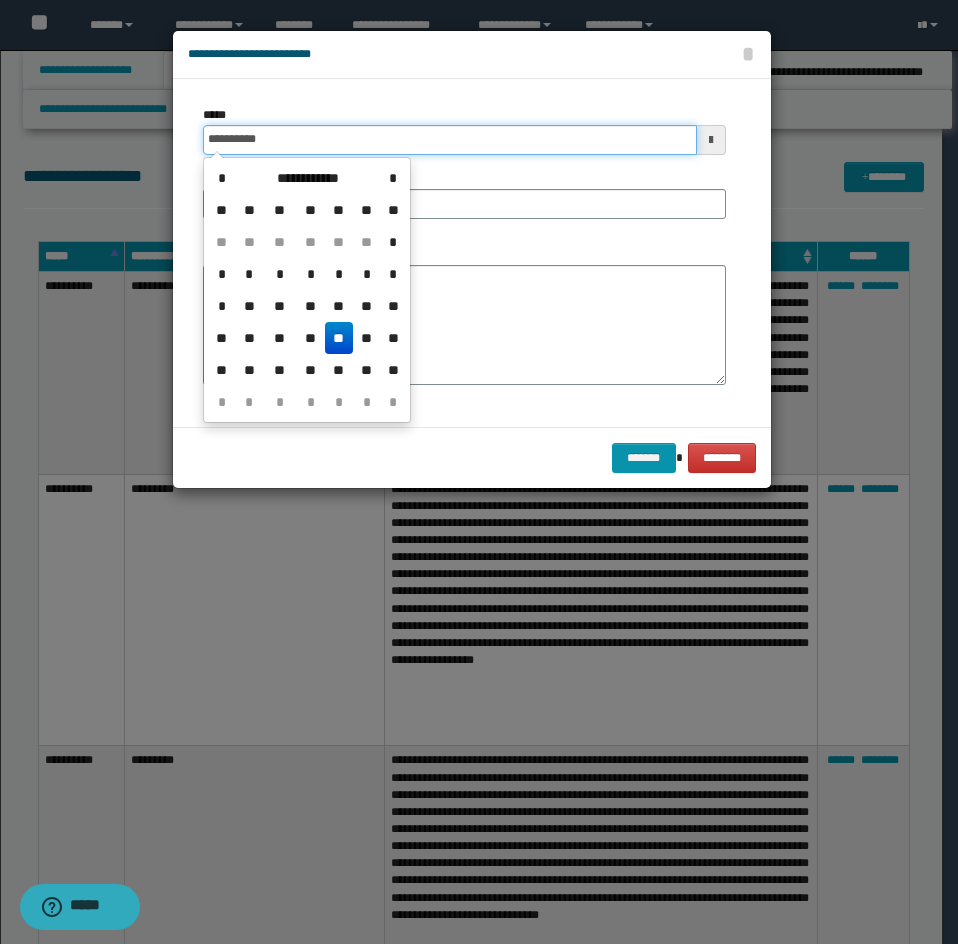 click on "**********" at bounding box center (450, 140) 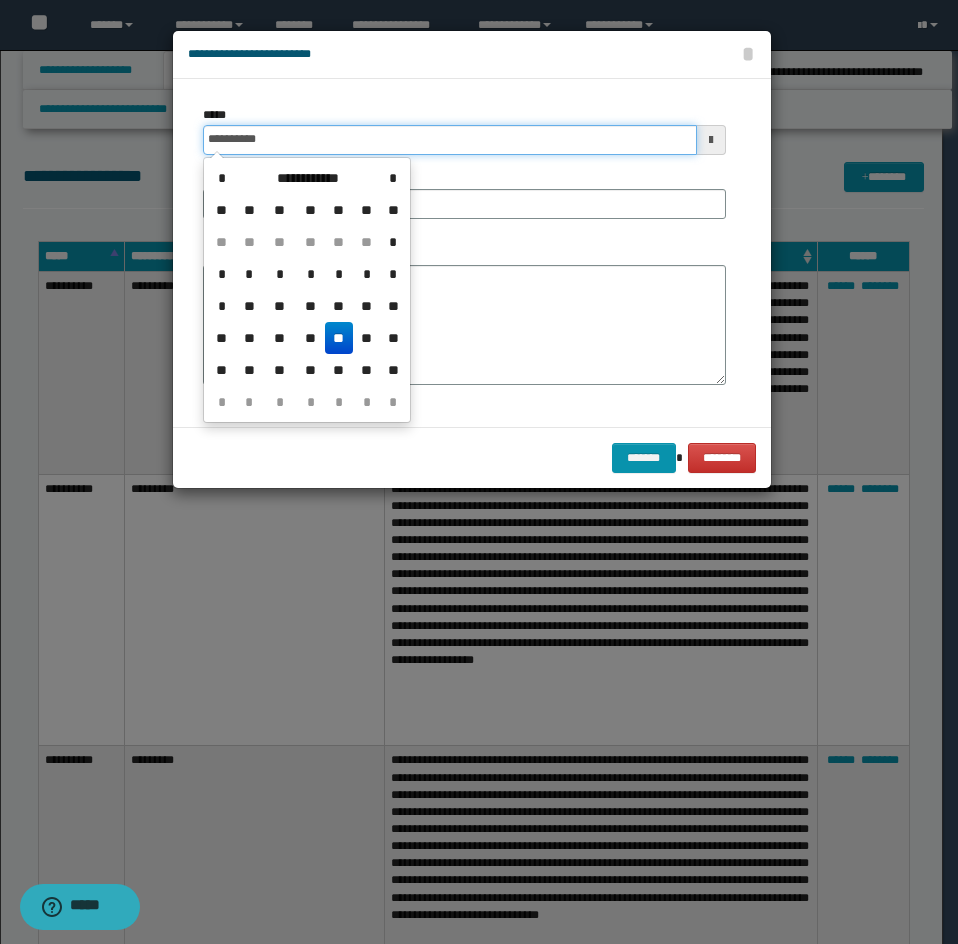 drag, startPoint x: 286, startPoint y: 145, endPoint x: 164, endPoint y: 141, distance: 122.06556 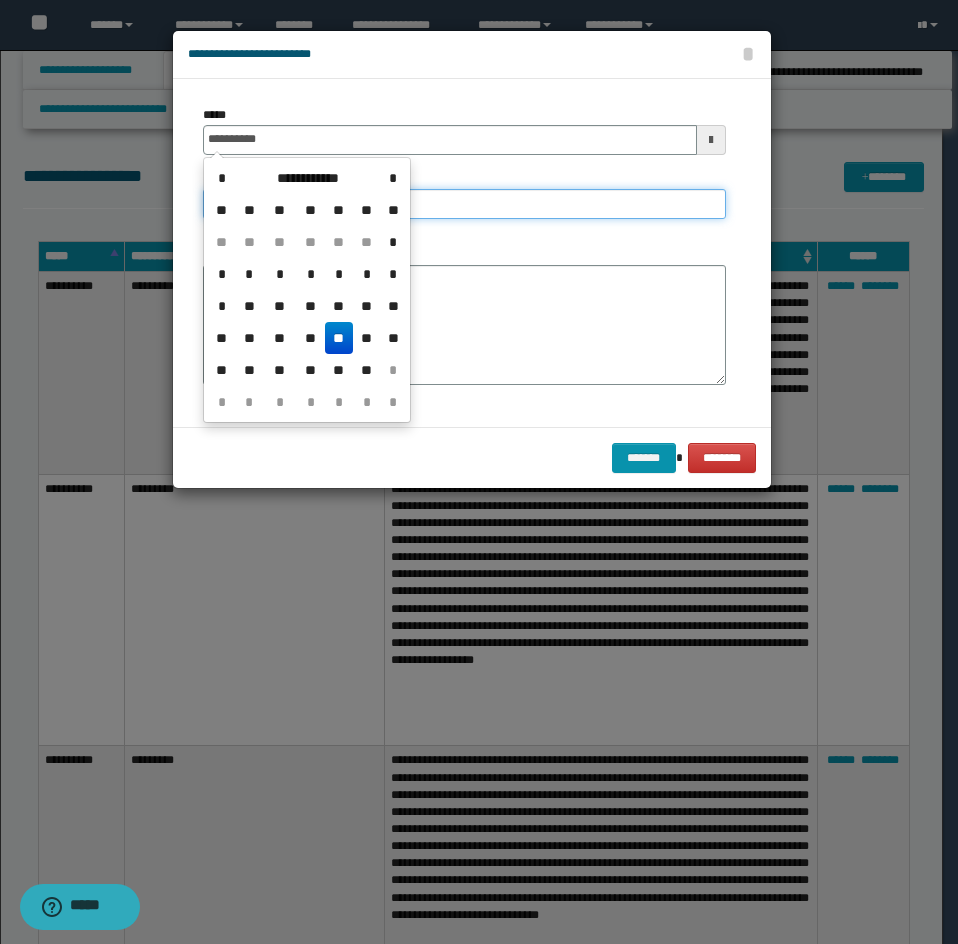 type on "**********" 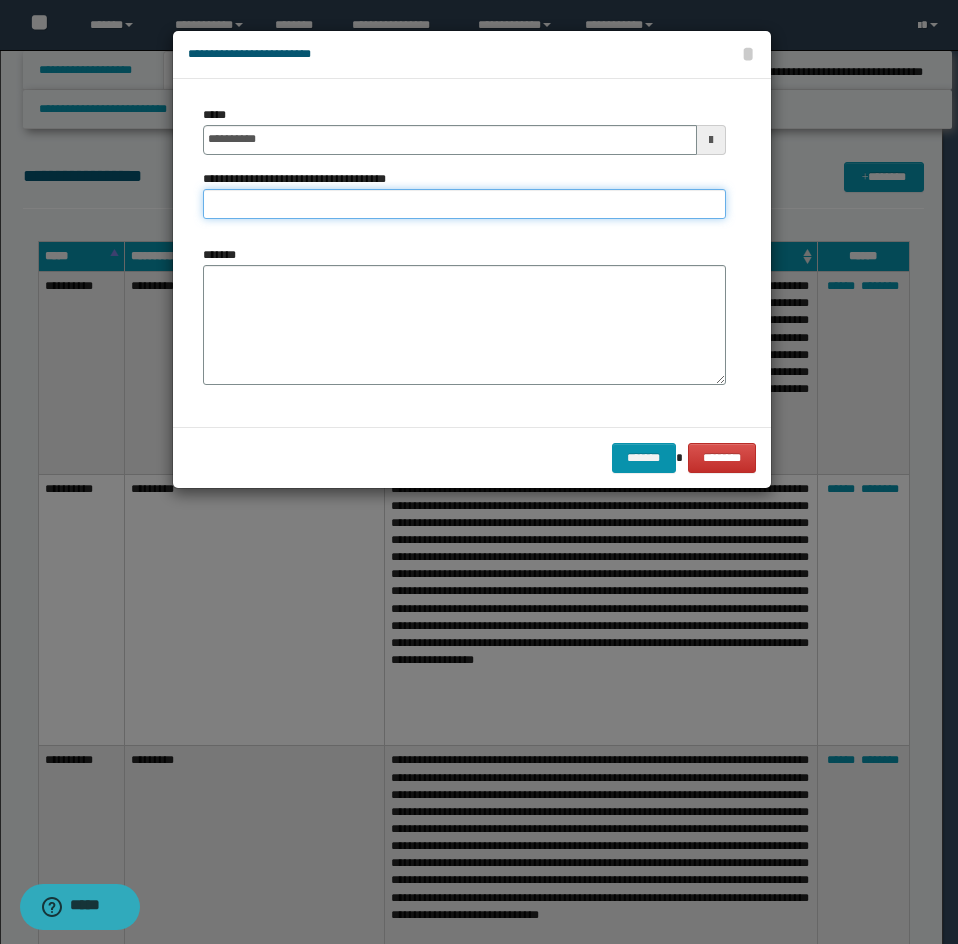 click on "**********" at bounding box center [464, 204] 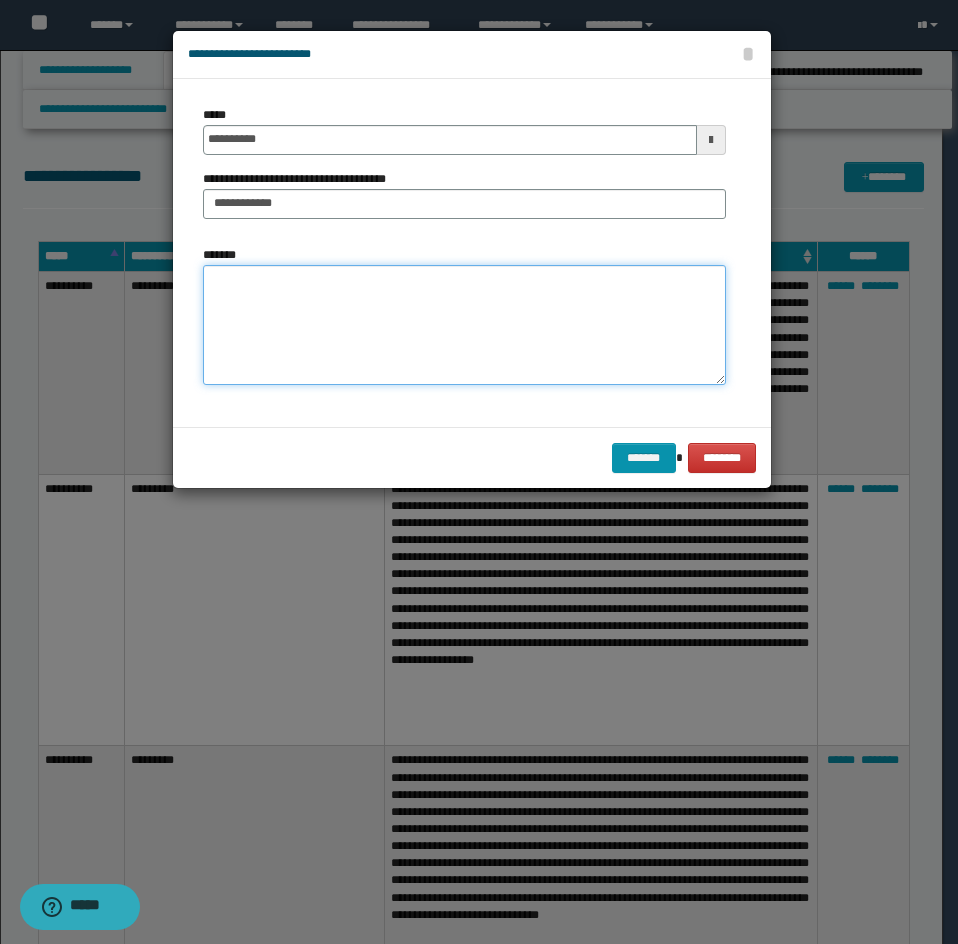 drag, startPoint x: 269, startPoint y: 364, endPoint x: 55, endPoint y: 404, distance: 217.70622 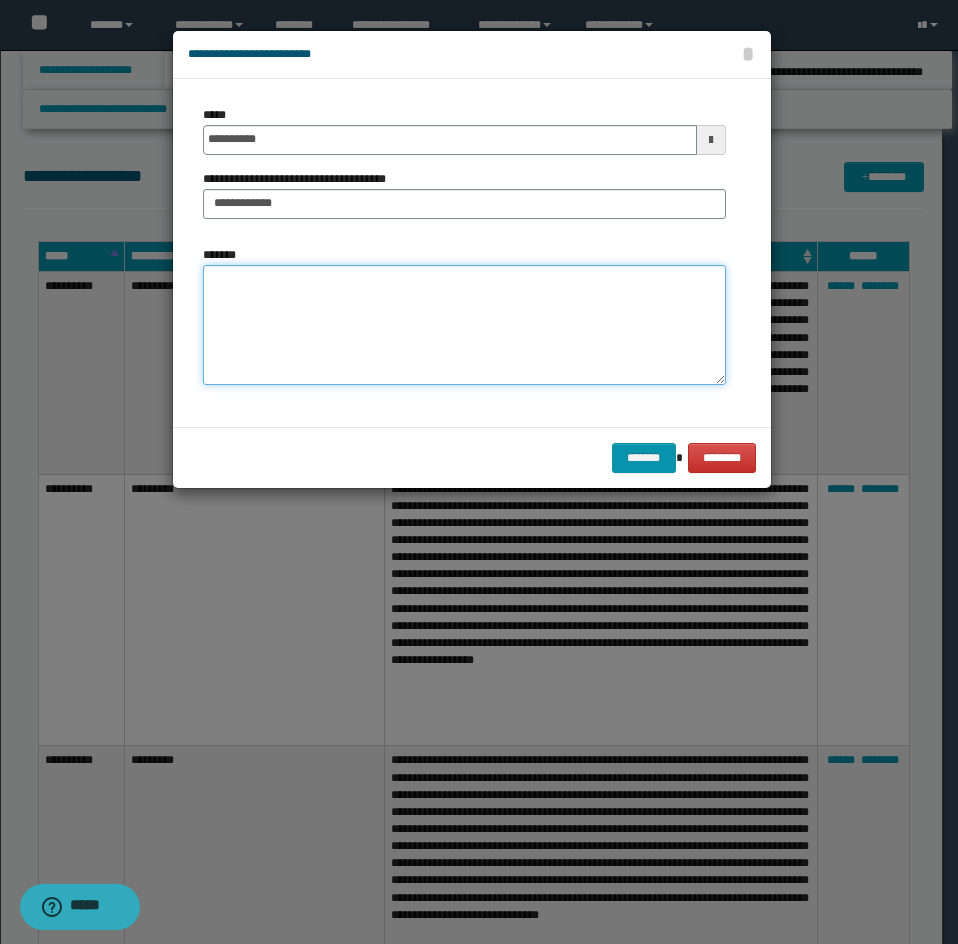 paste on "**********" 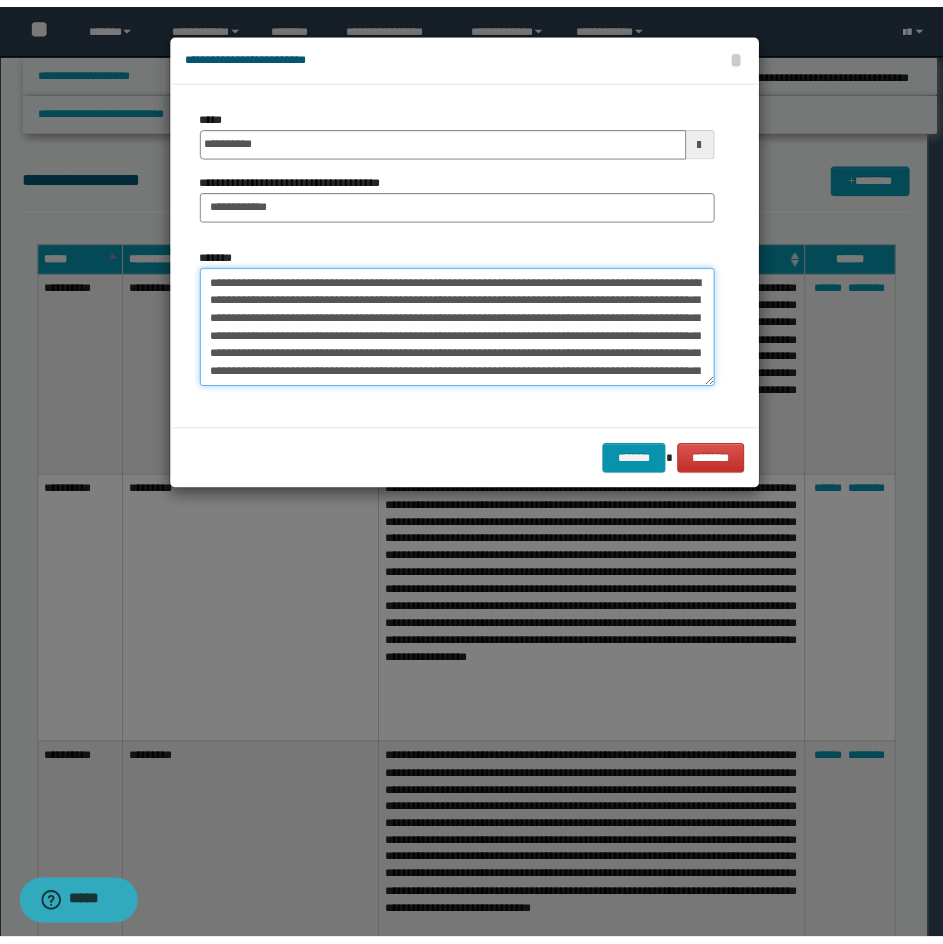 scroll, scrollTop: 3504, scrollLeft: 0, axis: vertical 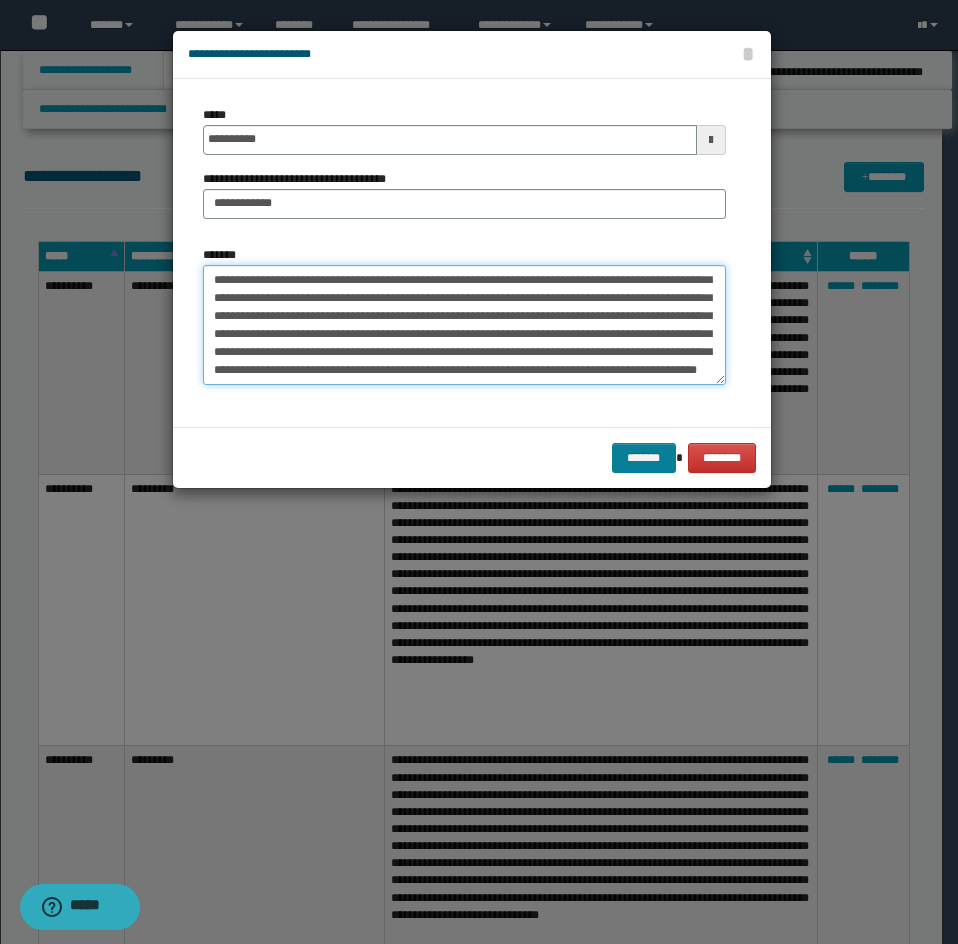 type on "**********" 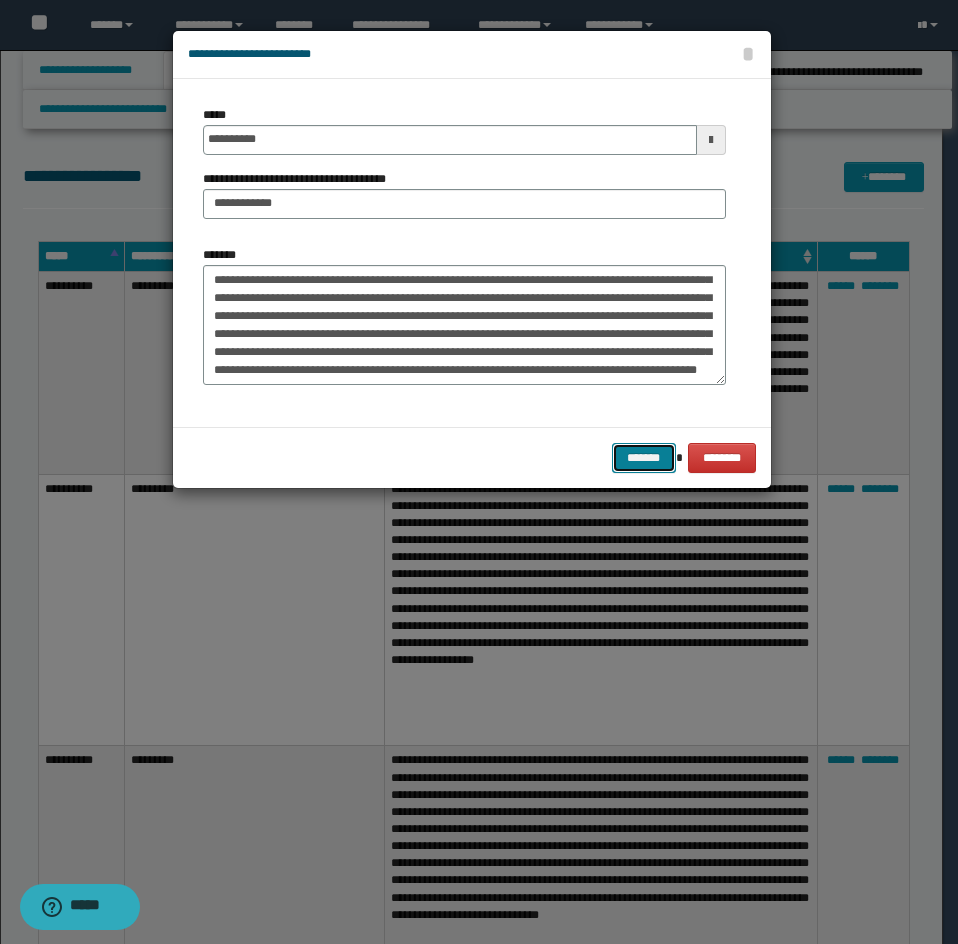 click on "*******" at bounding box center [644, 458] 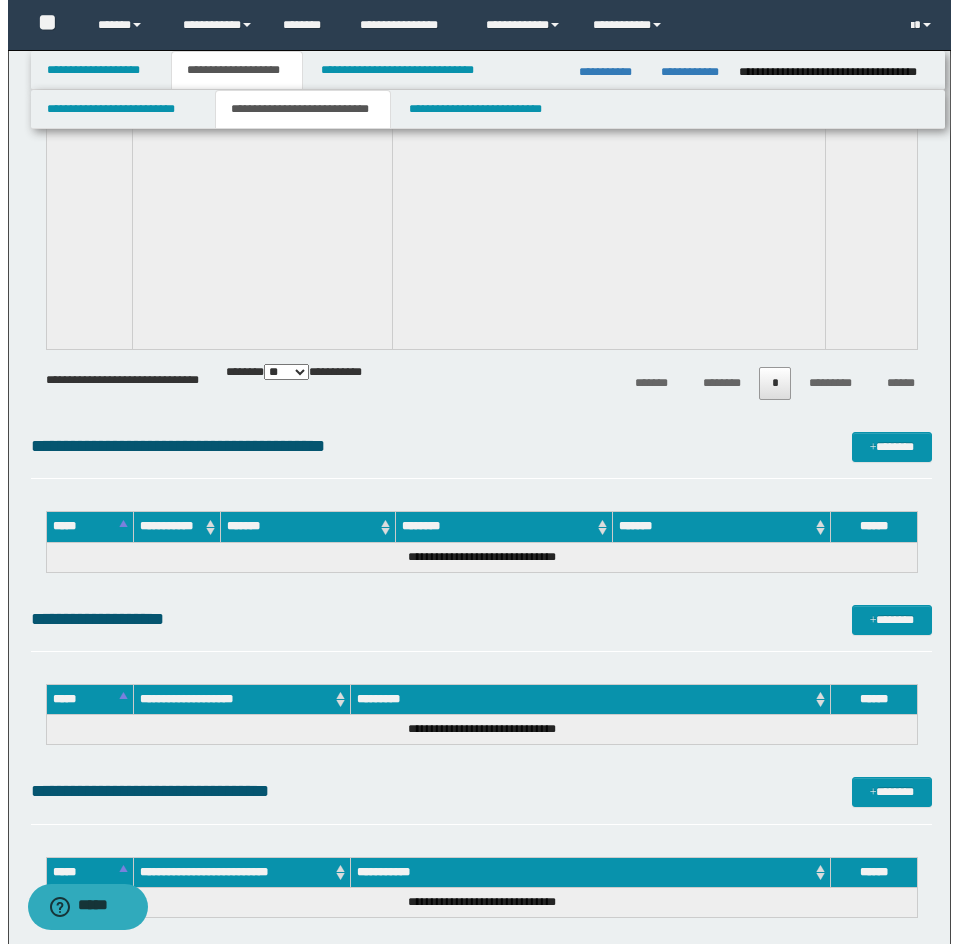 scroll, scrollTop: 10500, scrollLeft: 0, axis: vertical 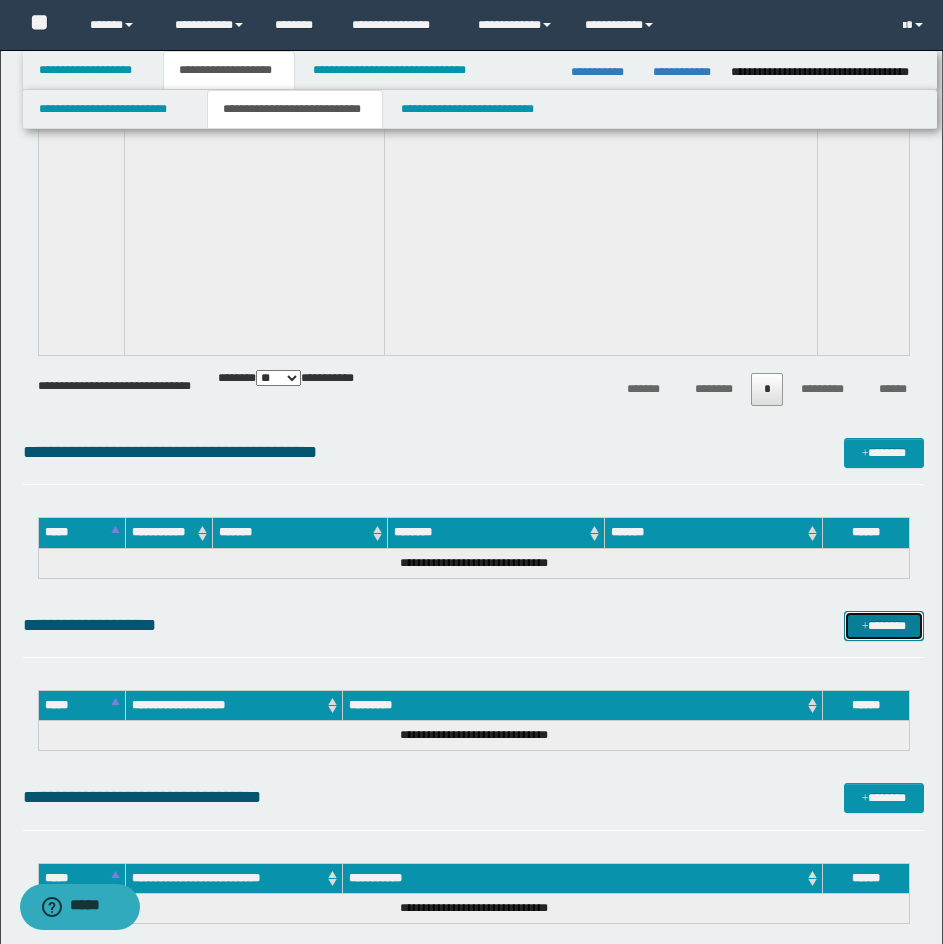 click on "*******" at bounding box center (884, 626) 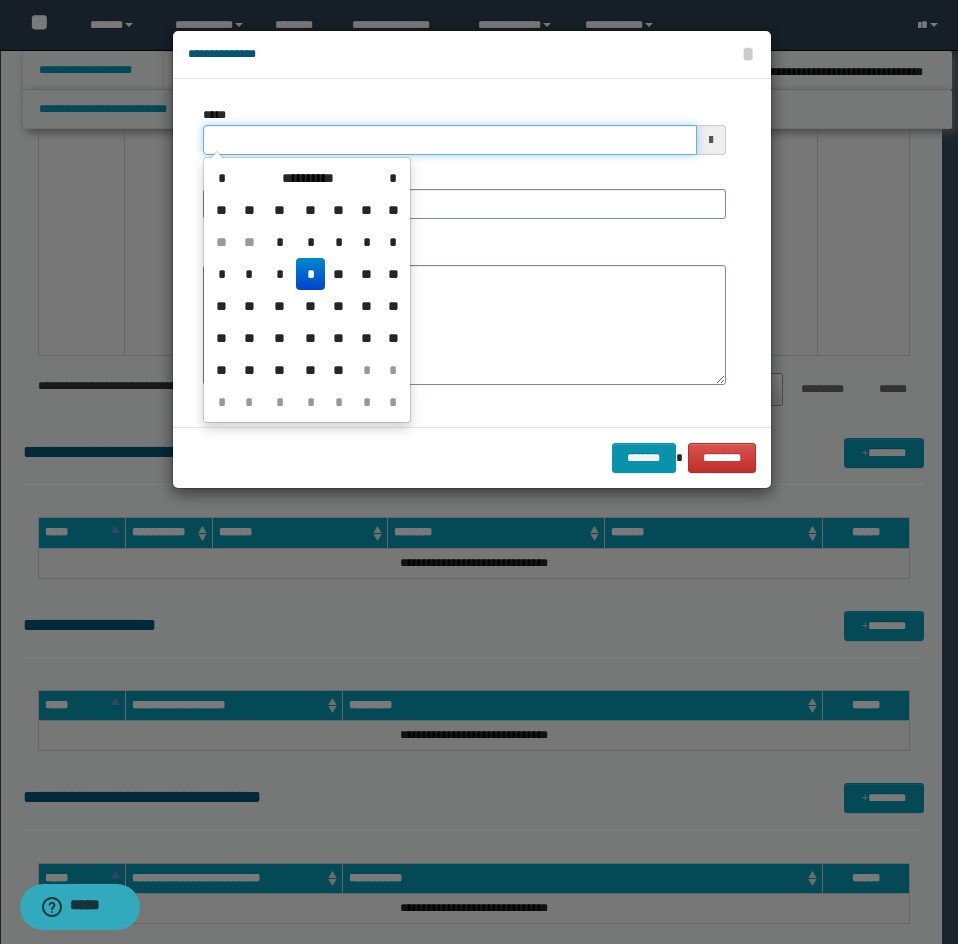 click on "*****" at bounding box center [450, 140] 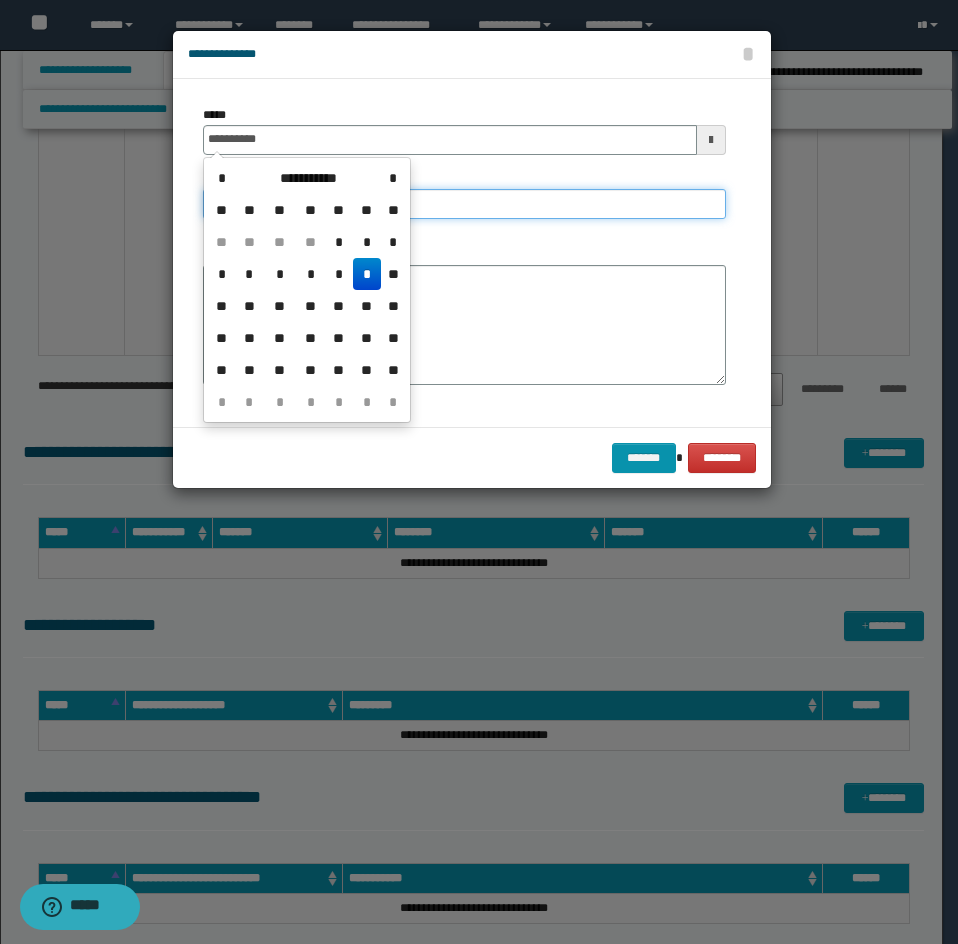 type on "**********" 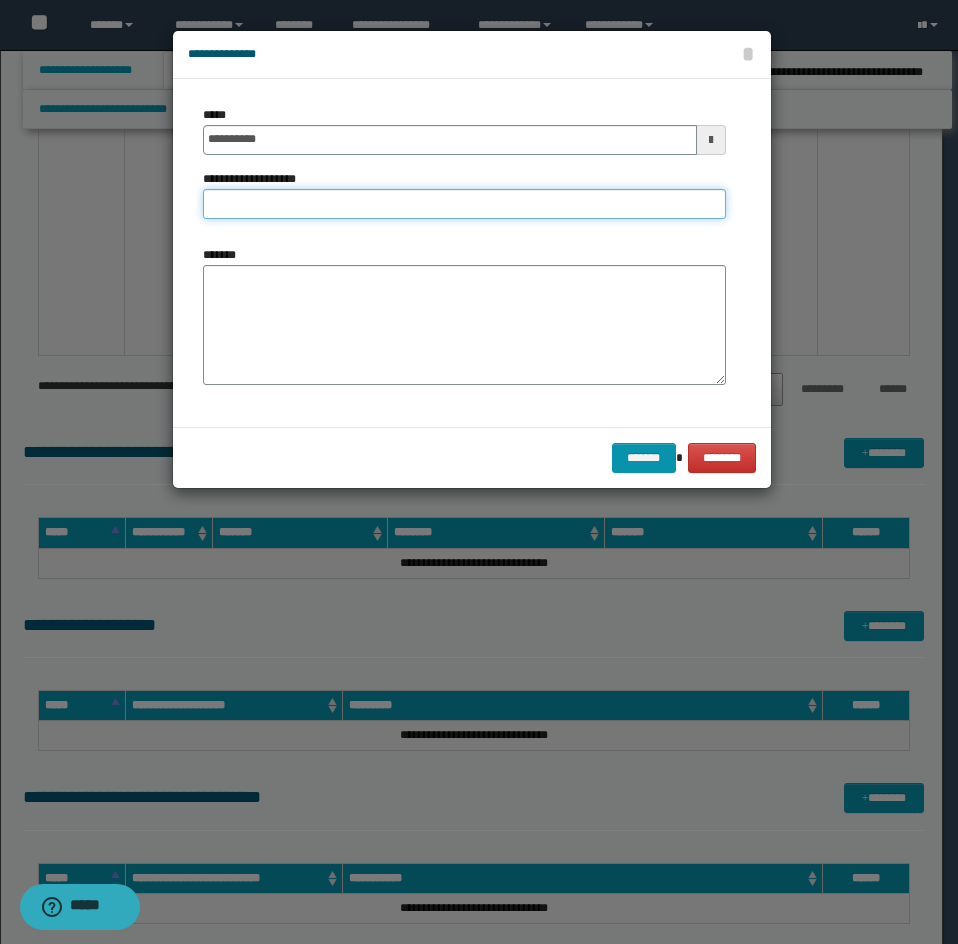 click on "**********" at bounding box center [464, 204] 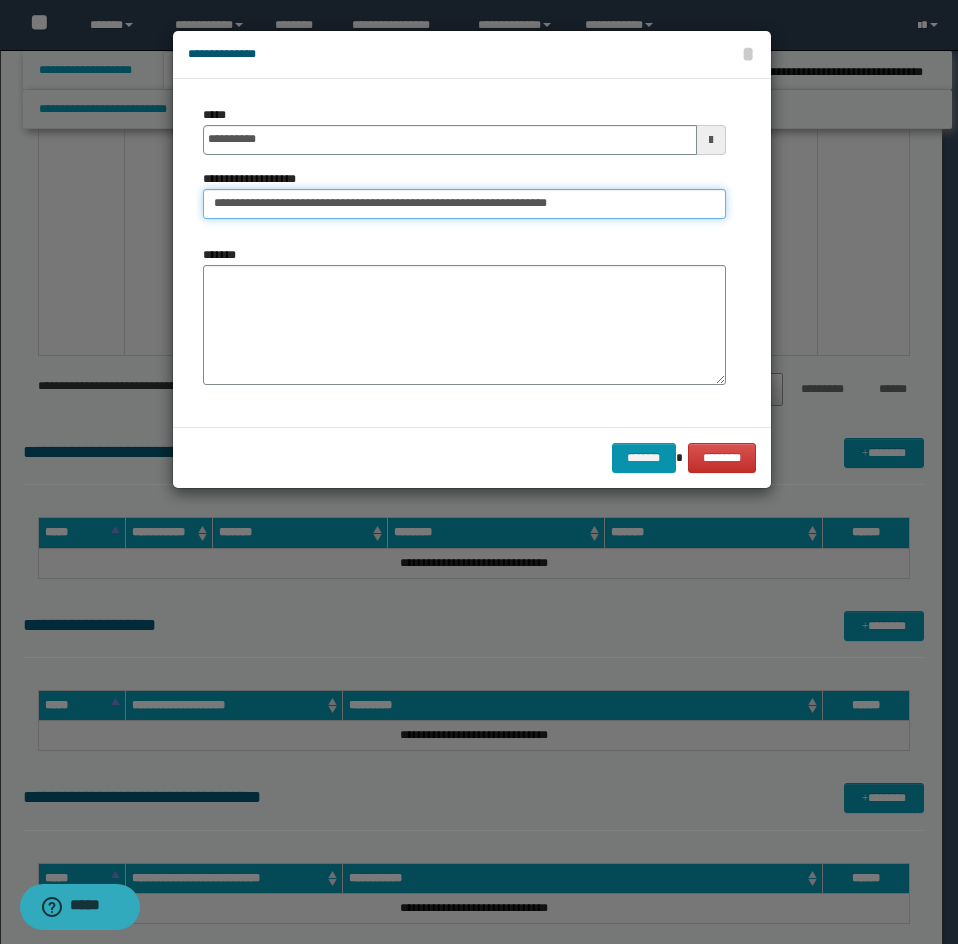 type on "**********" 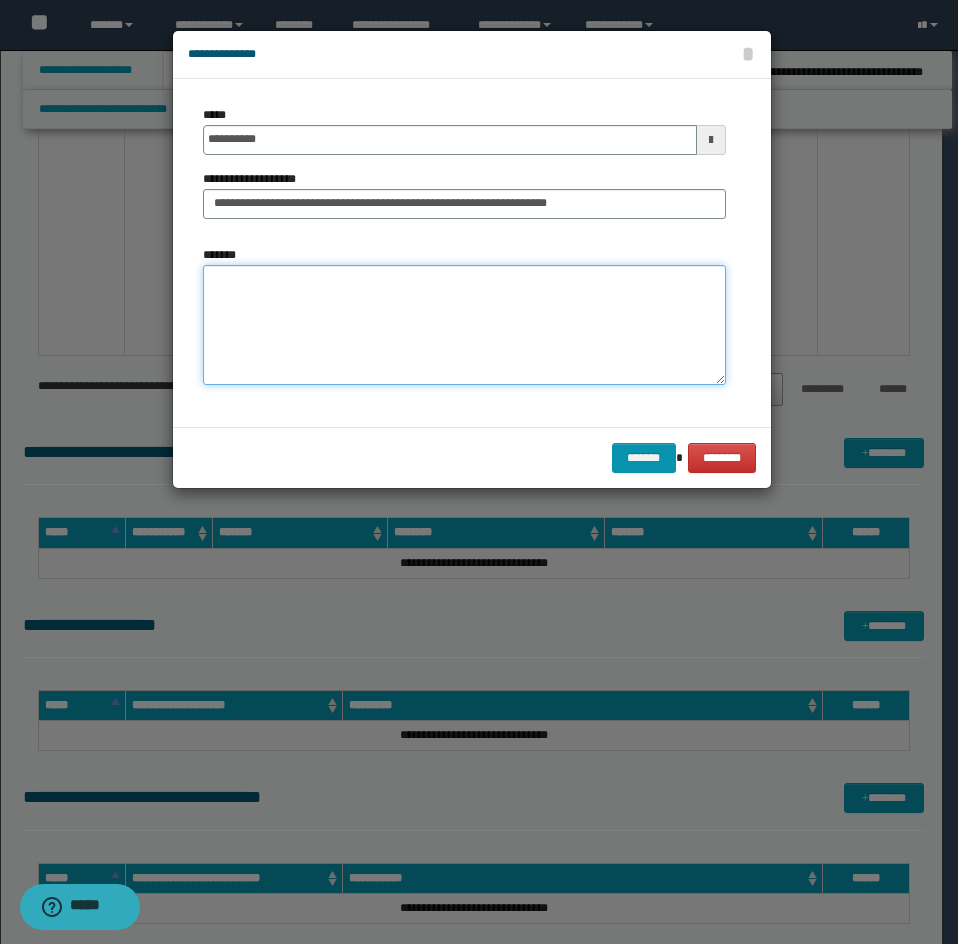 click on "*******" at bounding box center (464, 325) 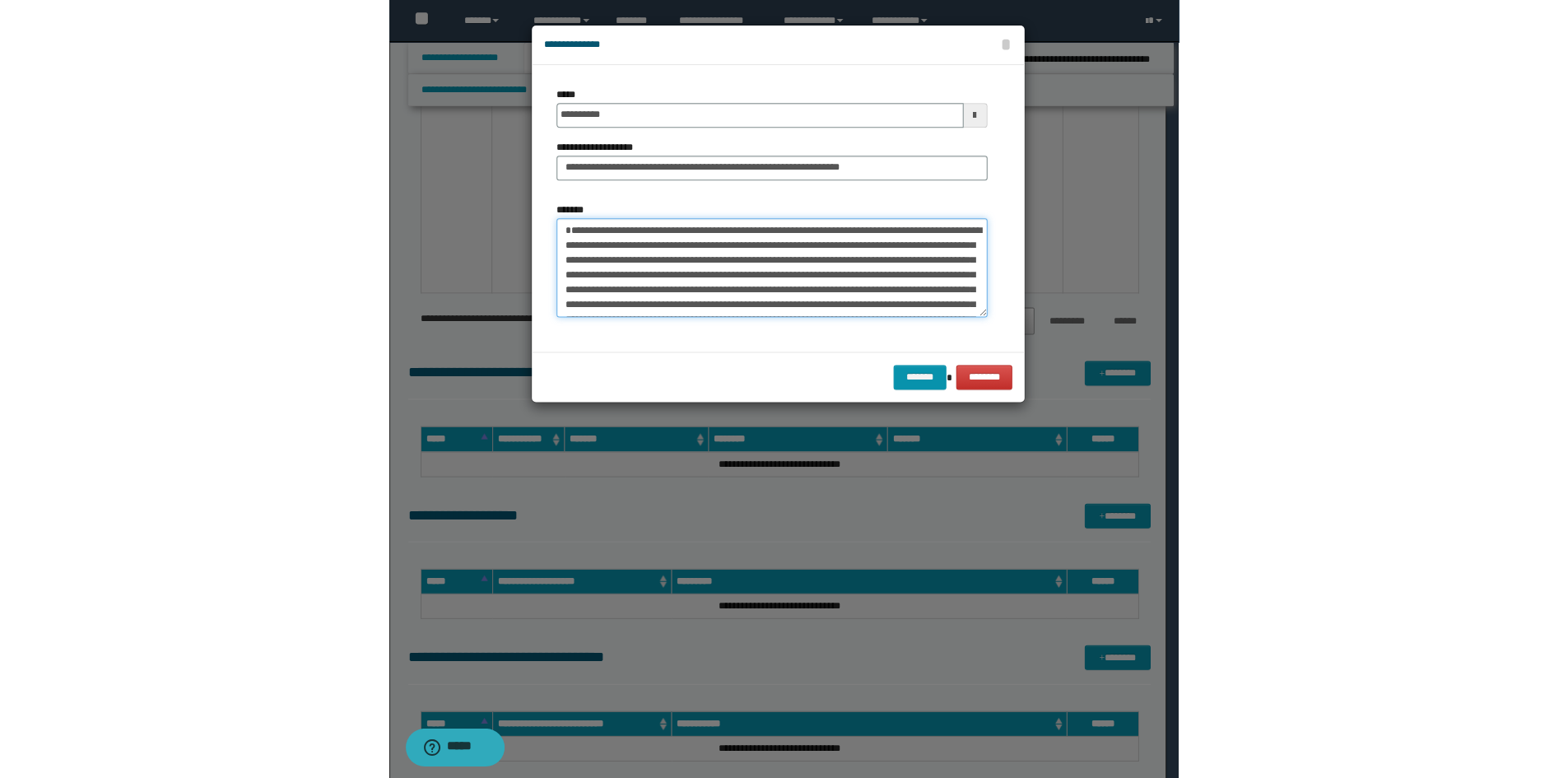 scroll, scrollTop: 336, scrollLeft: 0, axis: vertical 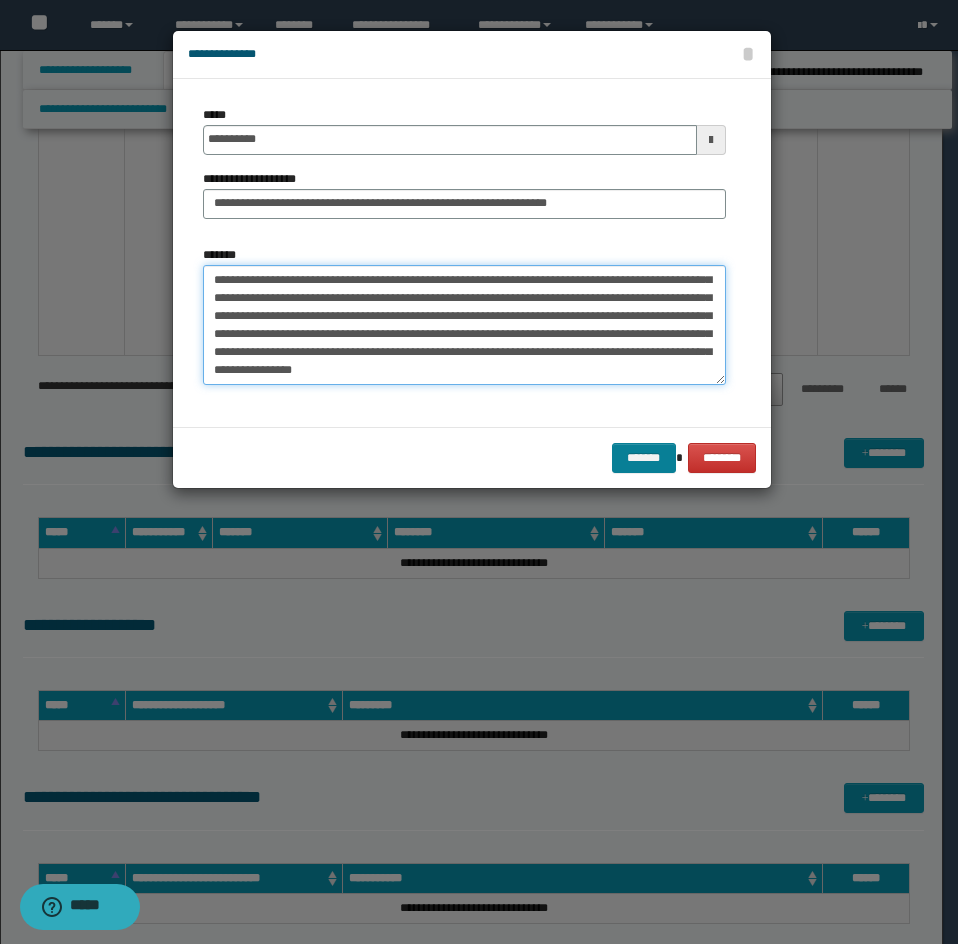 type on "**********" 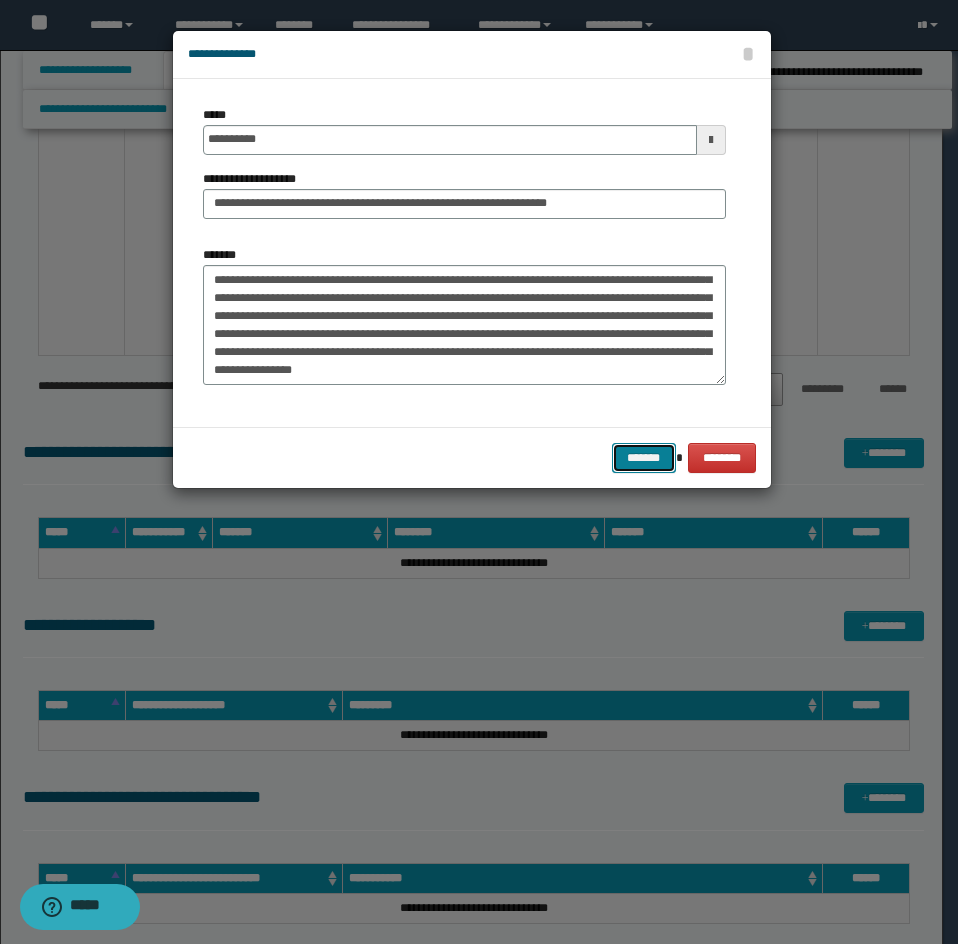 click on "*******" at bounding box center [644, 458] 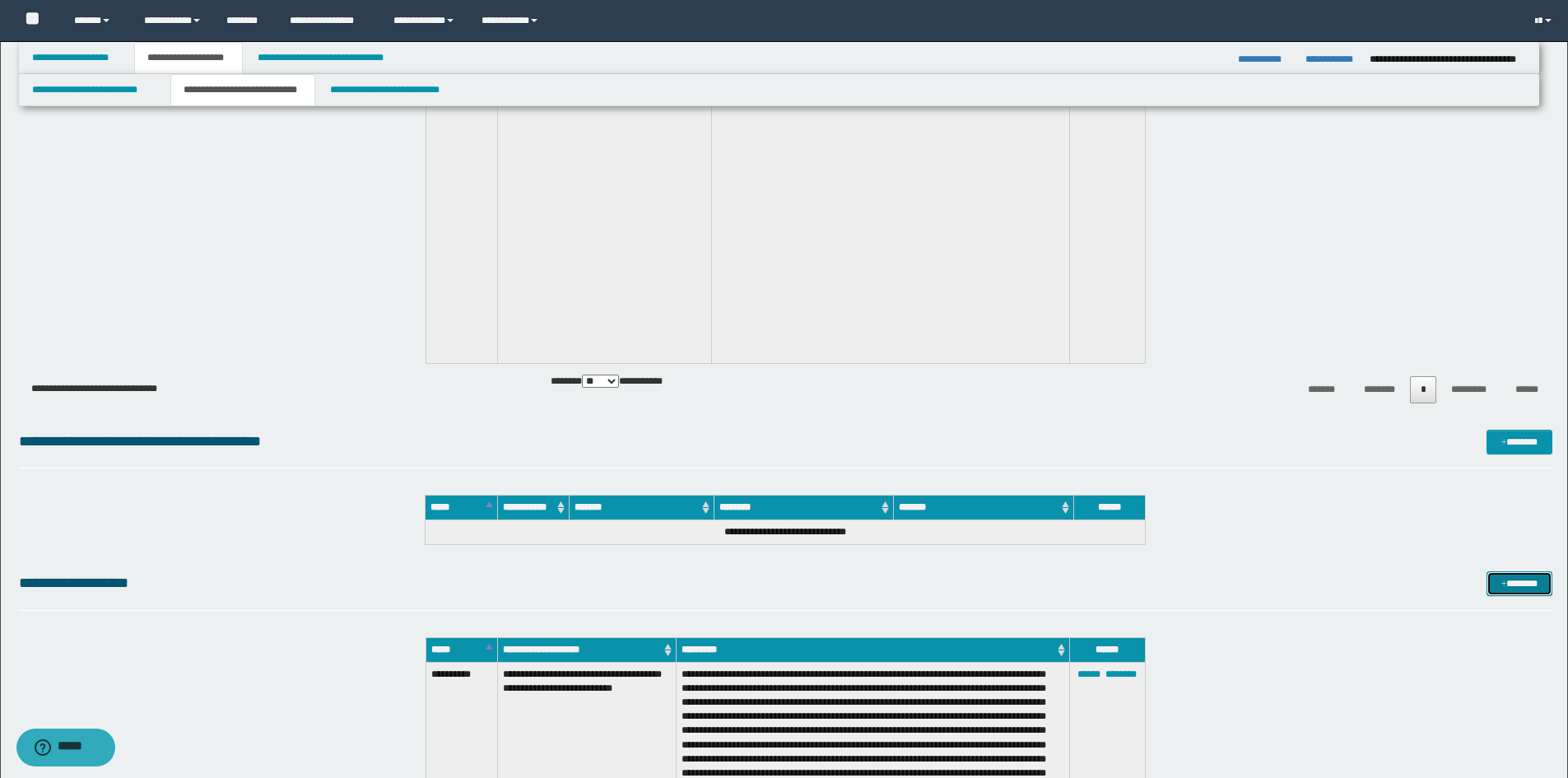 scroll, scrollTop: 8315, scrollLeft: 0, axis: vertical 